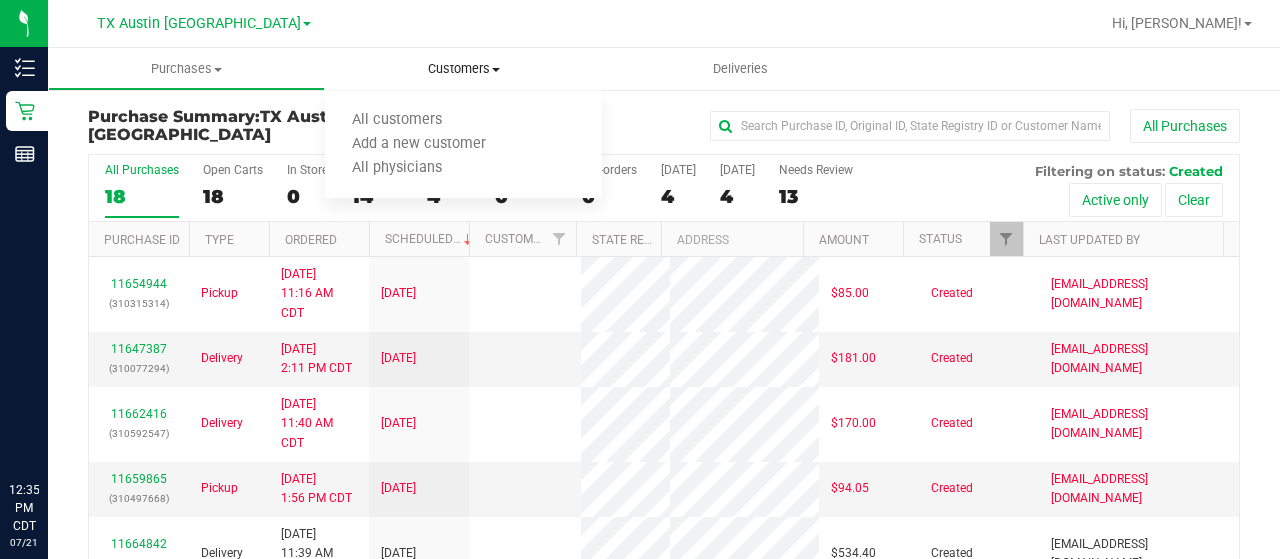 scroll, scrollTop: 0, scrollLeft: 0, axis: both 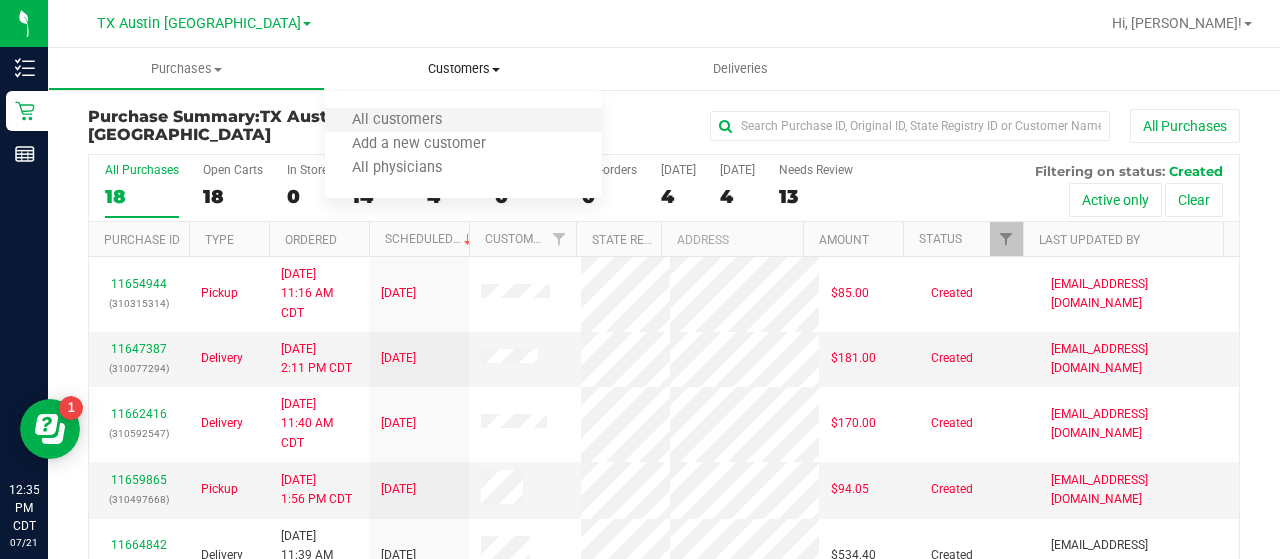 click on "All customers" at bounding box center (463, 121) 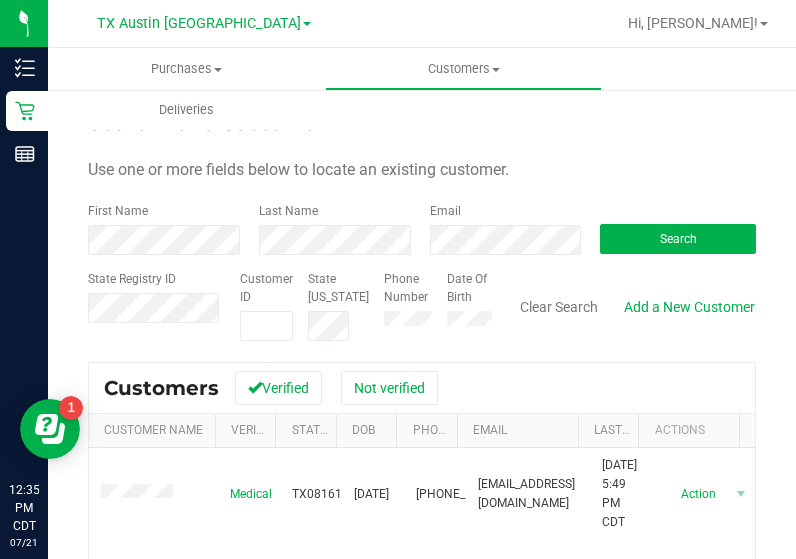 click on "Search for a Customer
Use one or more fields below to locate an existing customer.
First Name
Last Name
Email
Search
State Registry ID
Customer ID
State [US_STATE]
Phone Number
Date Of Birth" at bounding box center [422, 480] 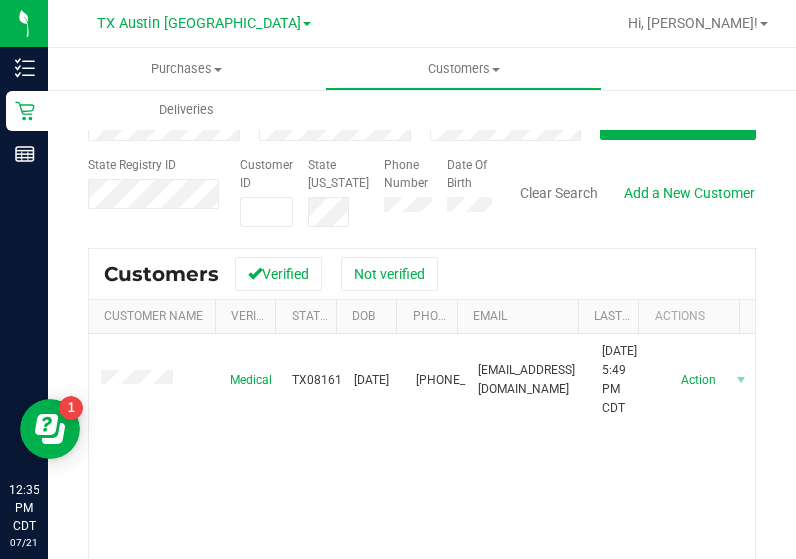 scroll, scrollTop: 139, scrollLeft: 0, axis: vertical 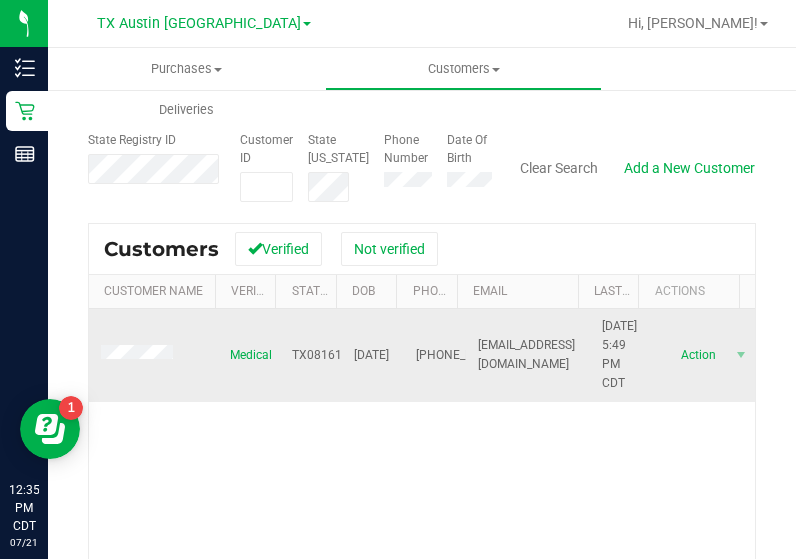 click at bounding box center (140, 355) 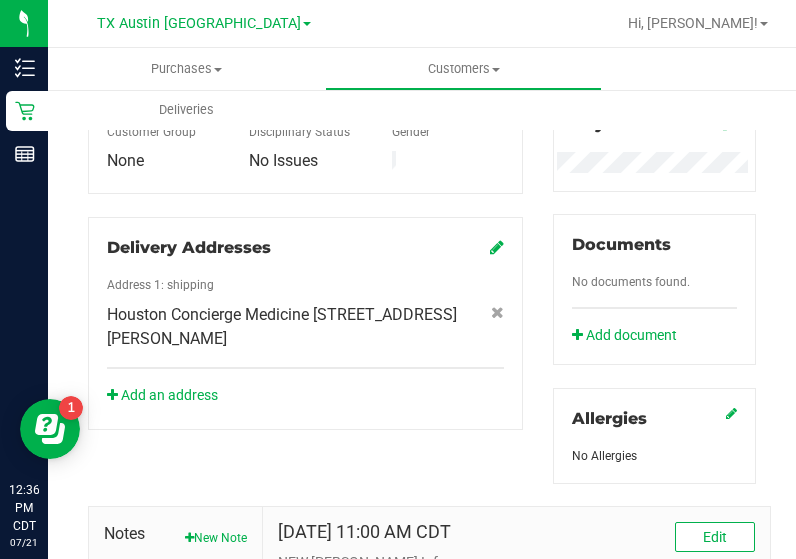 scroll, scrollTop: 971, scrollLeft: 0, axis: vertical 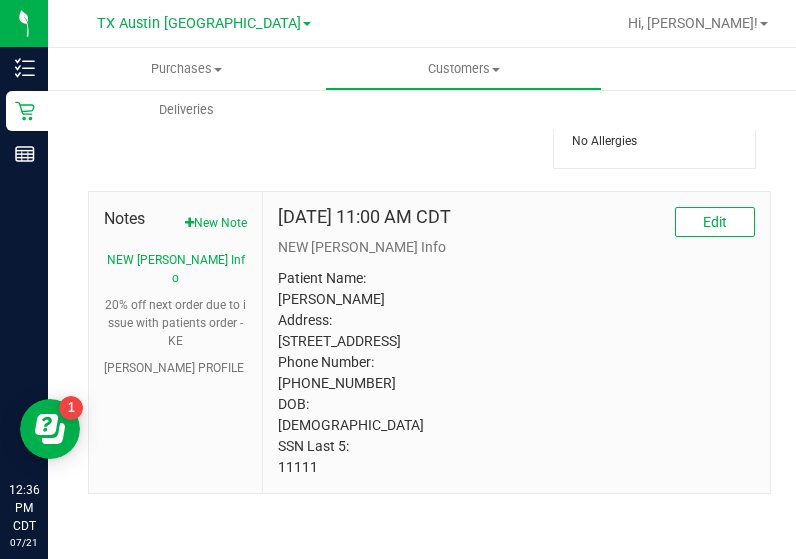 click on "Patient Name:
[PERSON_NAME]
Address:
[STREET_ADDRESS]
Phone Number:
[PHONE_NUMBER]
DOB:
[DEMOGRAPHIC_DATA]
SSN Last 5:
11111" at bounding box center (516, 373) 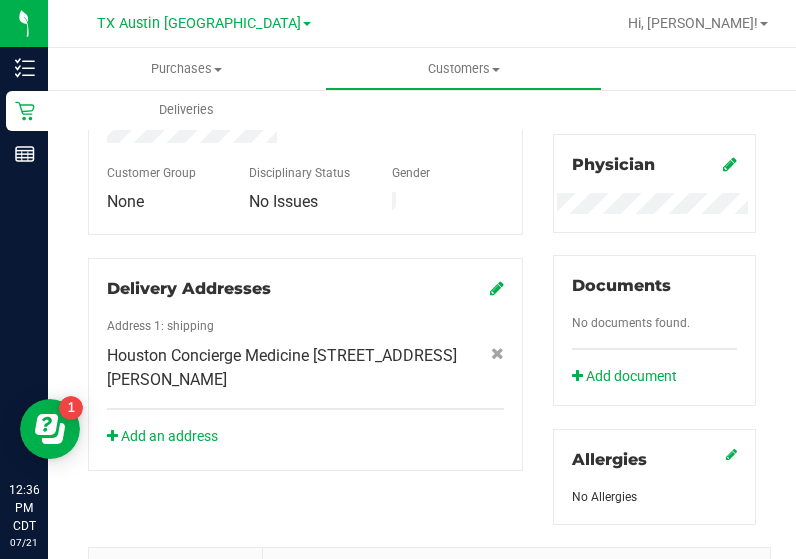 scroll, scrollTop: 0, scrollLeft: 0, axis: both 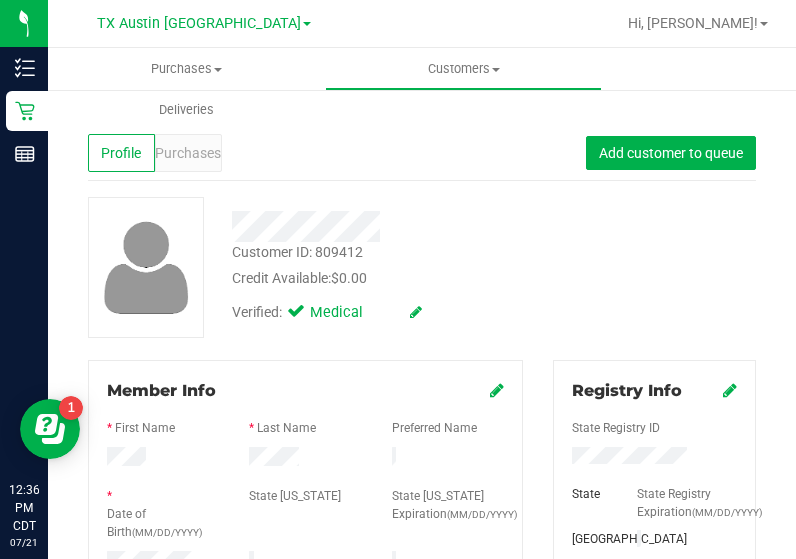 click on "Purchases" at bounding box center (188, 153) 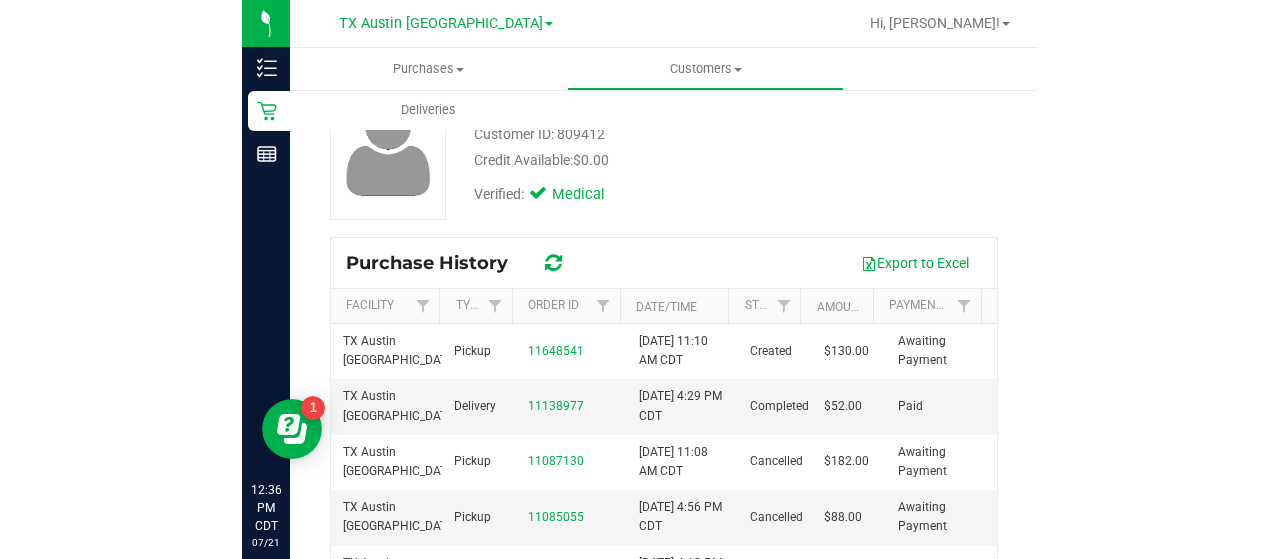scroll, scrollTop: 123, scrollLeft: 0, axis: vertical 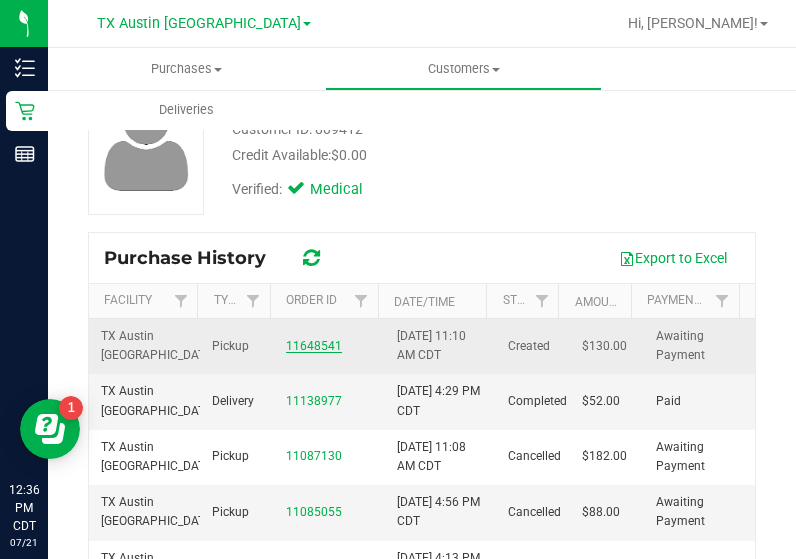click on "11648541" at bounding box center [314, 346] 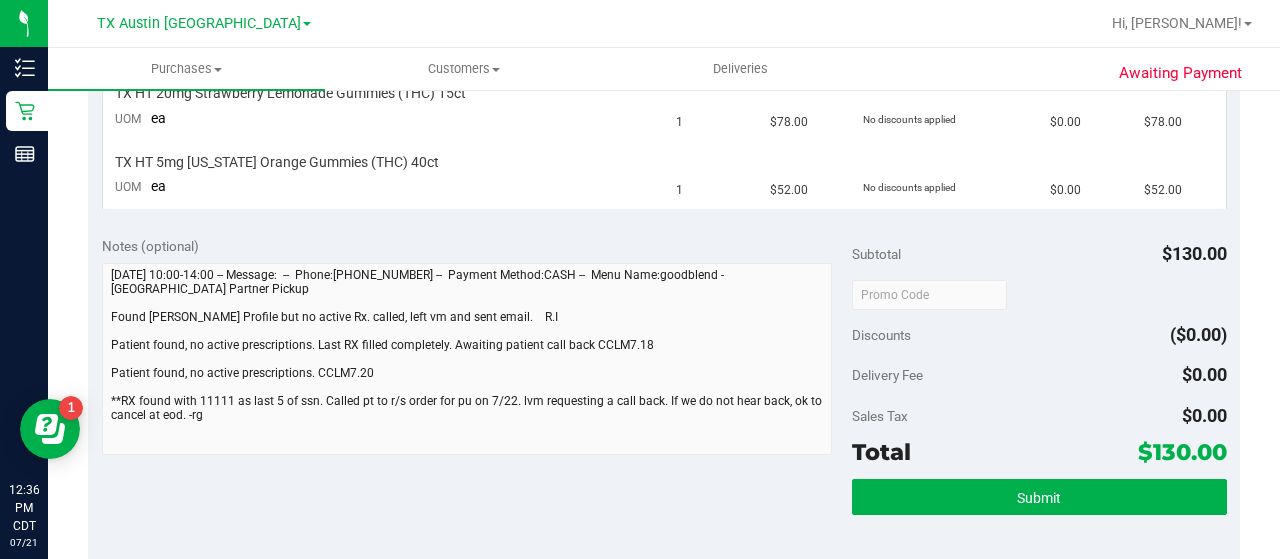 scroll, scrollTop: 0, scrollLeft: 0, axis: both 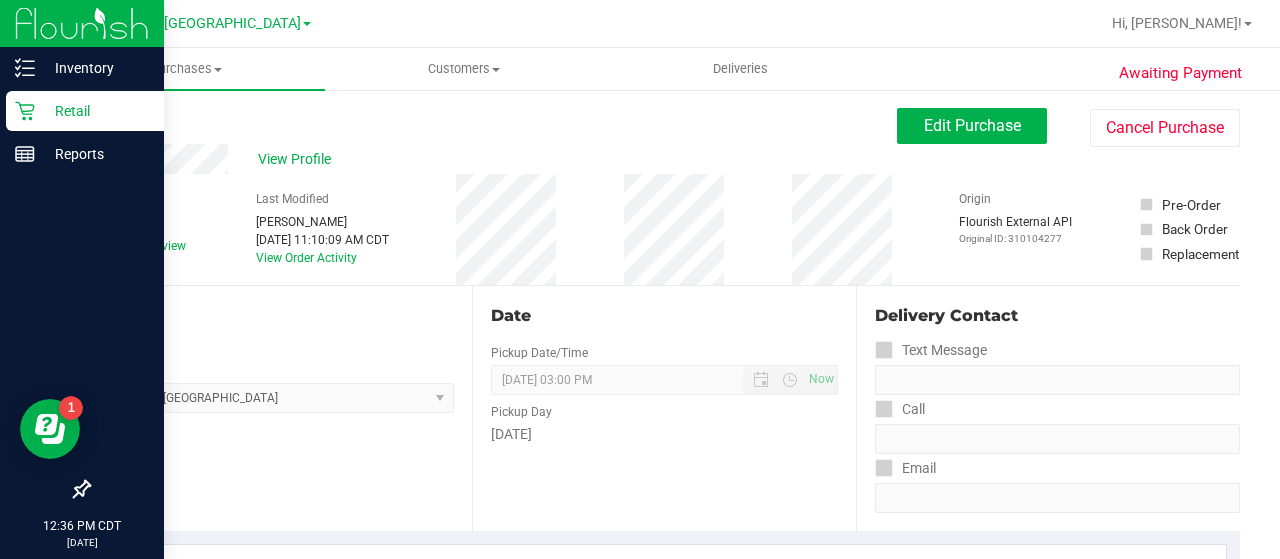 click 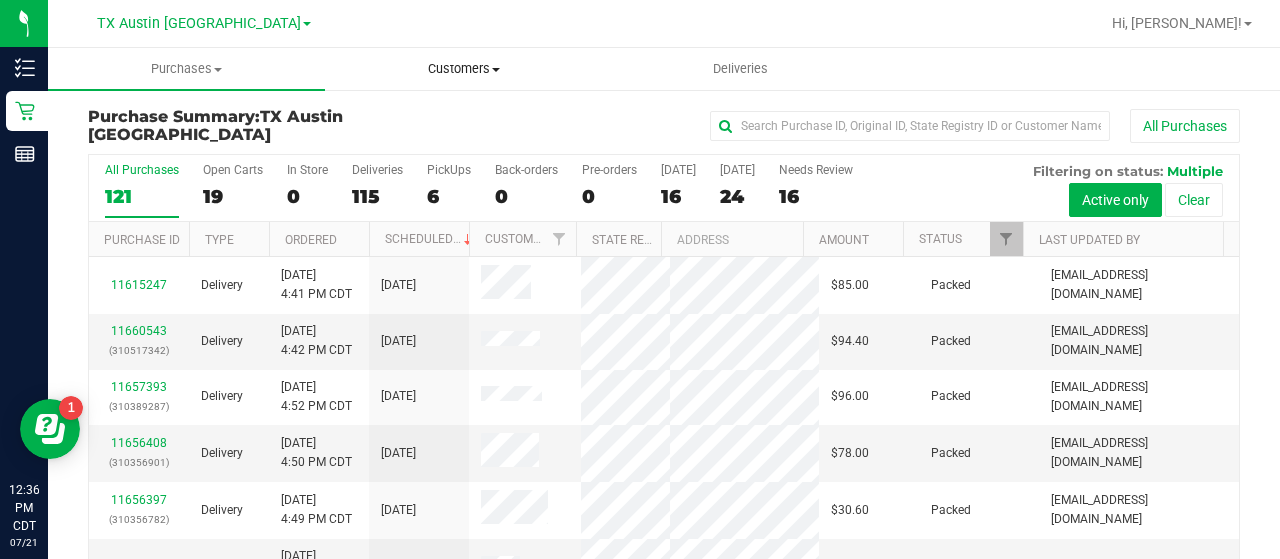 click on "Customers" at bounding box center (463, 69) 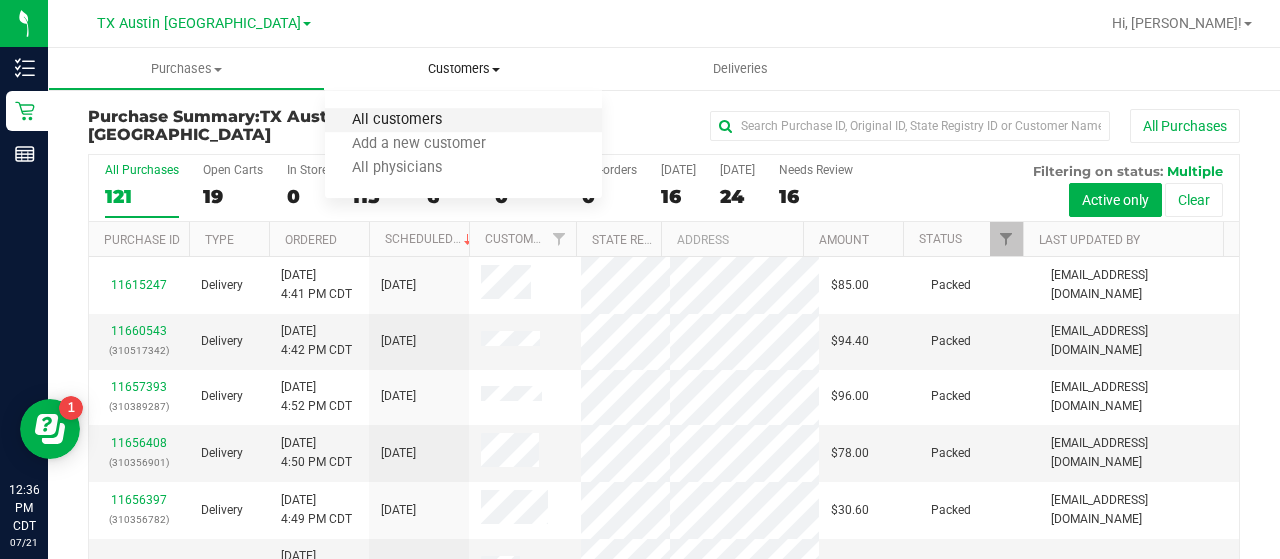 click on "All customers" at bounding box center [397, 120] 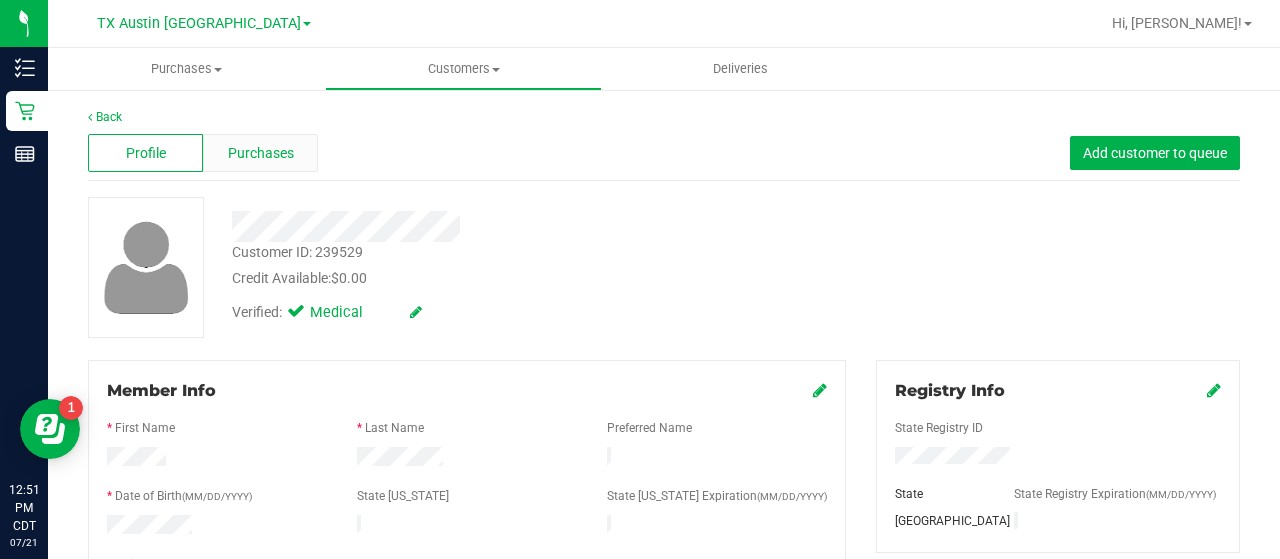 click on "Purchases" at bounding box center (261, 153) 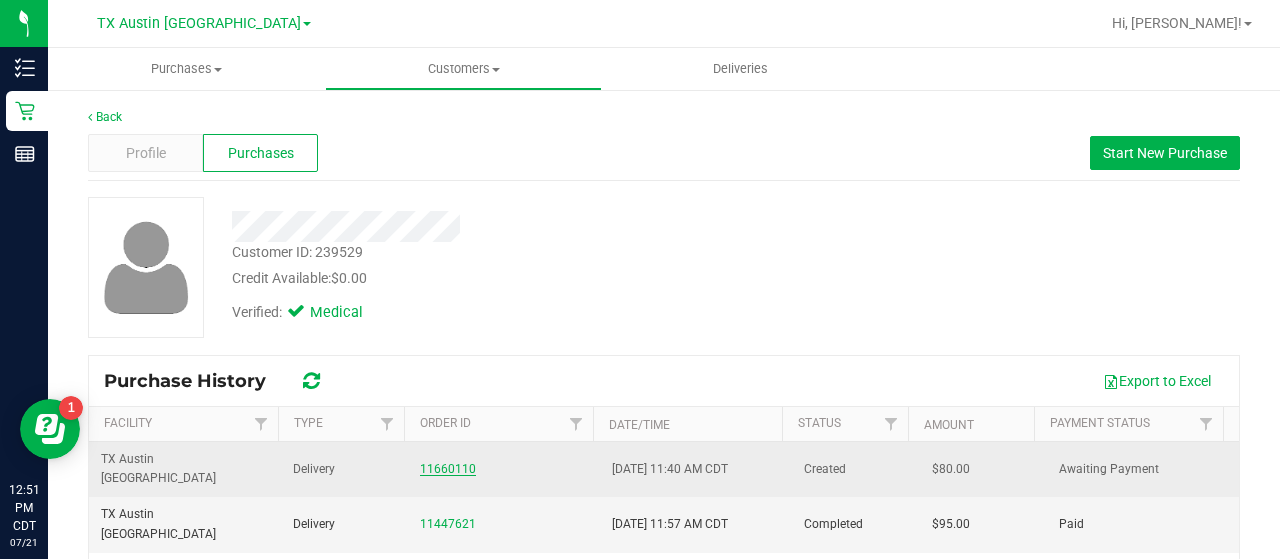 click on "11660110" at bounding box center (448, 469) 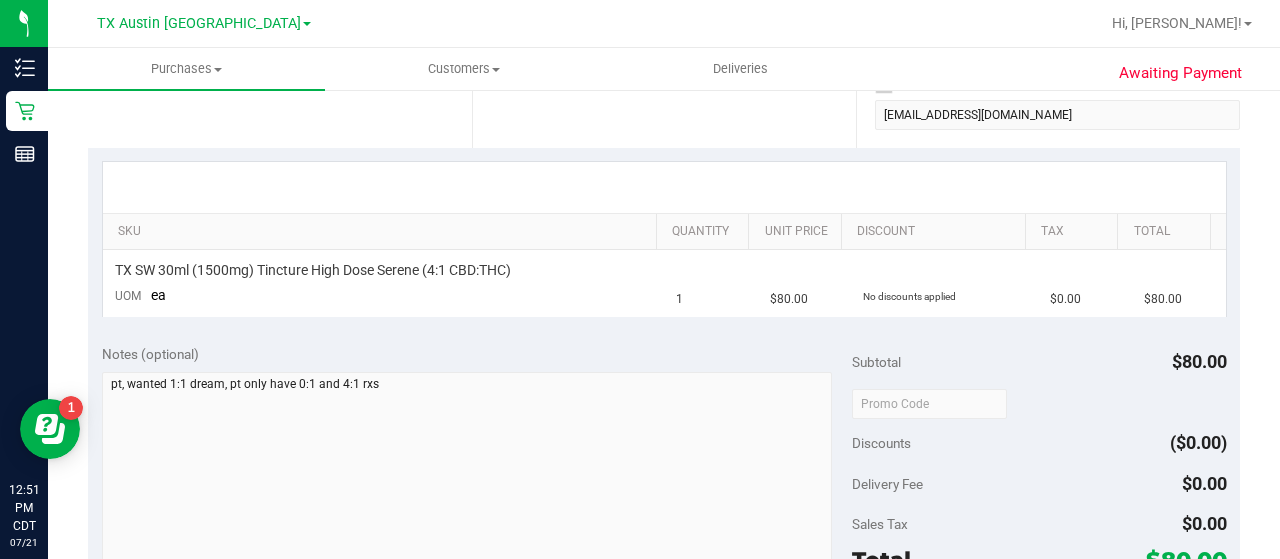 scroll, scrollTop: 406, scrollLeft: 0, axis: vertical 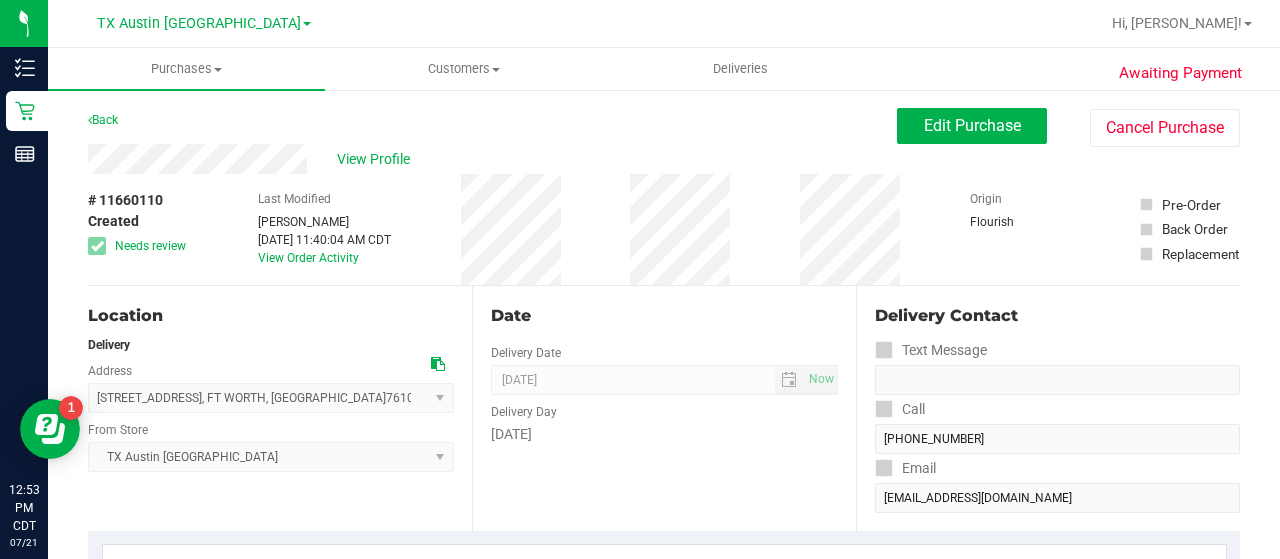 click on "Back
Edit Purchase
Cancel Purchase" at bounding box center [664, 126] 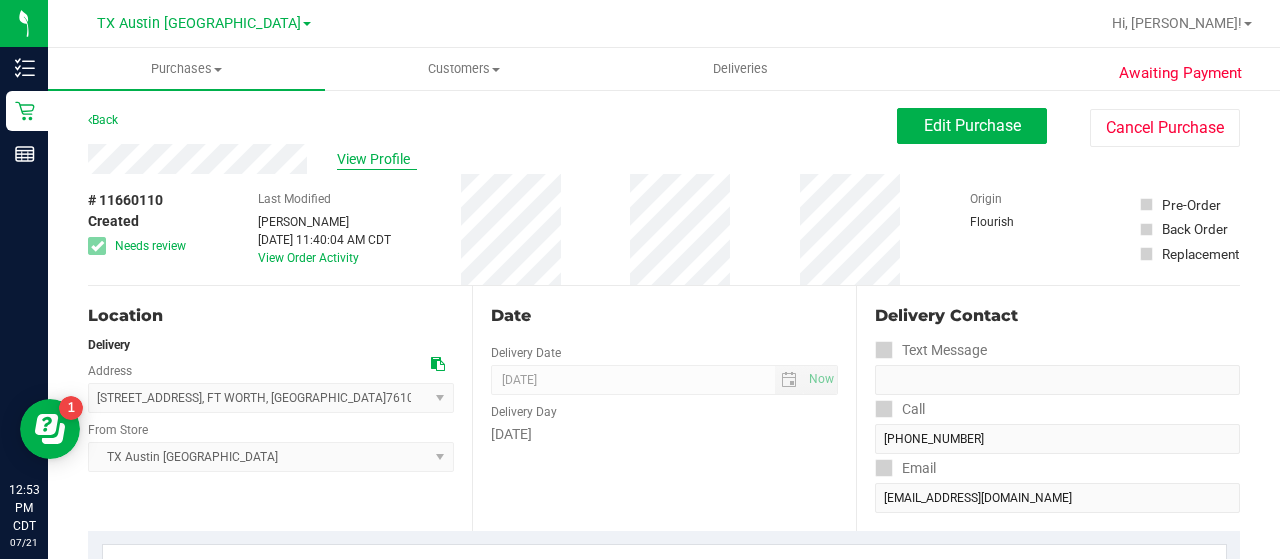 click on "View Profile" at bounding box center [377, 159] 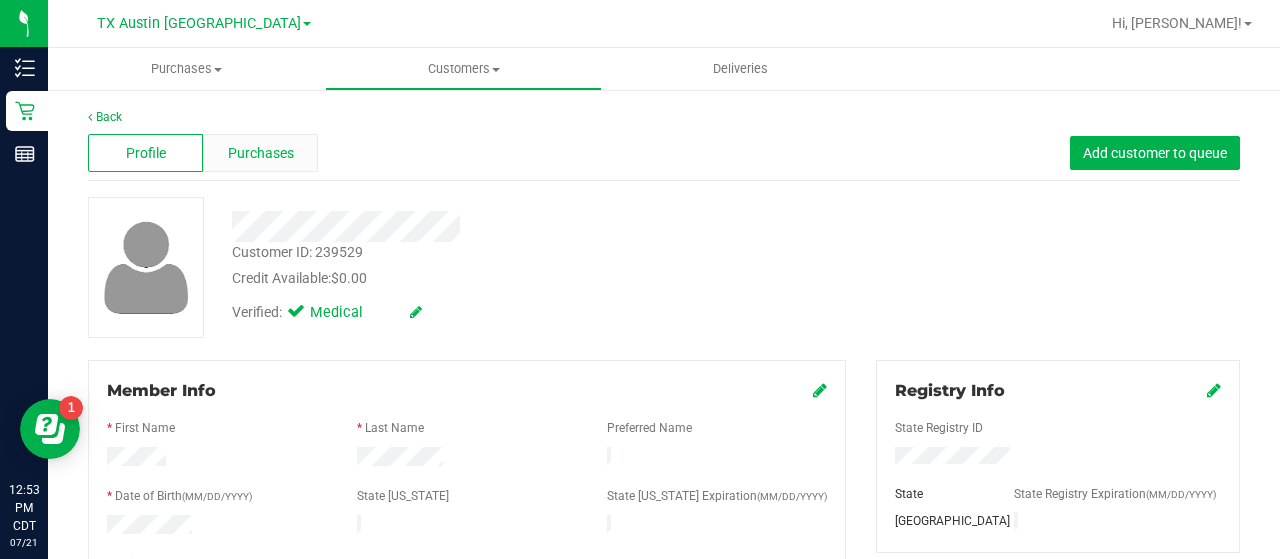 click on "Purchases" at bounding box center [260, 153] 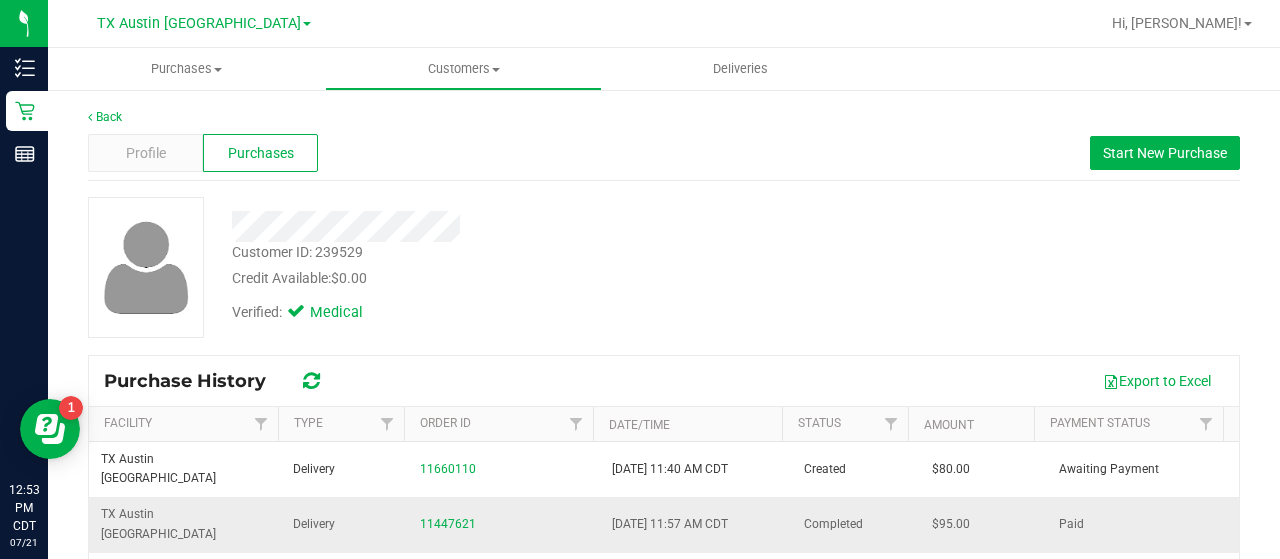 click on "11447621" at bounding box center [504, 524] 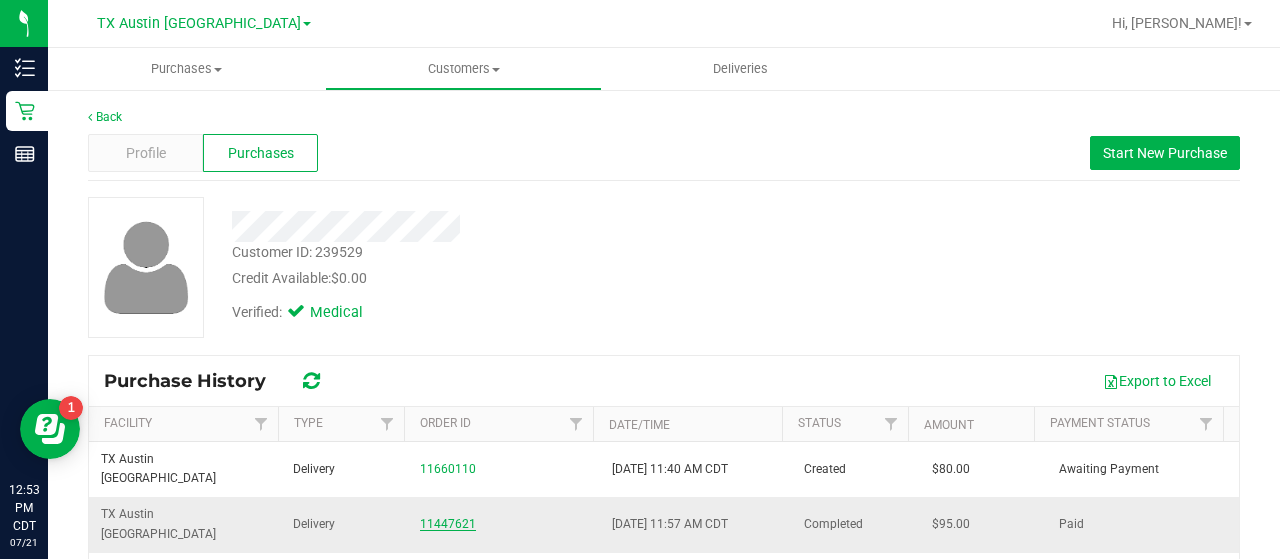 click on "11447621" at bounding box center [448, 524] 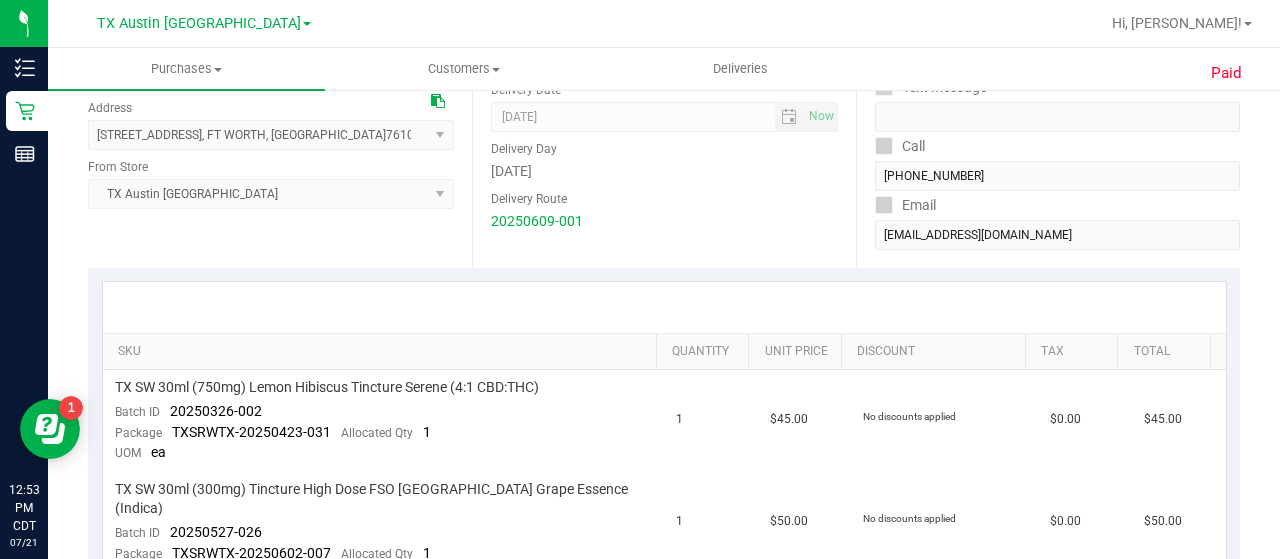 scroll, scrollTop: 328, scrollLeft: 0, axis: vertical 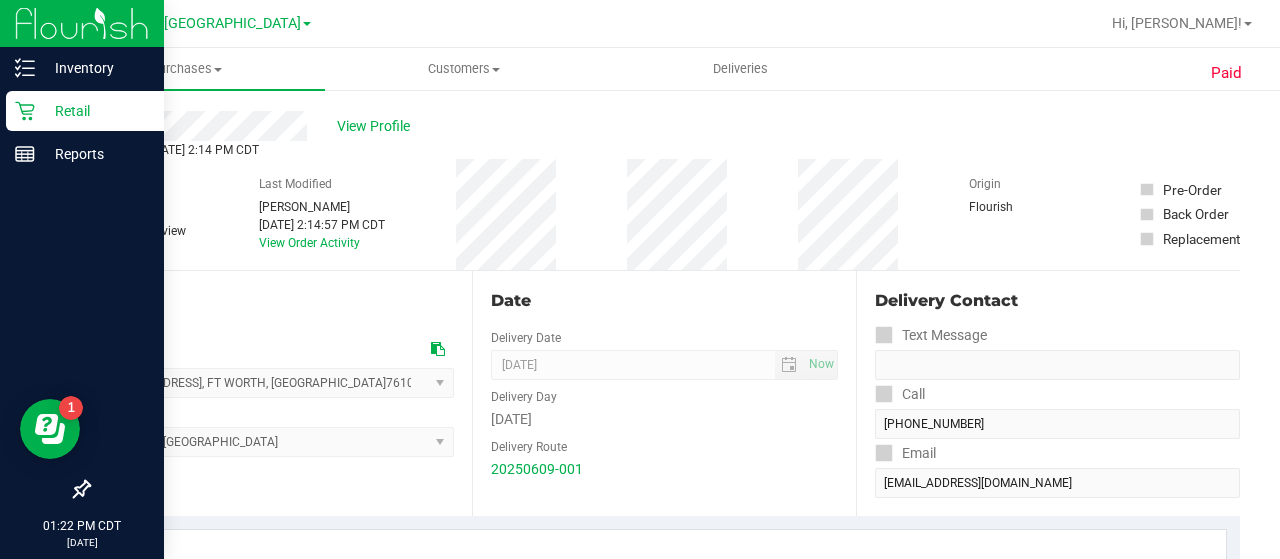 click on "Retail" at bounding box center [95, 111] 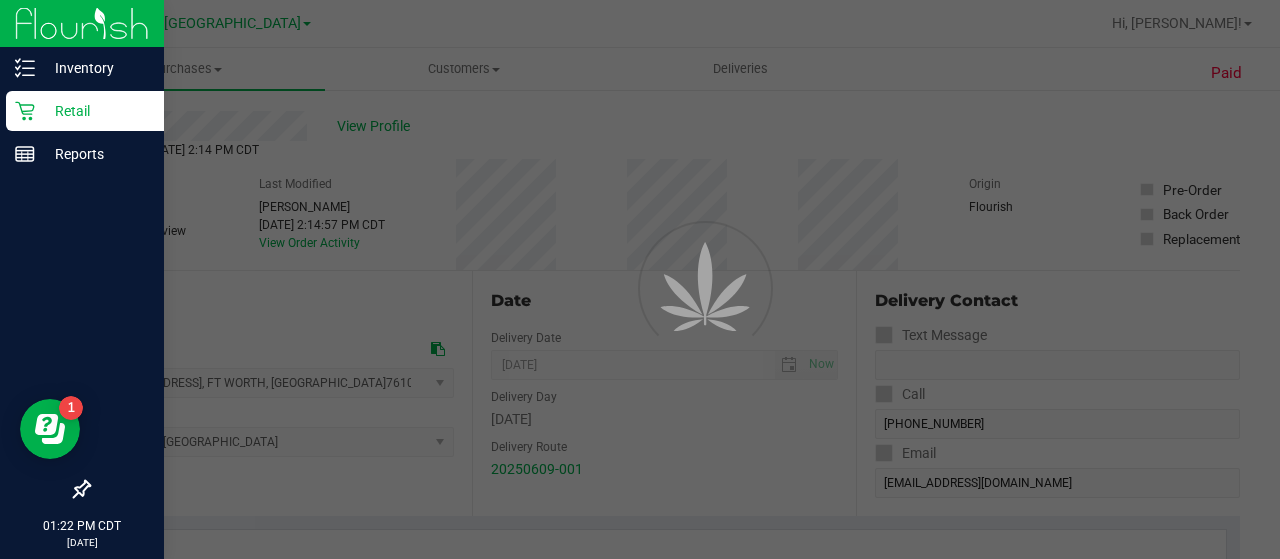 scroll, scrollTop: 0, scrollLeft: 0, axis: both 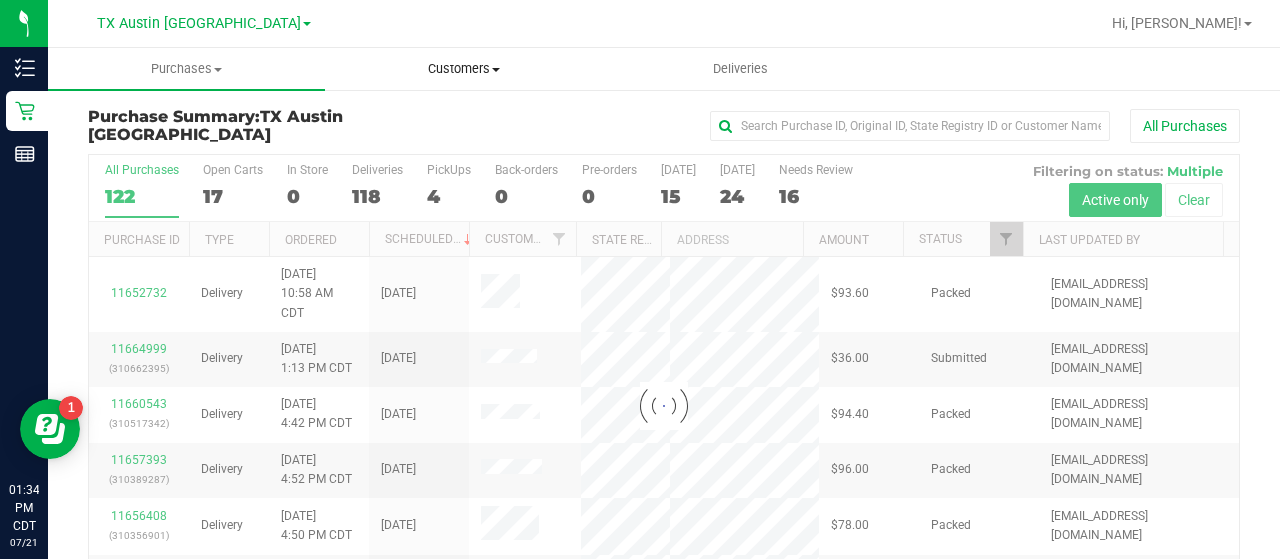 click on "Customers
All customers
Add a new customer
All physicians" at bounding box center [463, 69] 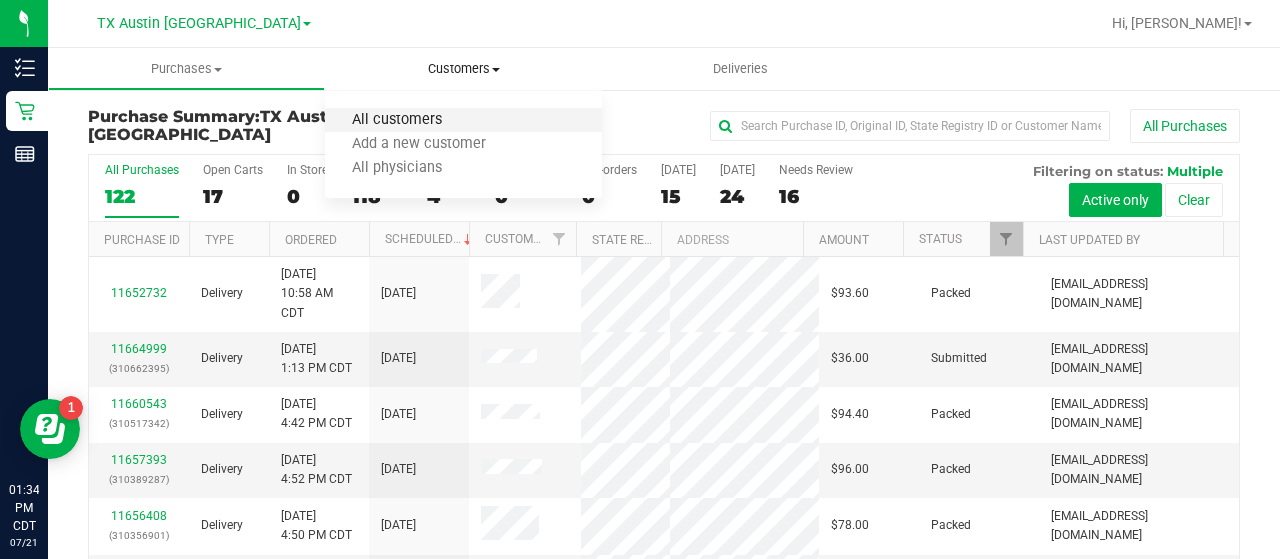 click on "All customers" at bounding box center (397, 120) 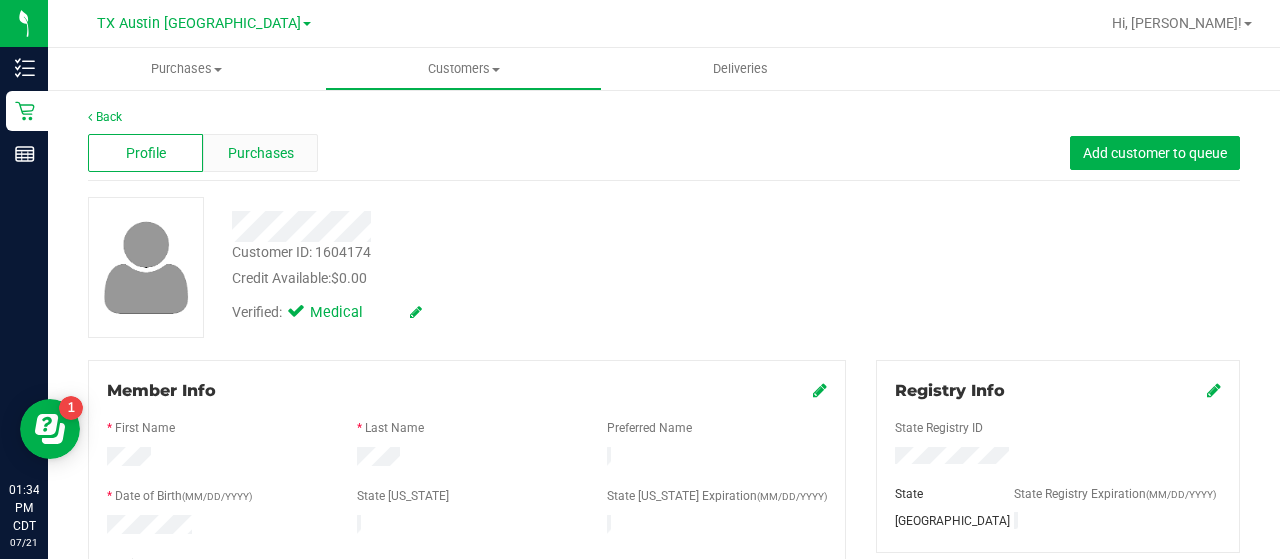 click on "Purchases" at bounding box center [260, 153] 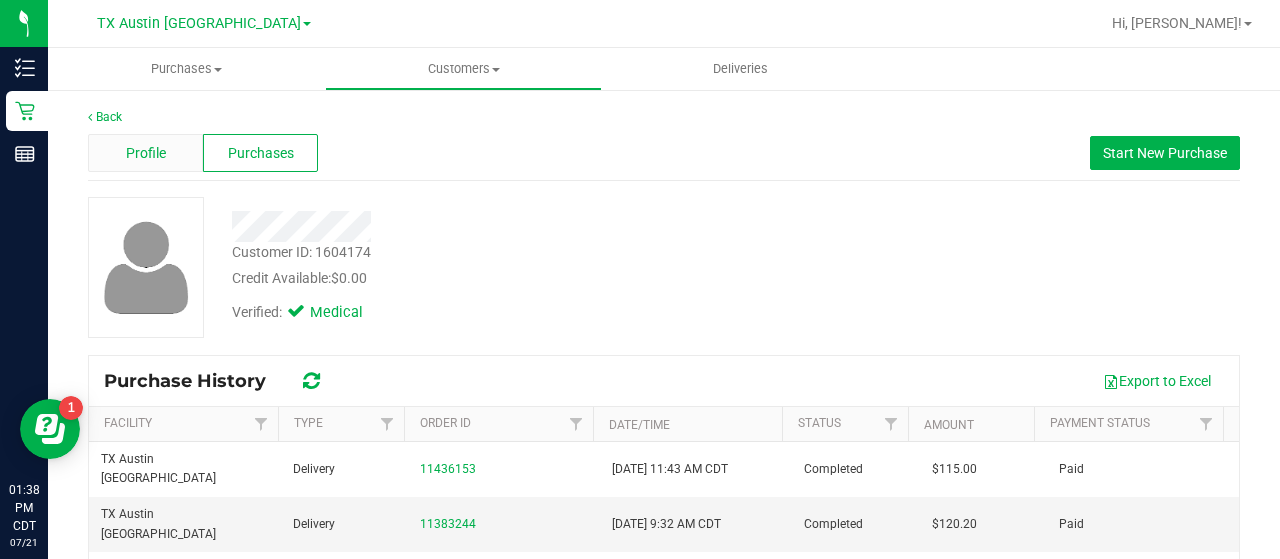 click on "Profile" at bounding box center (146, 153) 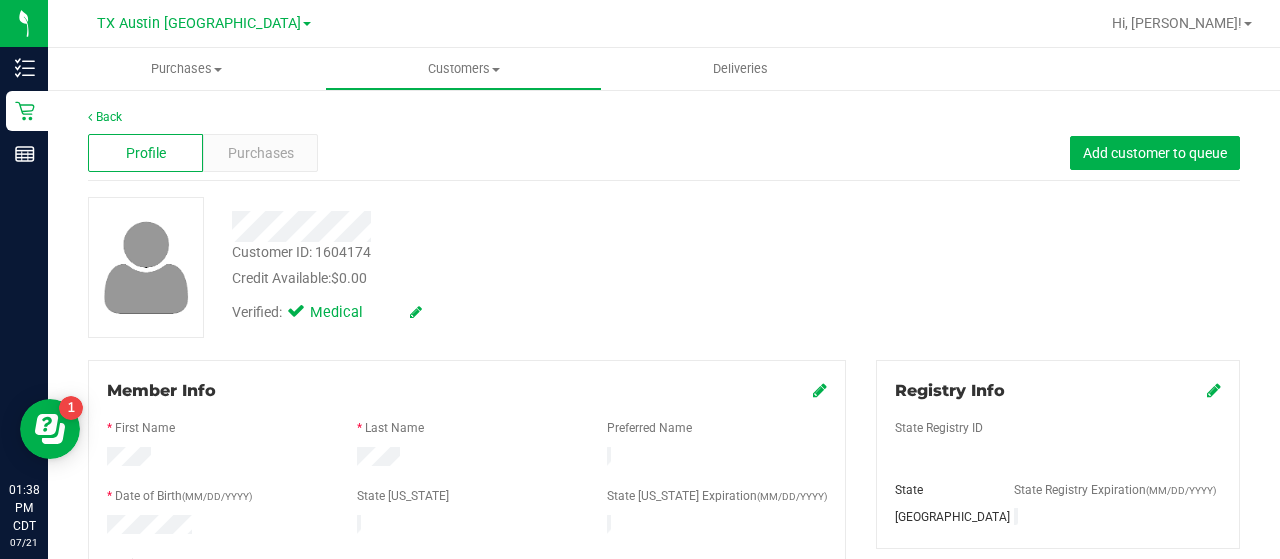 click on "Purchases" at bounding box center (261, 153) 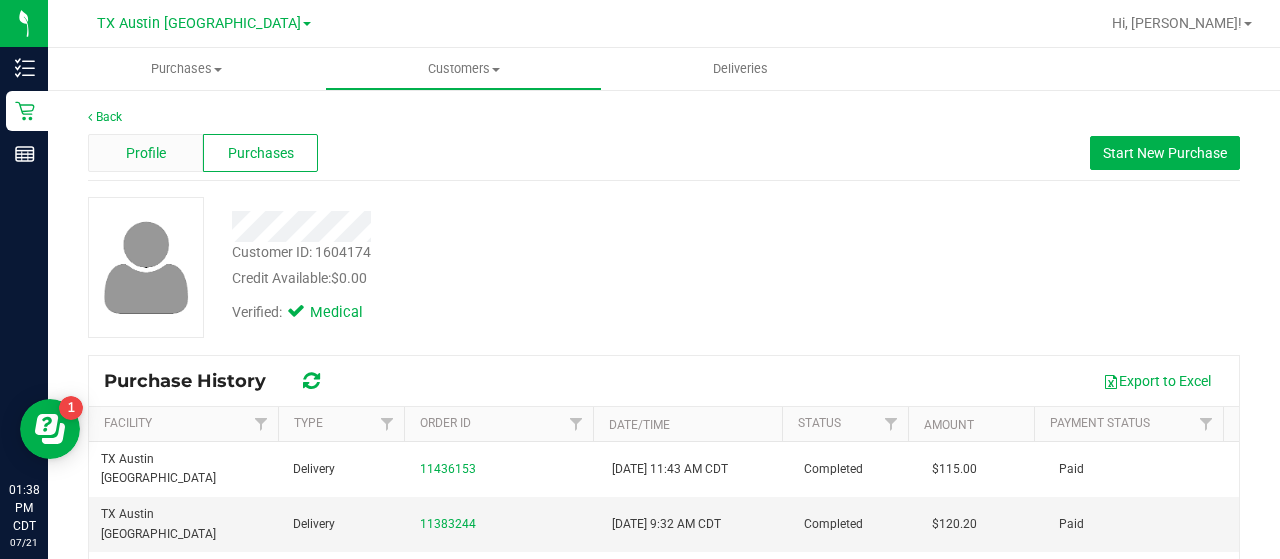 click on "Profile" at bounding box center (145, 153) 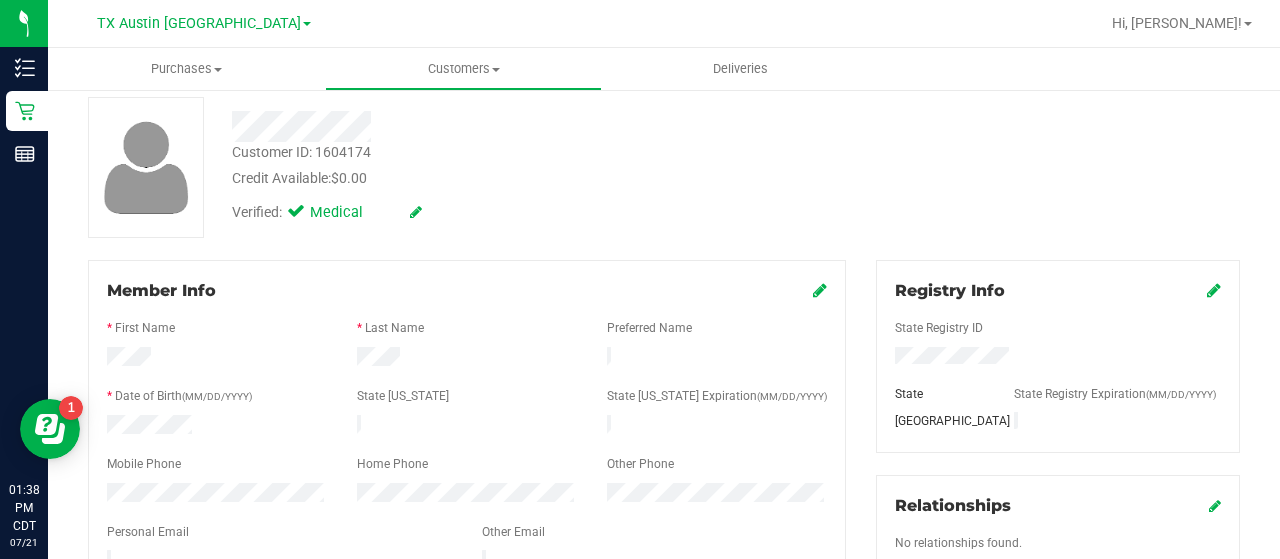 scroll, scrollTop: 28, scrollLeft: 0, axis: vertical 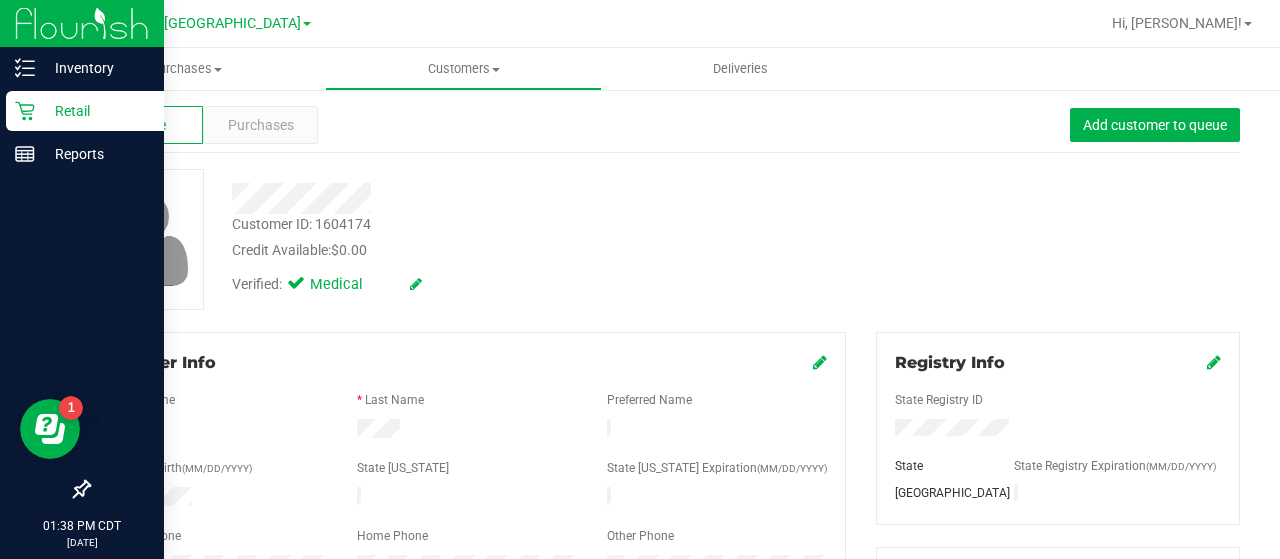 click on "Retail" at bounding box center (85, 111) 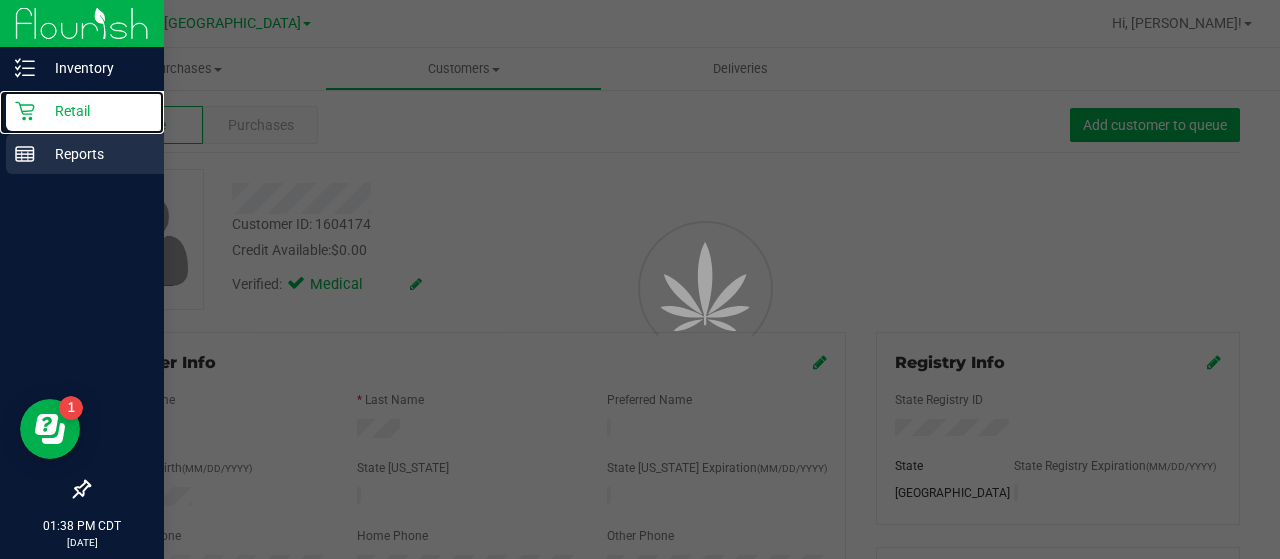 scroll, scrollTop: 0, scrollLeft: 0, axis: both 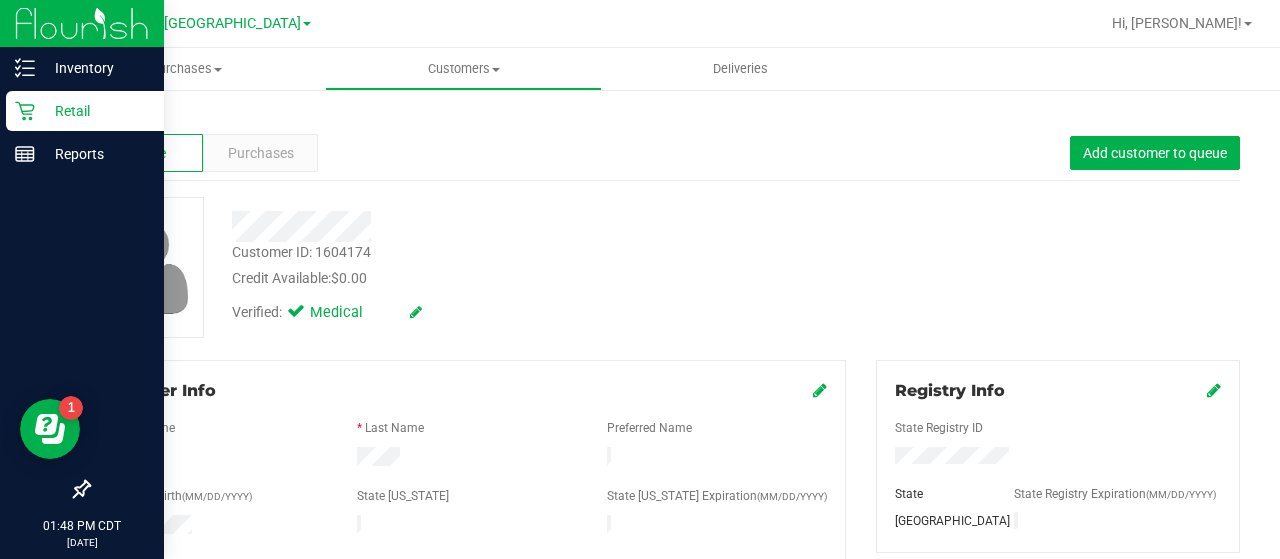 click 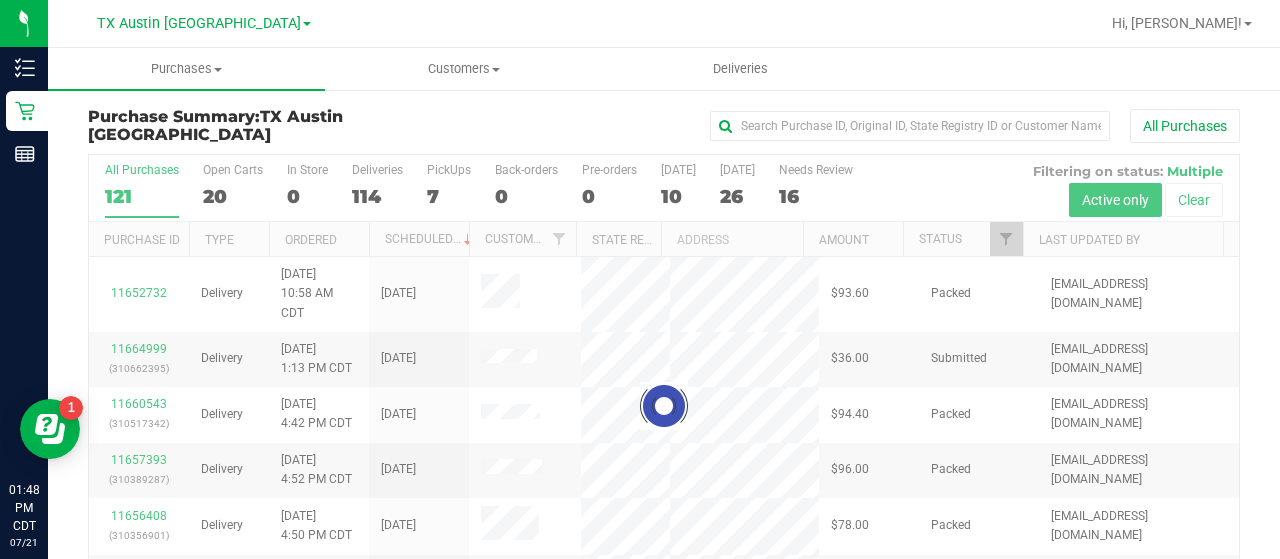 click at bounding box center (664, 406) 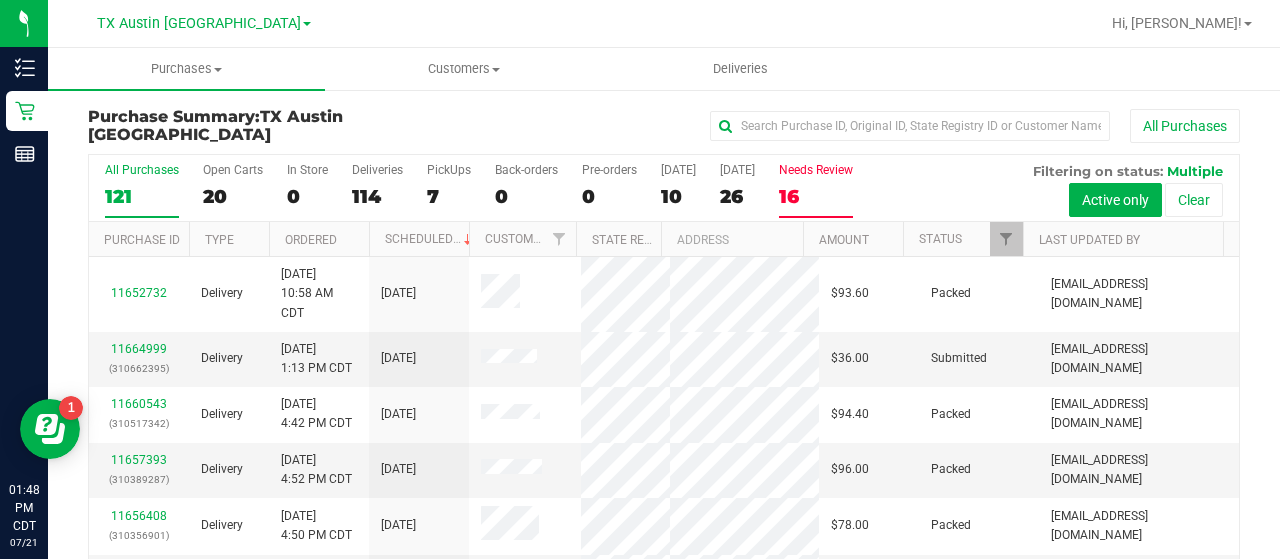 click on "16" at bounding box center (816, 196) 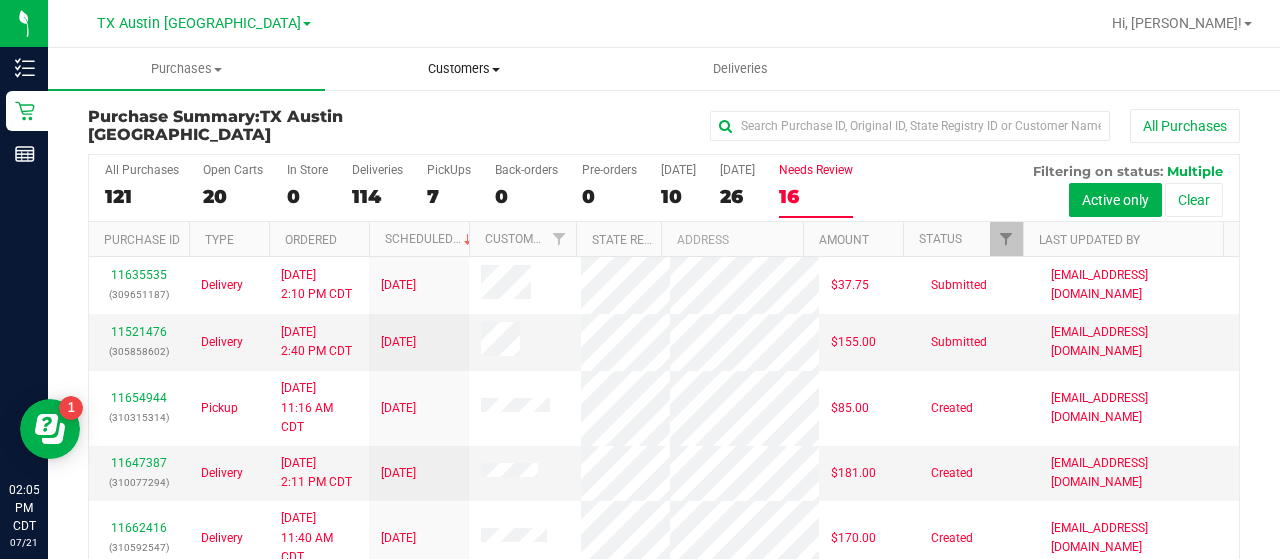 click on "Customers
All customers
Add a new customer
All physicians" at bounding box center (463, 69) 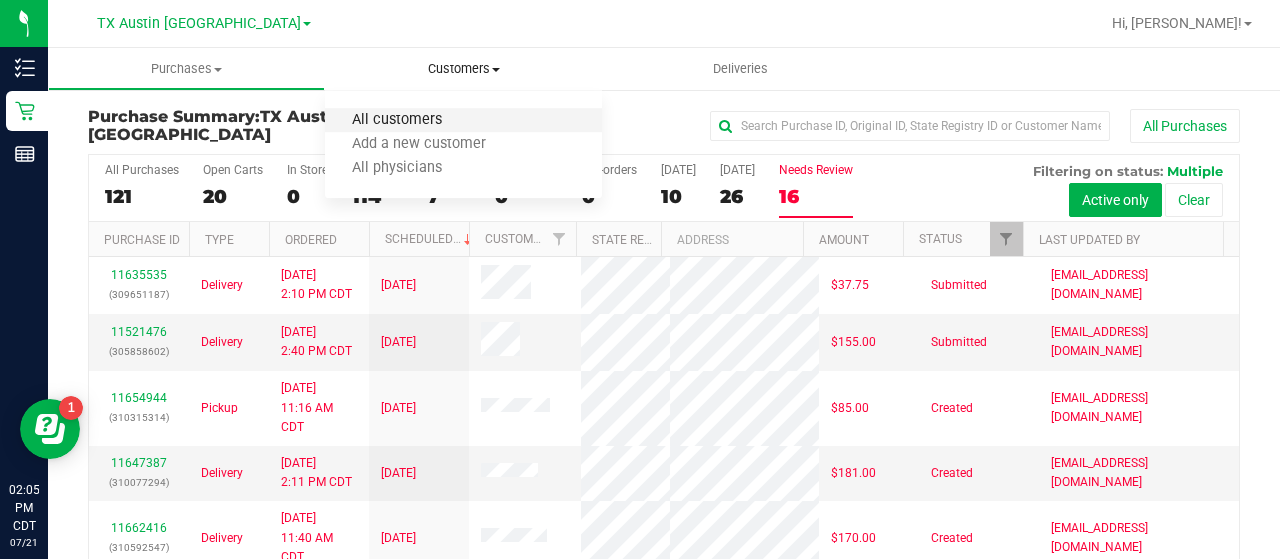 click on "All customers" at bounding box center [397, 120] 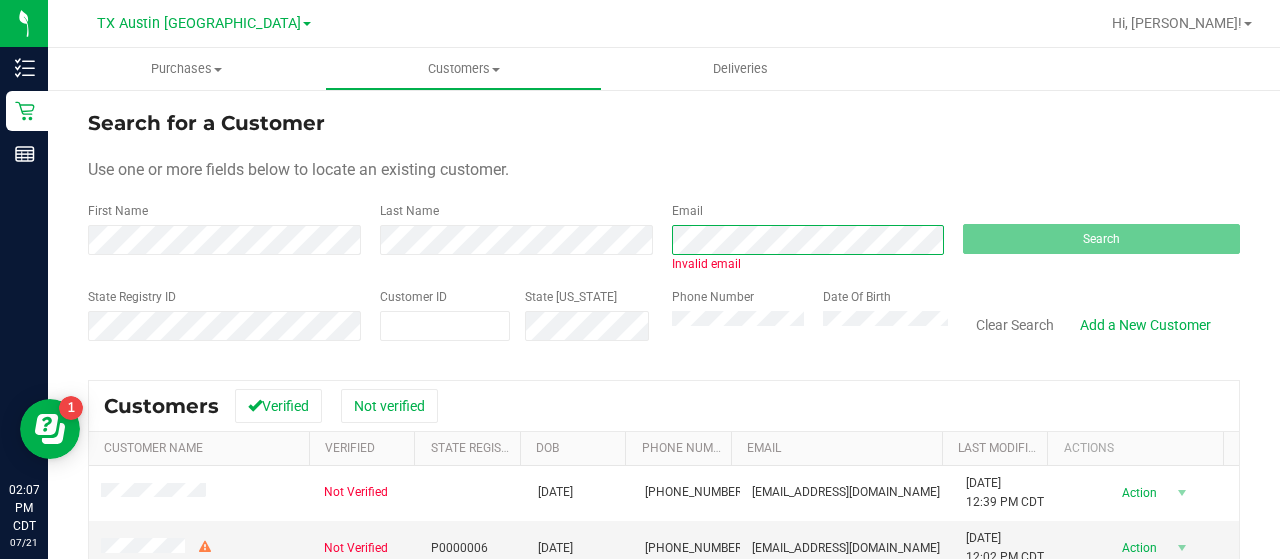 click on "First Name
Last Name
Email
Invalid email
Search" at bounding box center [664, 237] 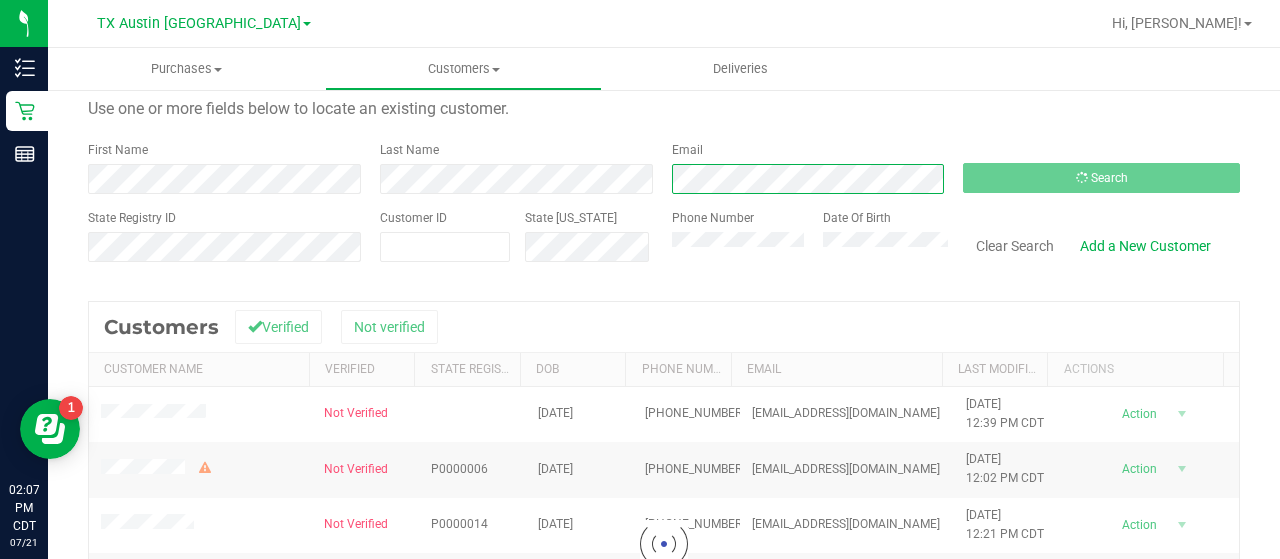 scroll, scrollTop: 67, scrollLeft: 0, axis: vertical 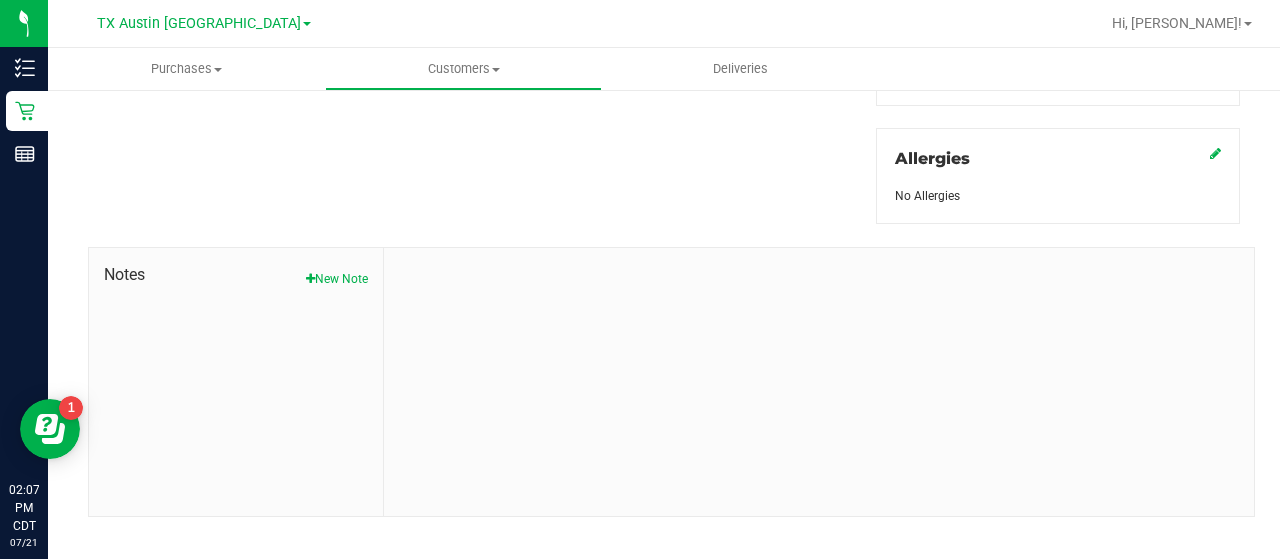 click on "Notes
New Note" at bounding box center (236, 382) 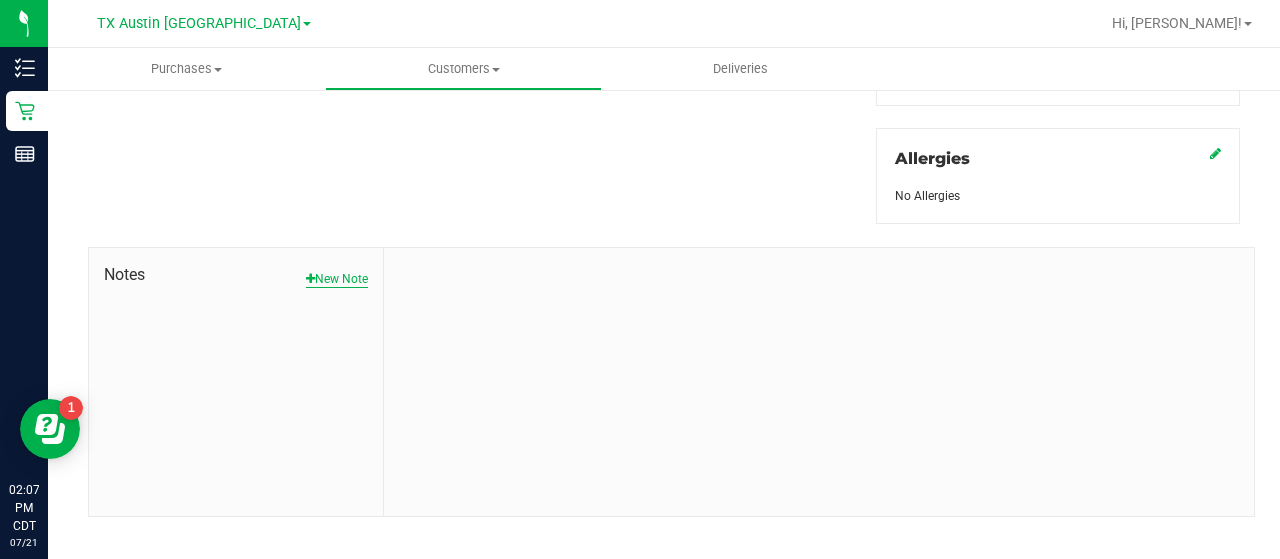 click on "New Note" at bounding box center (337, 279) 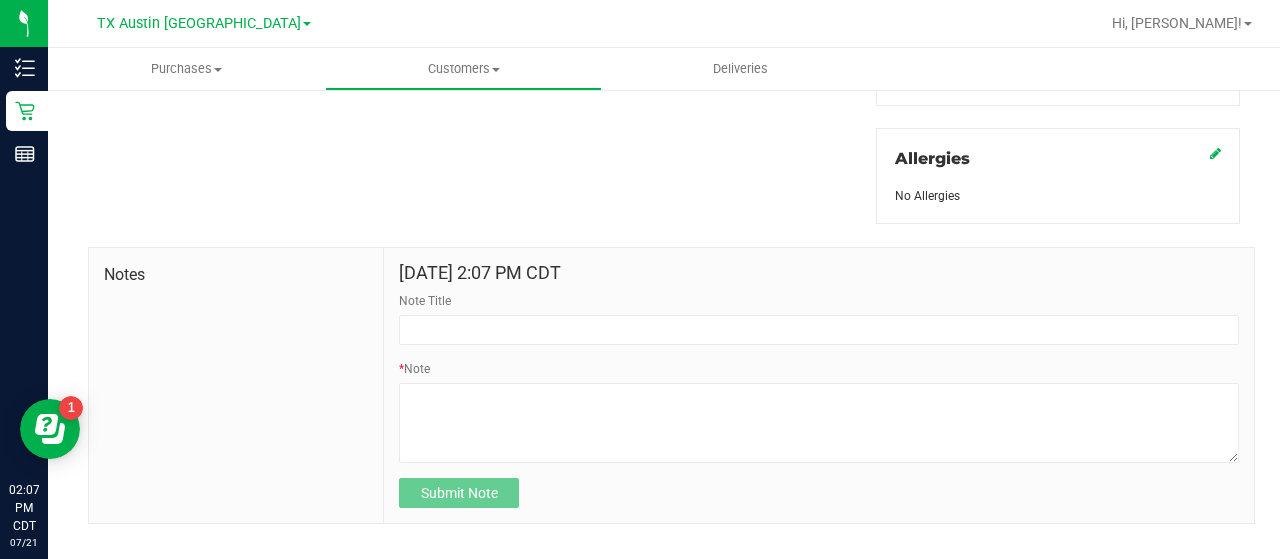 click on "[DATE] 2:07 PM CDT
Note Title
*
Note
Submit Note" at bounding box center (819, 386) 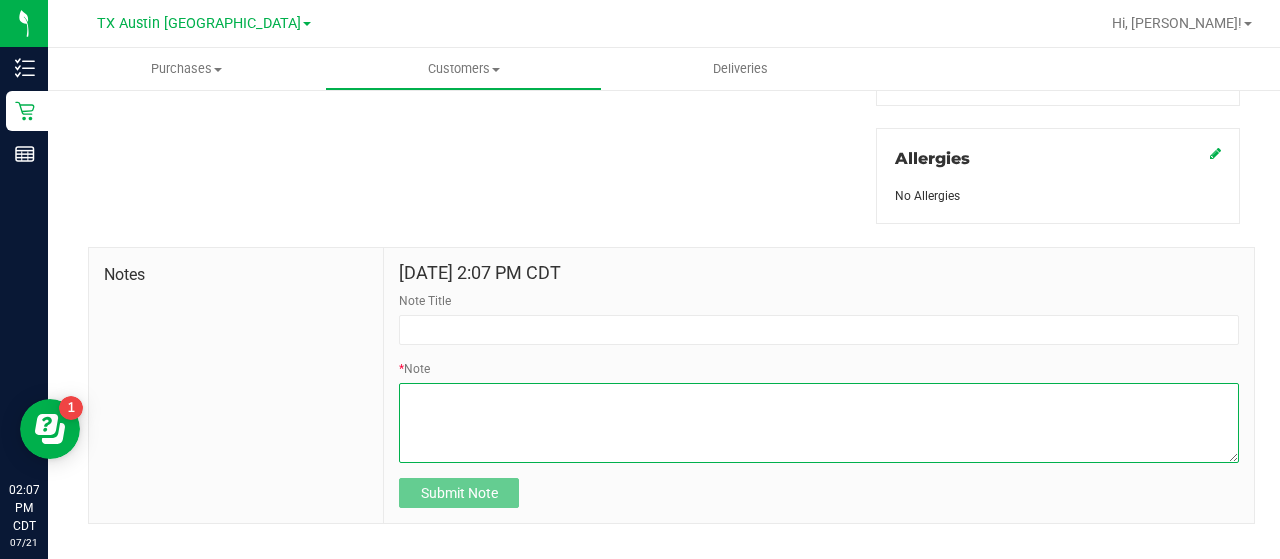 click on "*
Note" at bounding box center (819, 423) 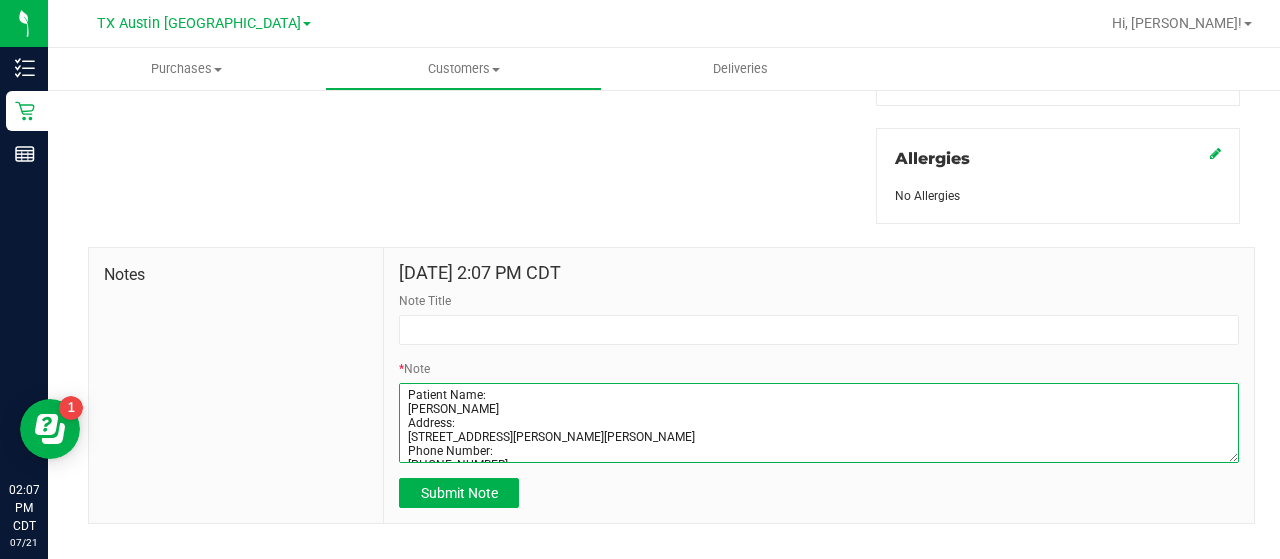 scroll, scrollTop: 202, scrollLeft: 0, axis: vertical 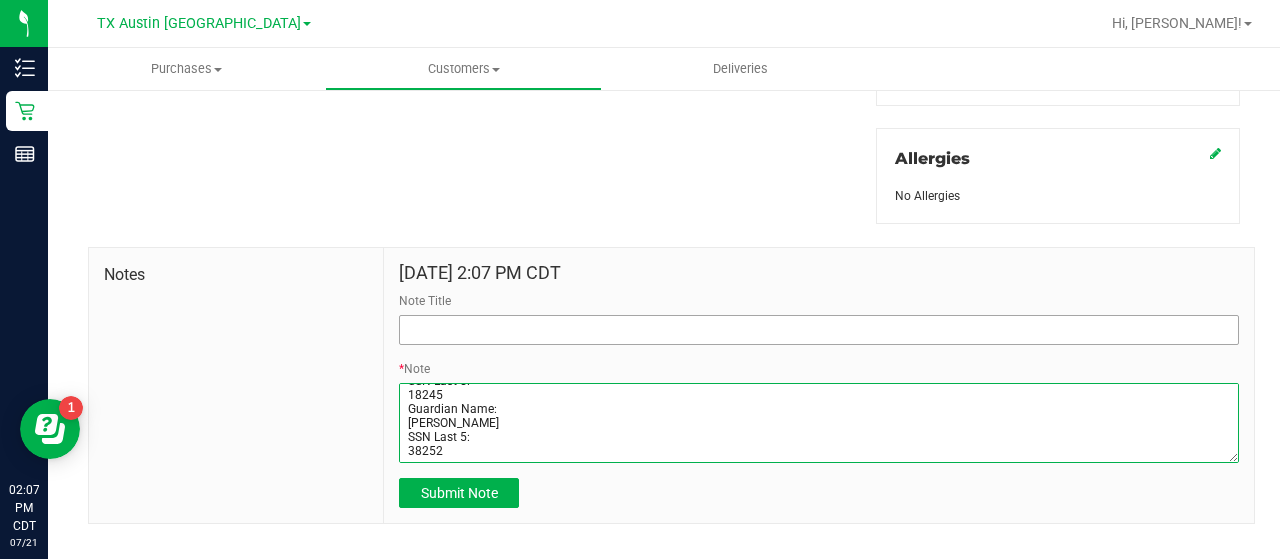 type on "Patient Name:
[PERSON_NAME]
Address:
[STREET_ADDRESS][PERSON_NAME][PERSON_NAME]
Phone Number:
[PHONE_NUMBER]
DOB:
[DEMOGRAPHIC_DATA]
SSN Last 5:
14249
Guardian Name:
[PERSON_NAME]
SSN Last 5:
18245
Guardian Name:
[PERSON_NAME]
SSN Last 5:
38252" 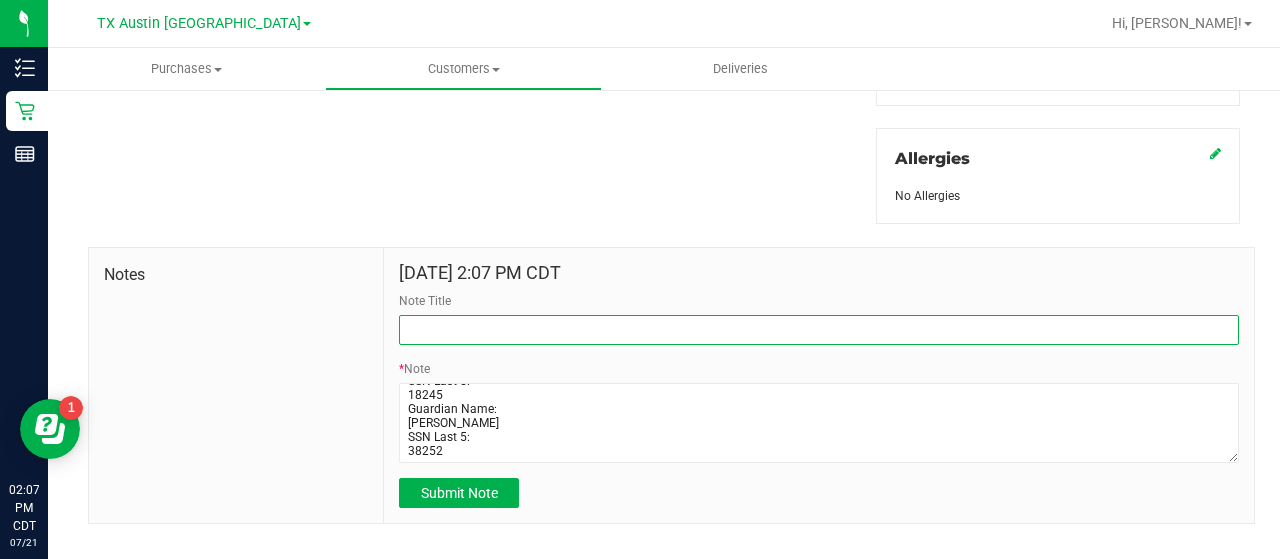click on "Note Title" at bounding box center [819, 330] 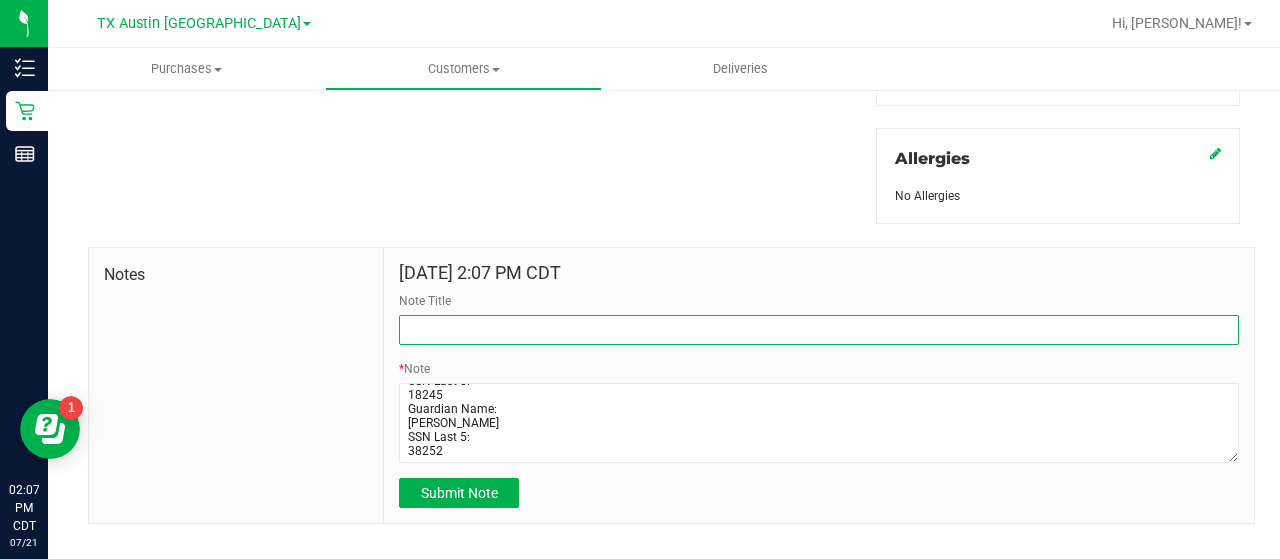 type on "[PERSON_NAME]." 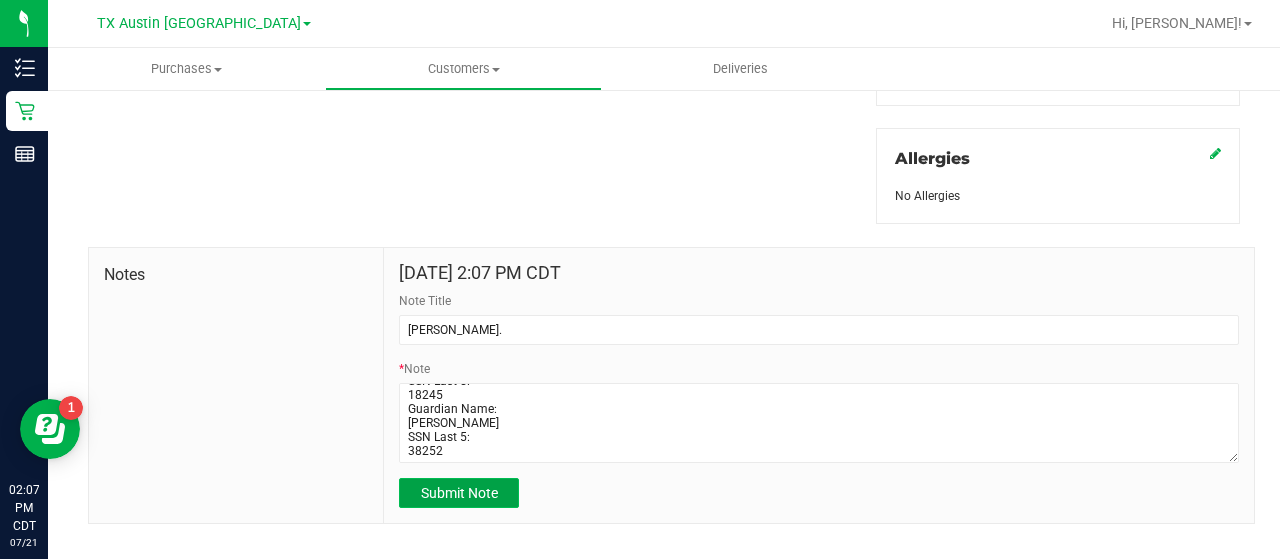 click on "Submit Note" at bounding box center [459, 493] 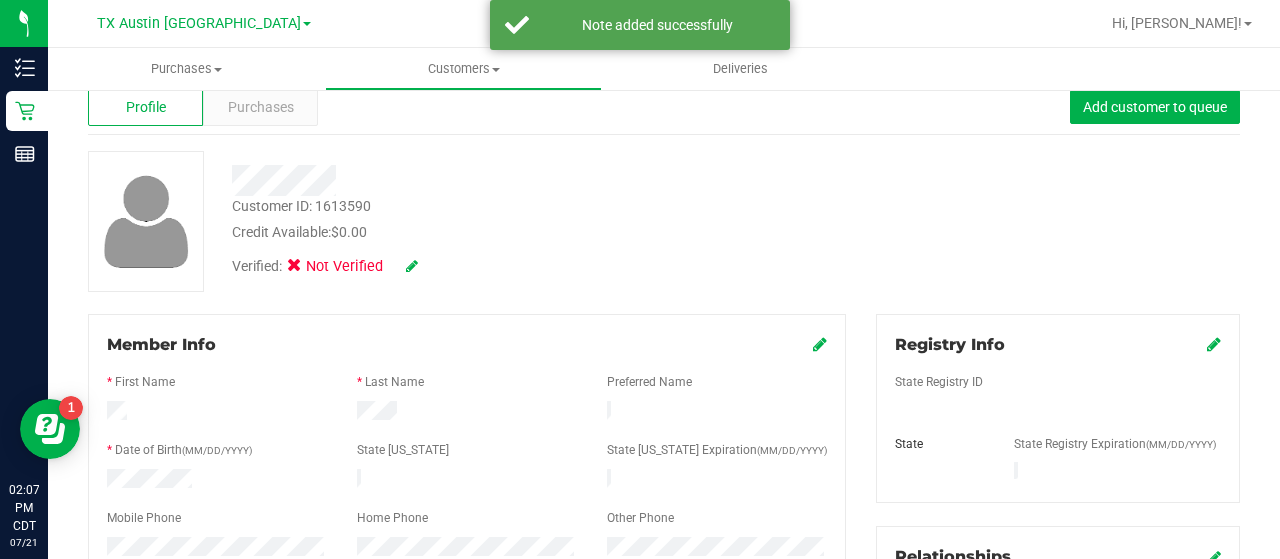 scroll, scrollTop: 0, scrollLeft: 0, axis: both 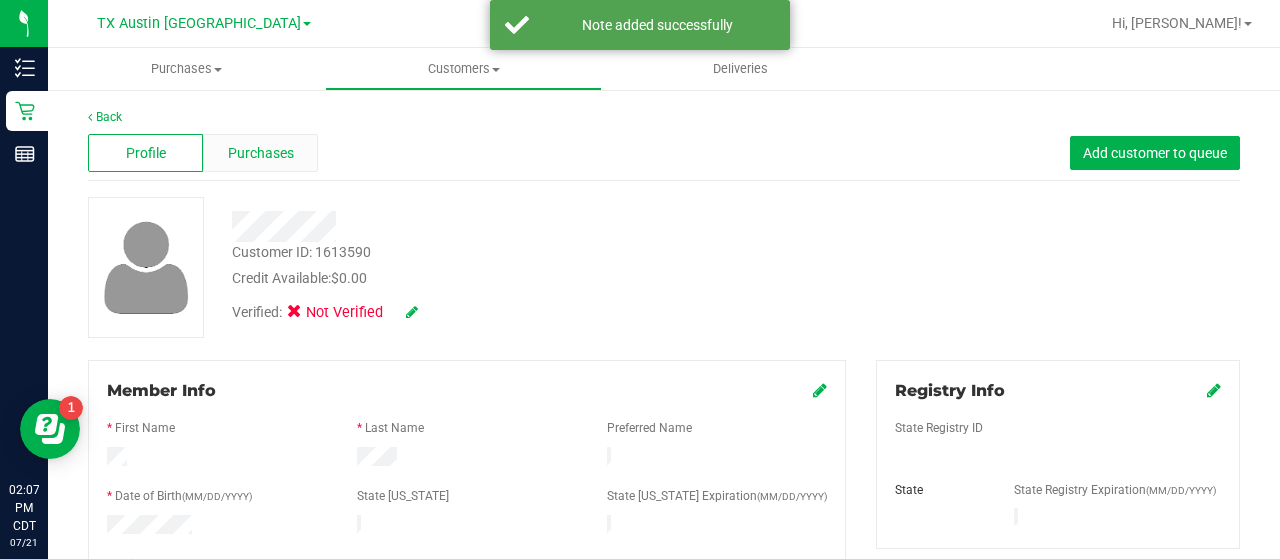 click on "Purchases" at bounding box center (260, 153) 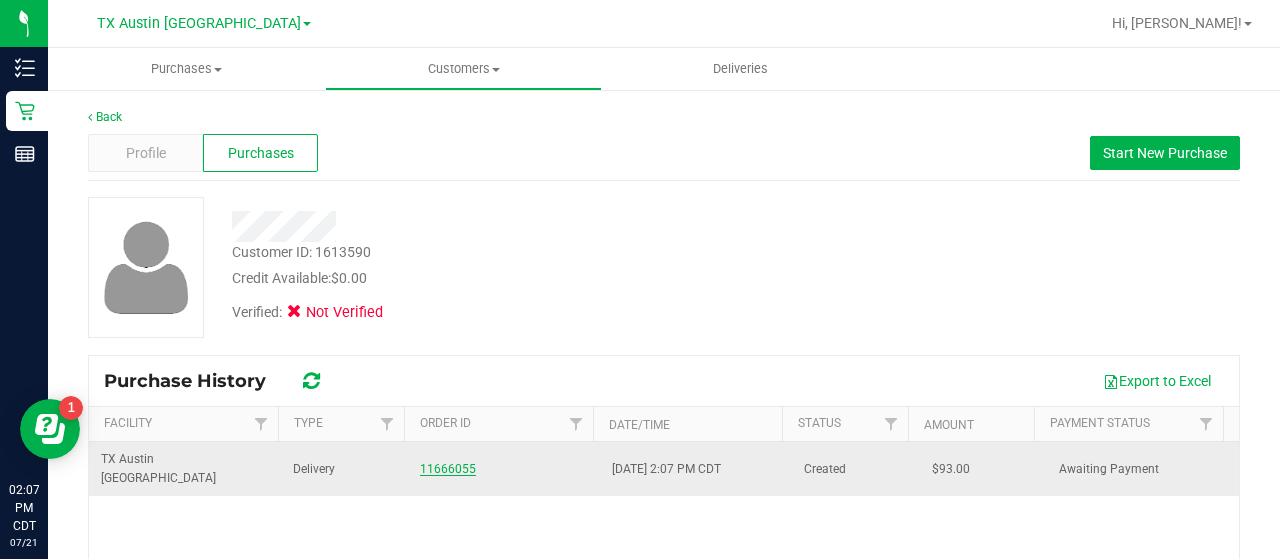 click on "11666055" at bounding box center (504, 469) 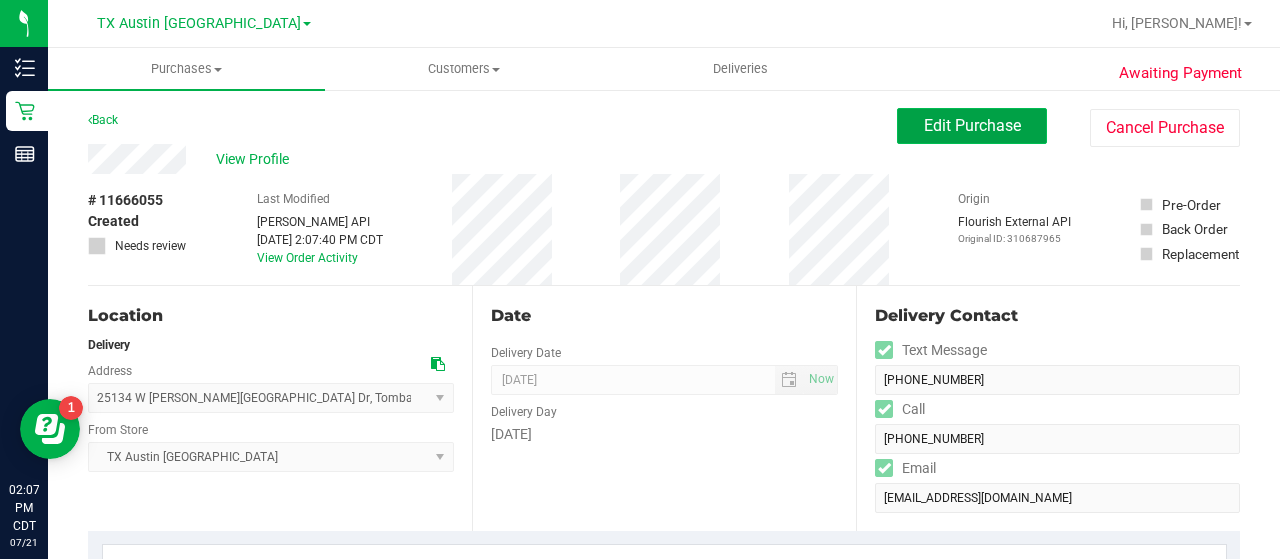 click on "Edit Purchase" at bounding box center [972, 125] 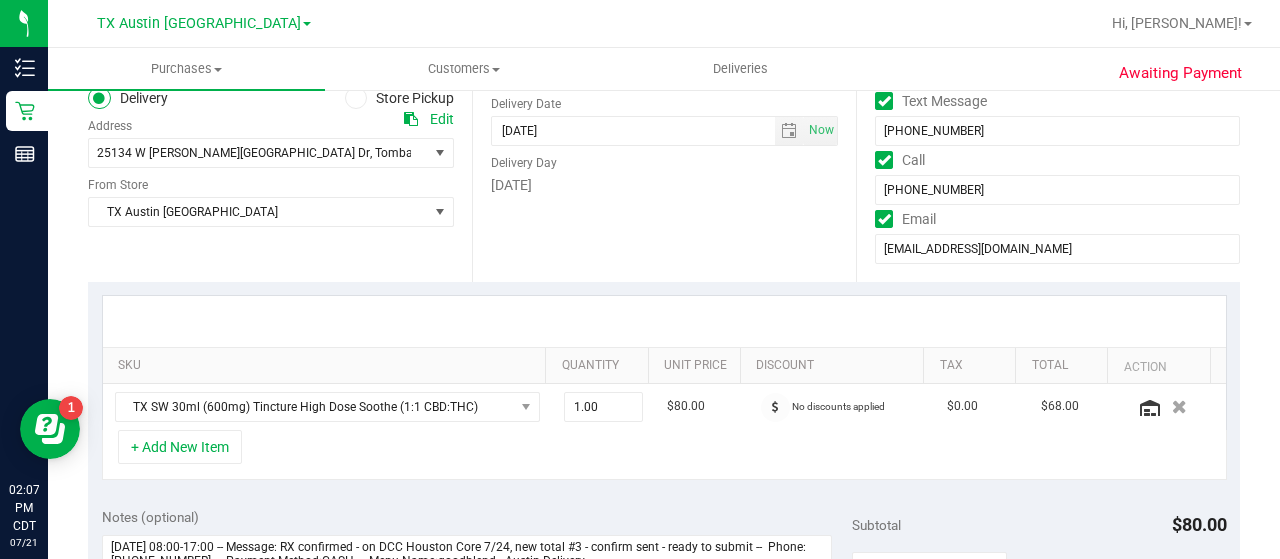 scroll, scrollTop: 232, scrollLeft: 0, axis: vertical 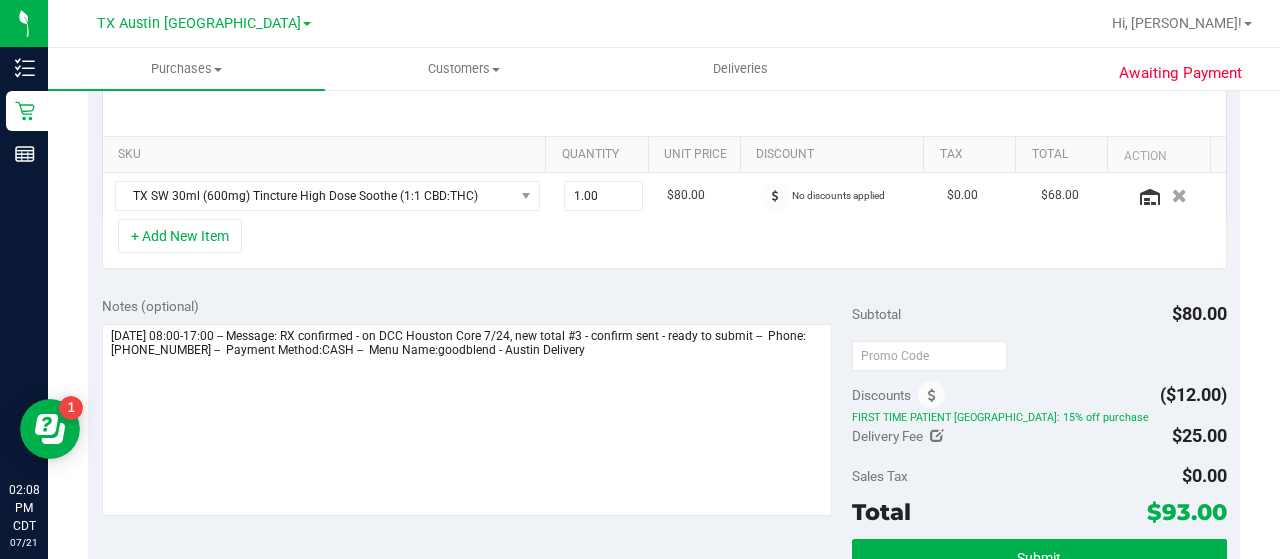 click on "+ Add New Item" at bounding box center (664, 244) 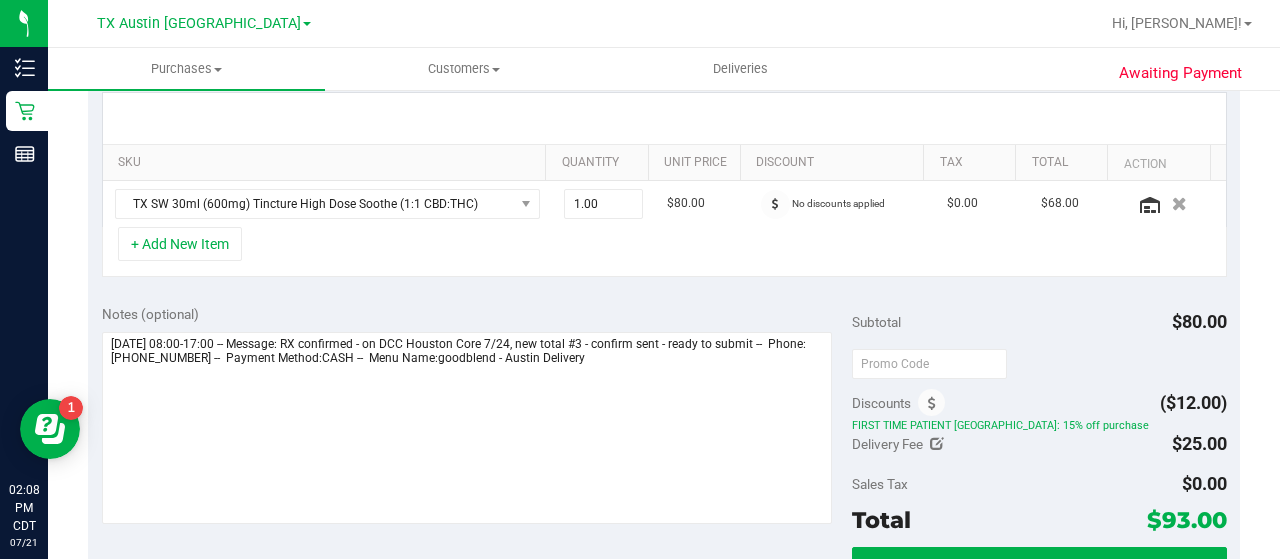 scroll, scrollTop: 450, scrollLeft: 0, axis: vertical 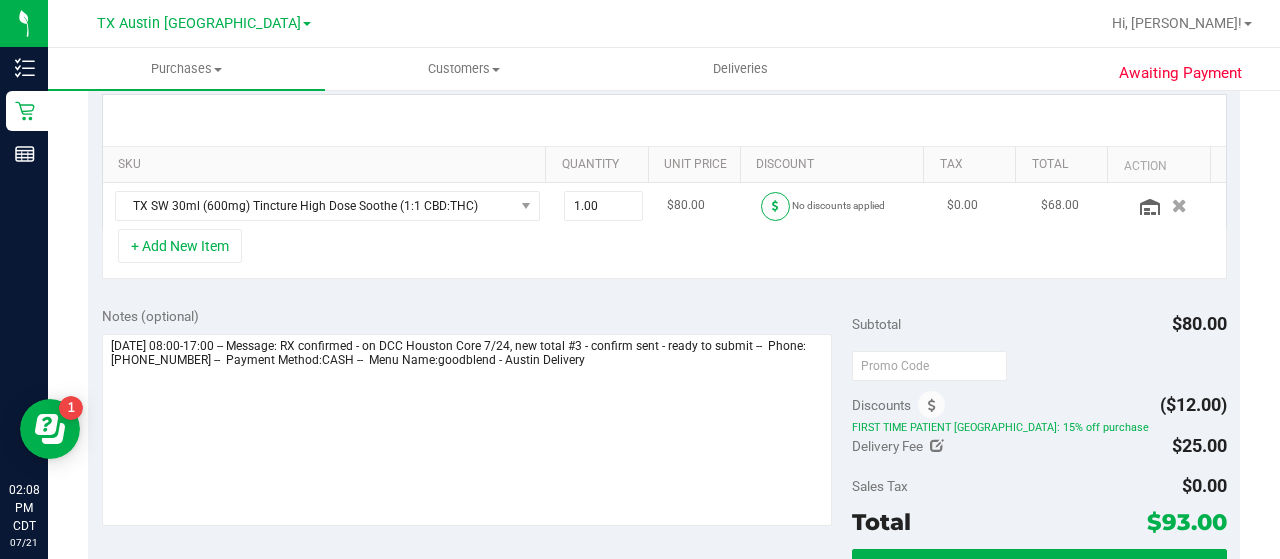 click at bounding box center [775, 206] 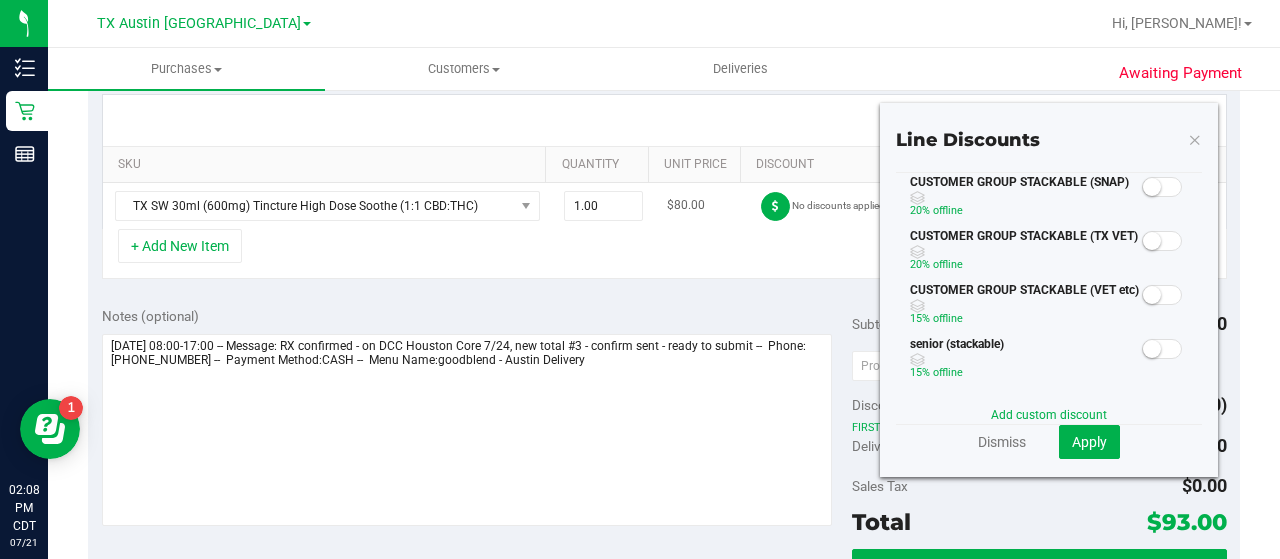 scroll, scrollTop: 0, scrollLeft: 0, axis: both 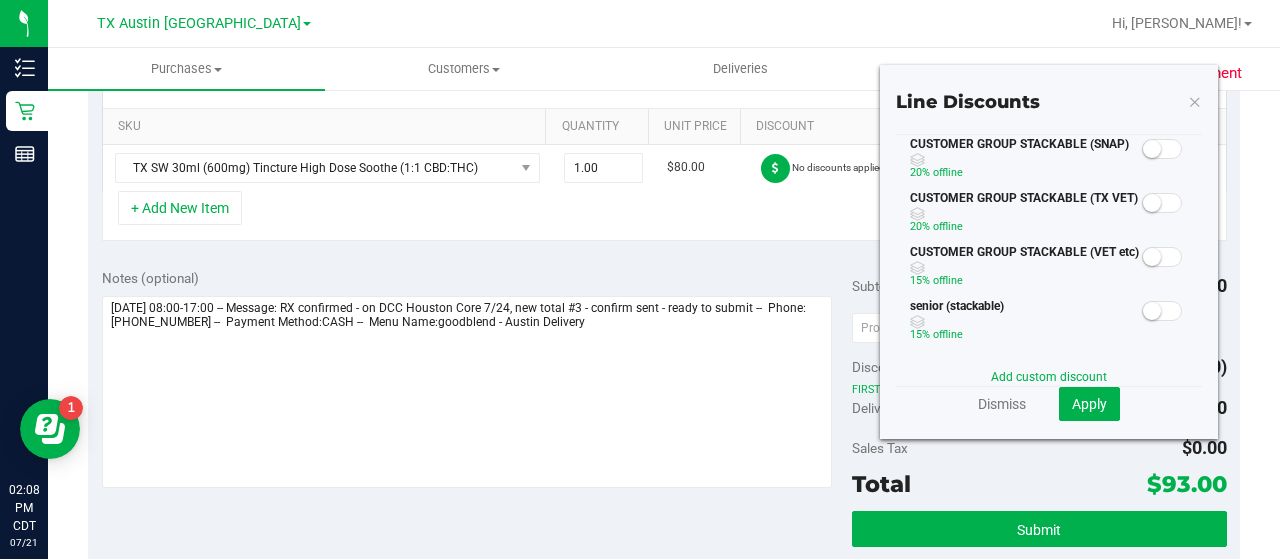 click at bounding box center (1195, 101) 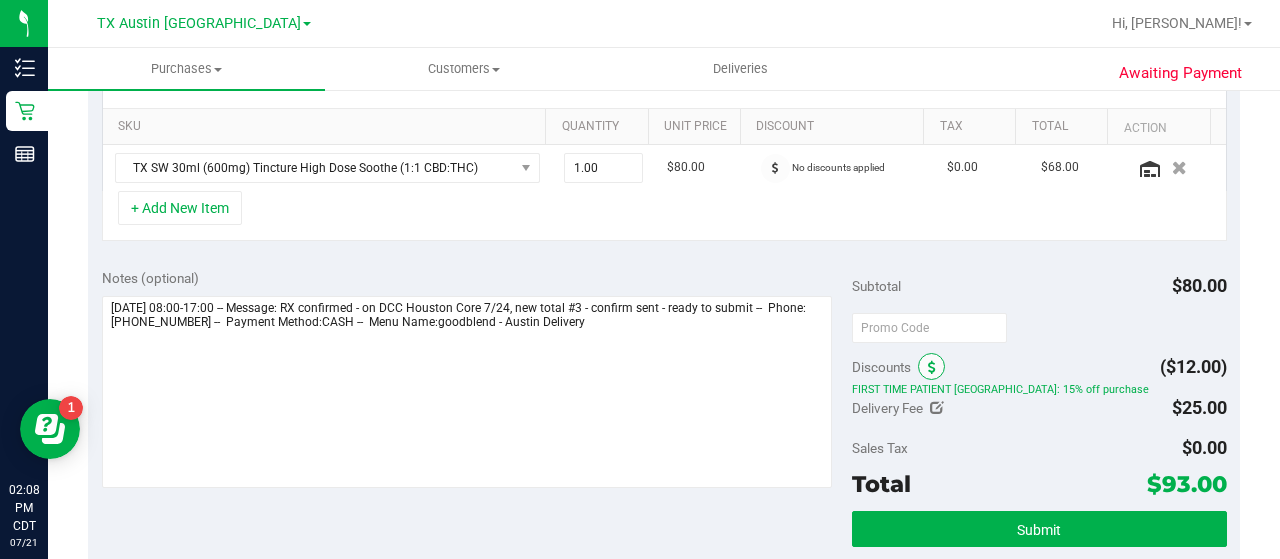 click at bounding box center [932, 368] 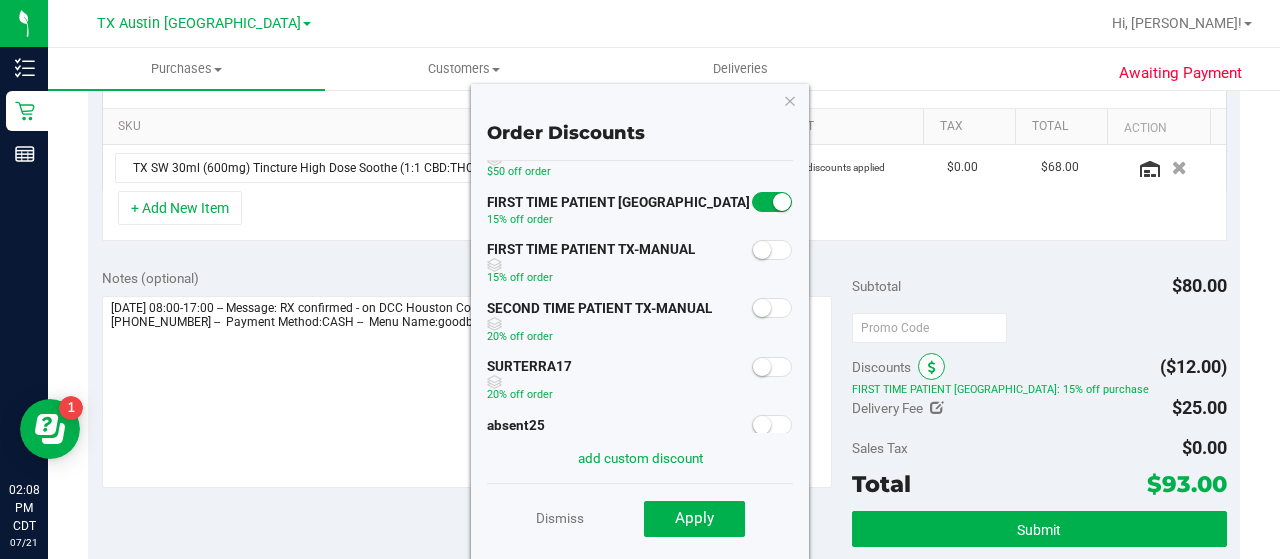 scroll, scrollTop: 0, scrollLeft: 0, axis: both 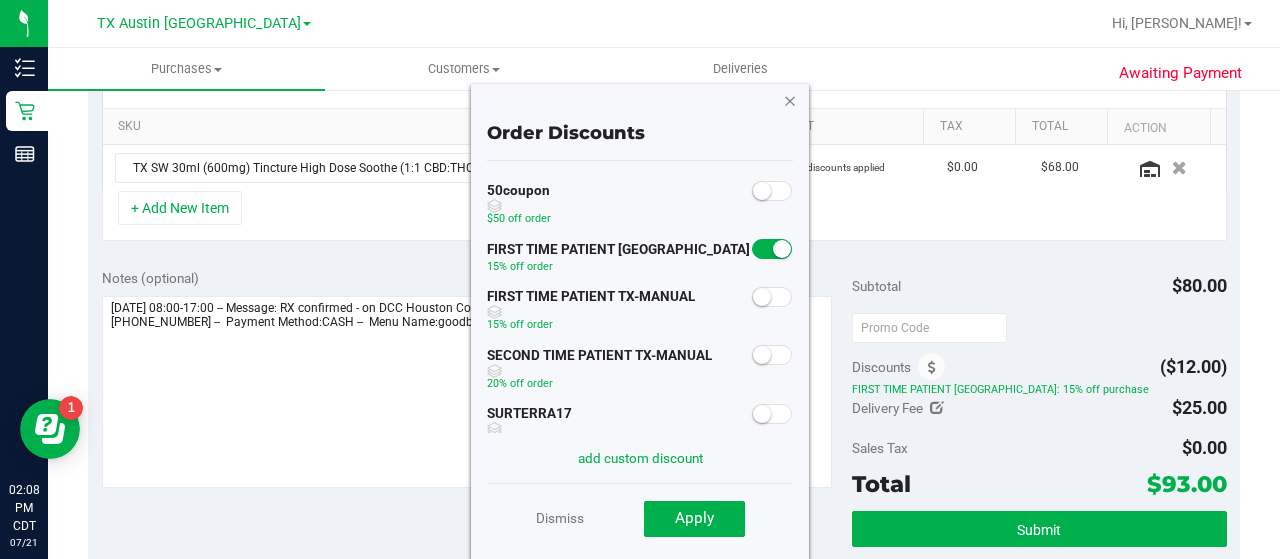 click at bounding box center [790, 100] 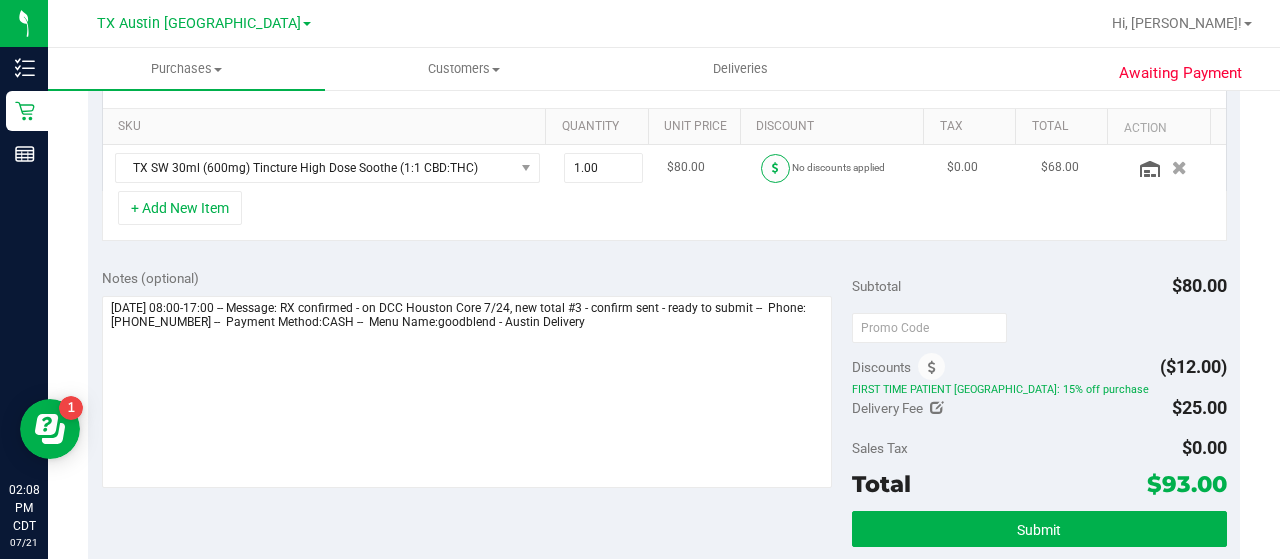 click at bounding box center [775, 168] 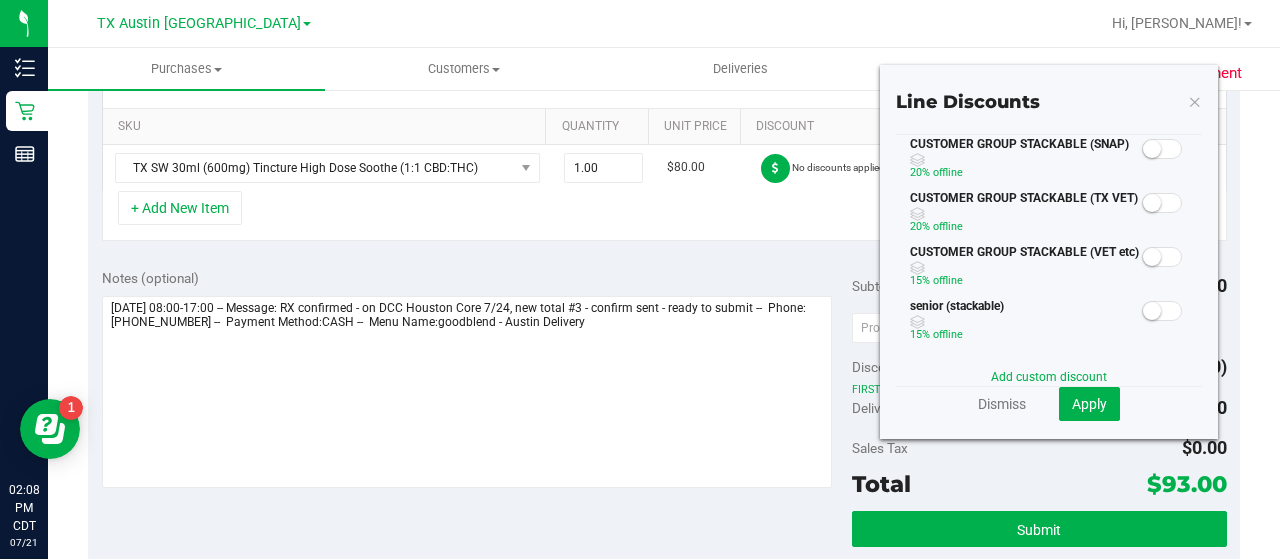 click on "Discount" at bounding box center (832, 127) 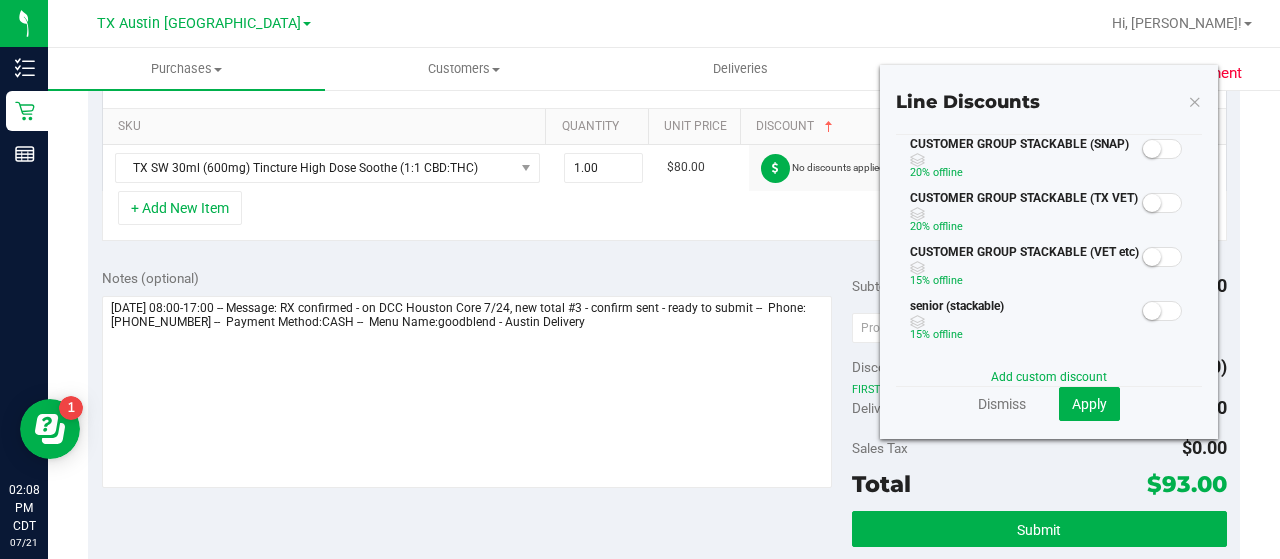 click at bounding box center [1162, 149] 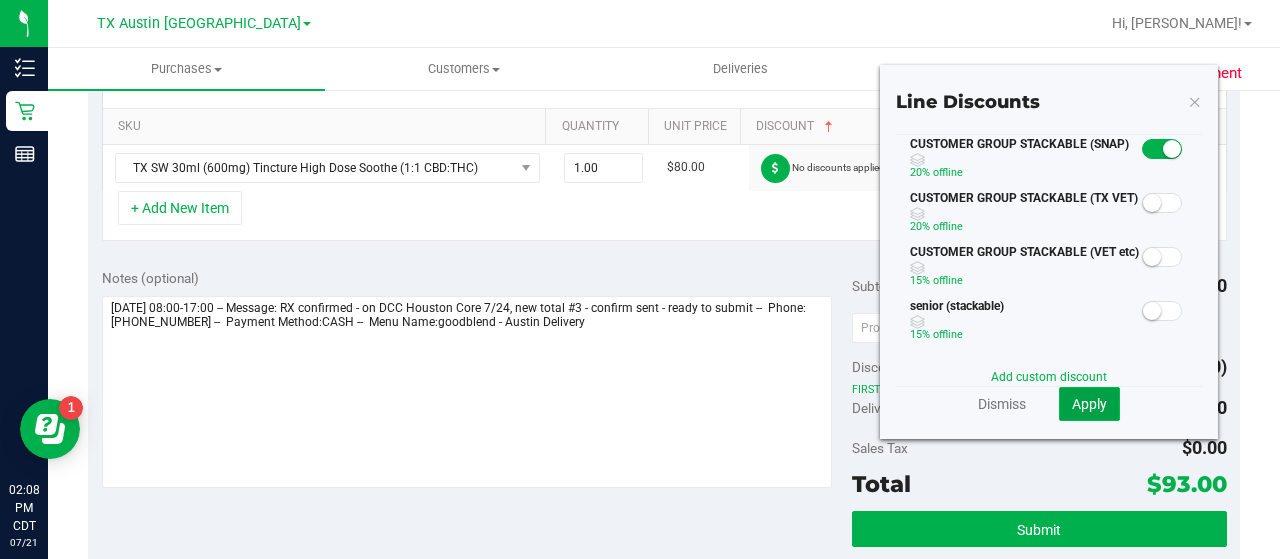 click on "Apply" 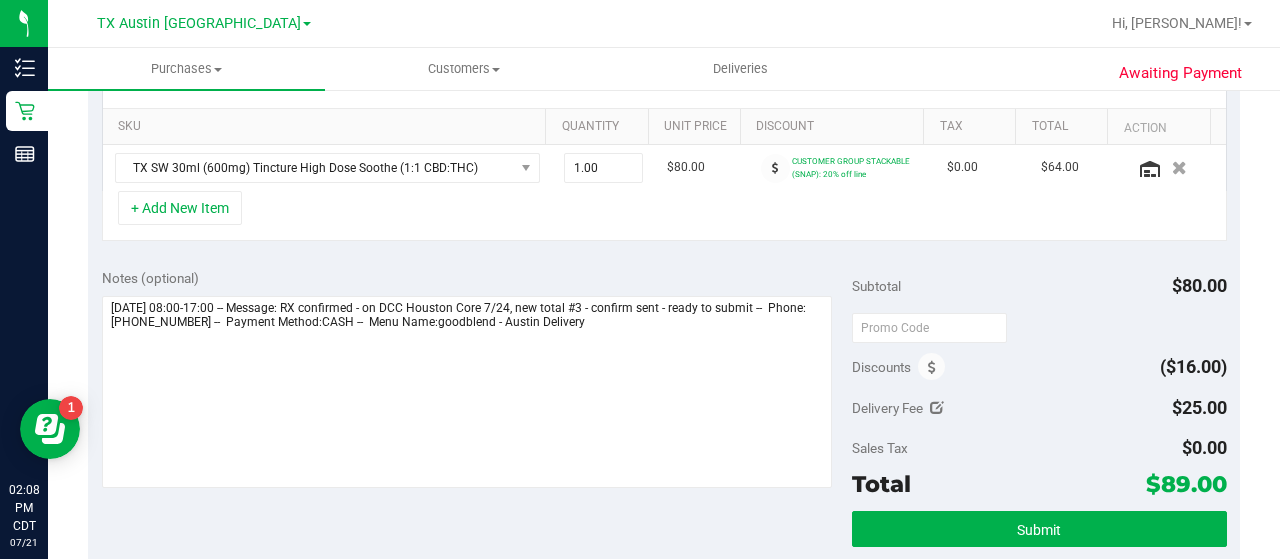 scroll, scrollTop: 484, scrollLeft: 0, axis: vertical 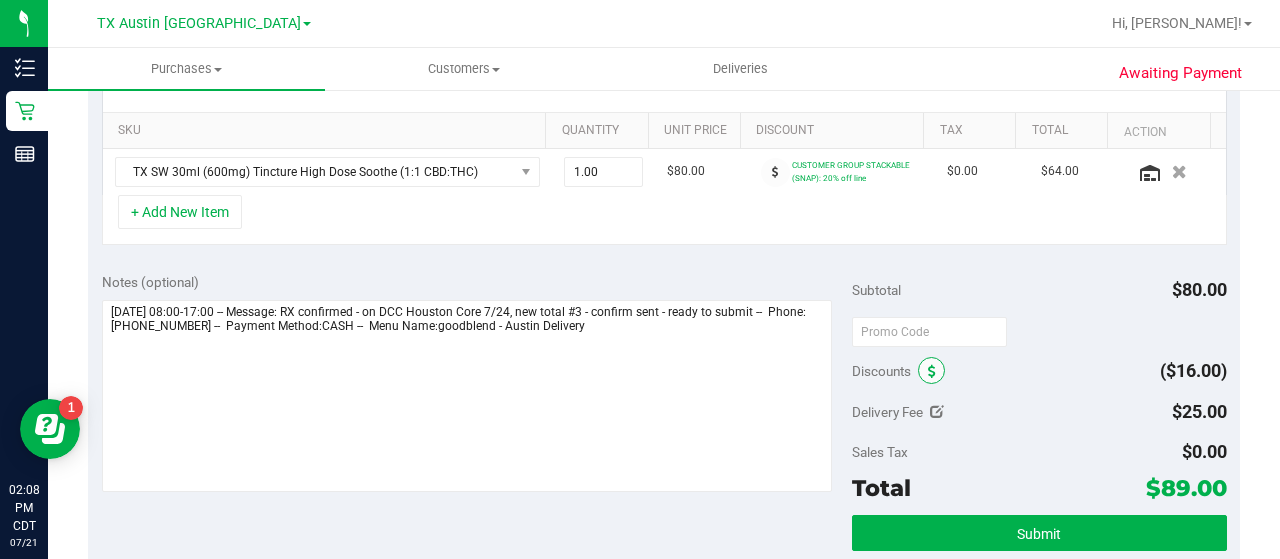 click at bounding box center [932, 372] 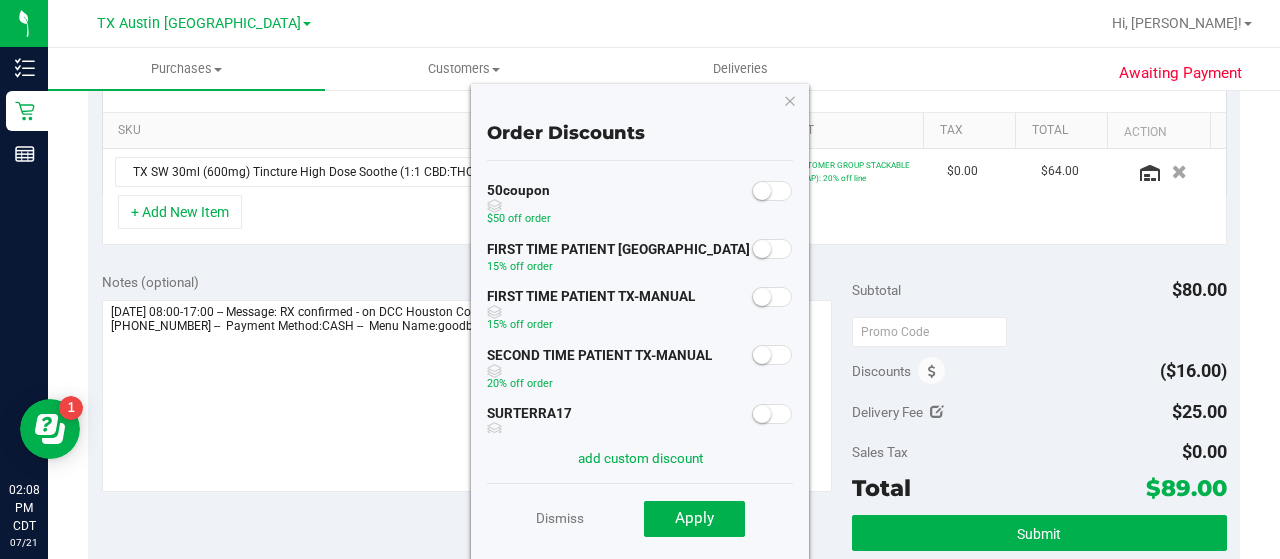 click at bounding box center [772, 297] 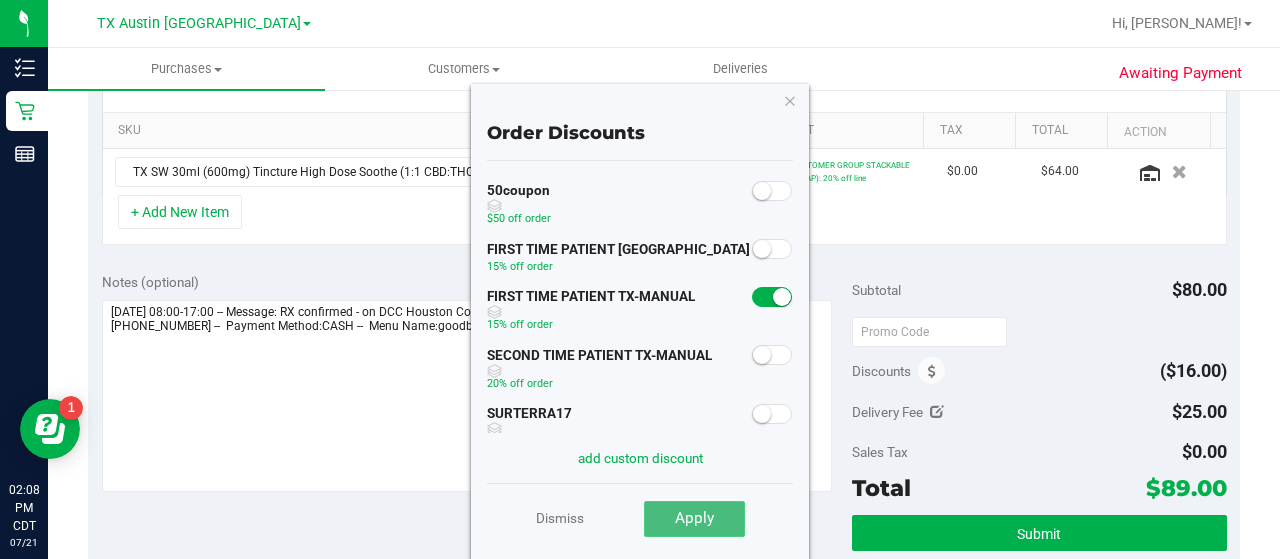click on "Apply" at bounding box center [694, 518] 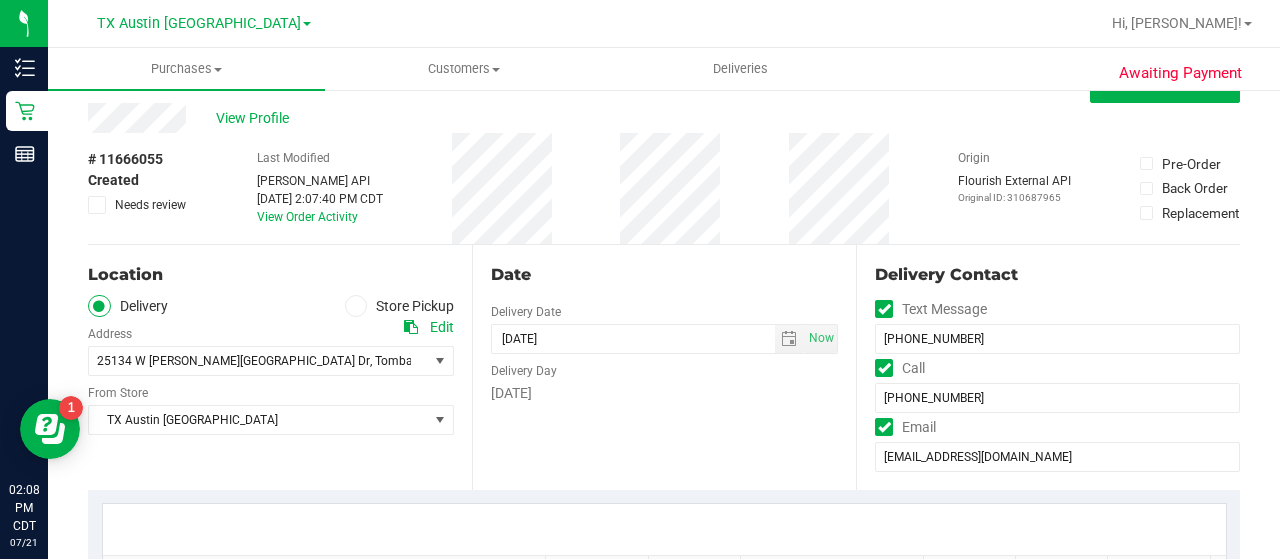 scroll, scrollTop: 0, scrollLeft: 0, axis: both 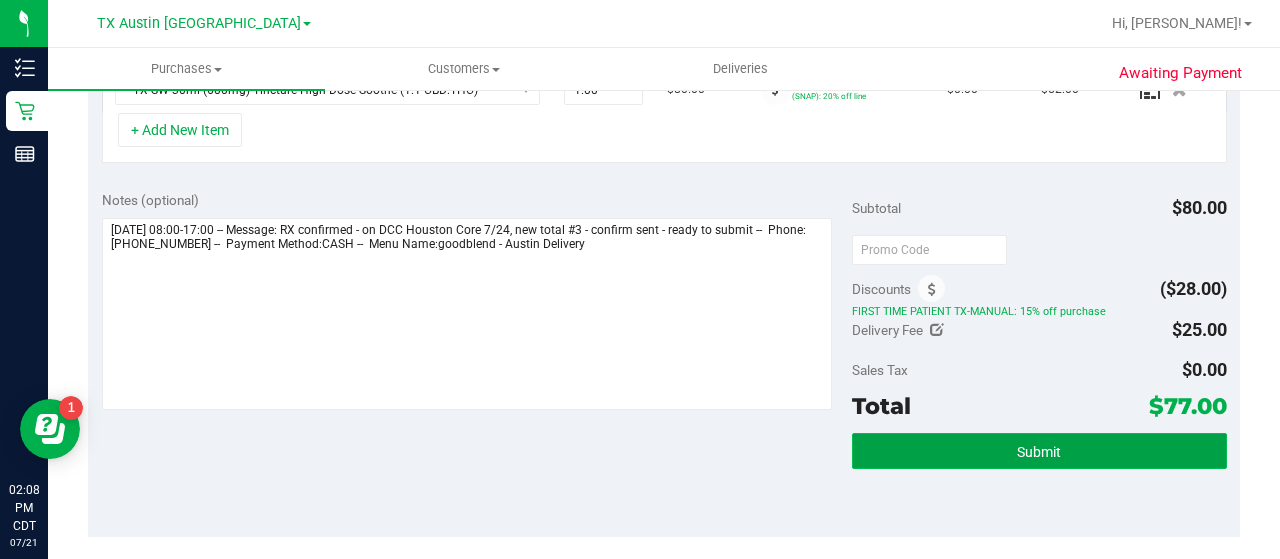 click on "Submit" at bounding box center [1039, 451] 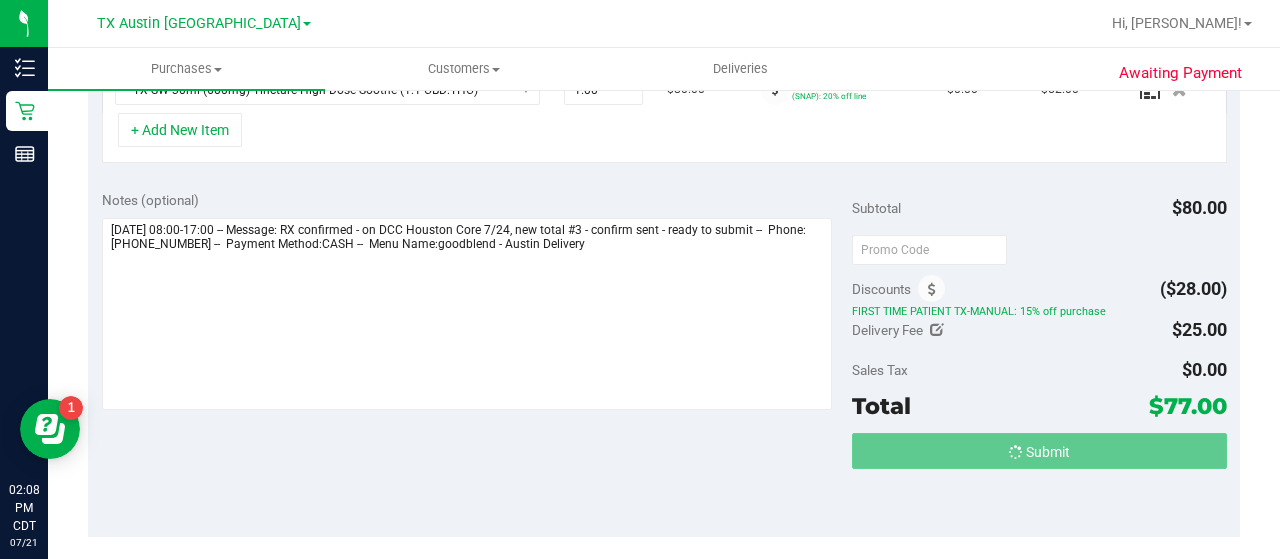 scroll, scrollTop: 570, scrollLeft: 0, axis: vertical 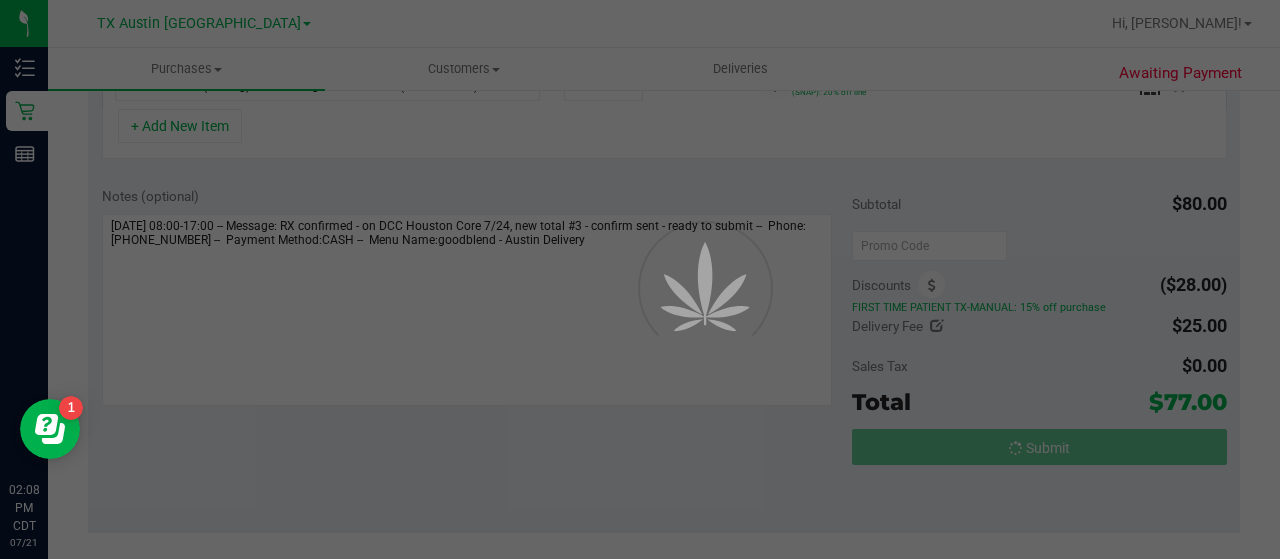 drag, startPoint x: 1279, startPoint y: 299, endPoint x: 1254, endPoint y: 186, distance: 115.73245 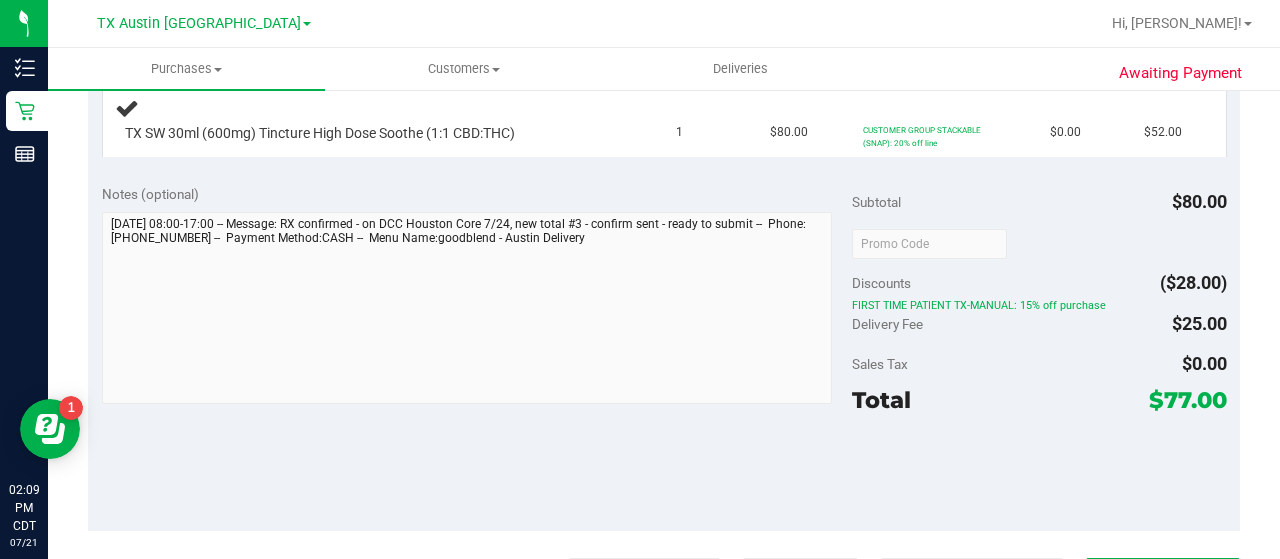 scroll, scrollTop: 0, scrollLeft: 0, axis: both 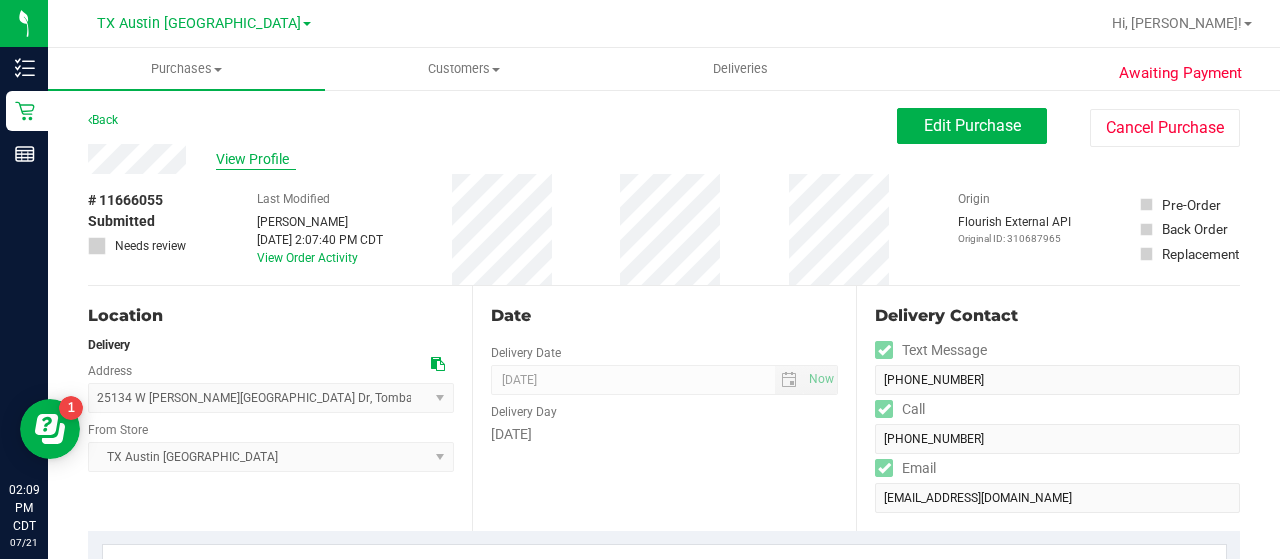 click on "View Profile" at bounding box center [256, 159] 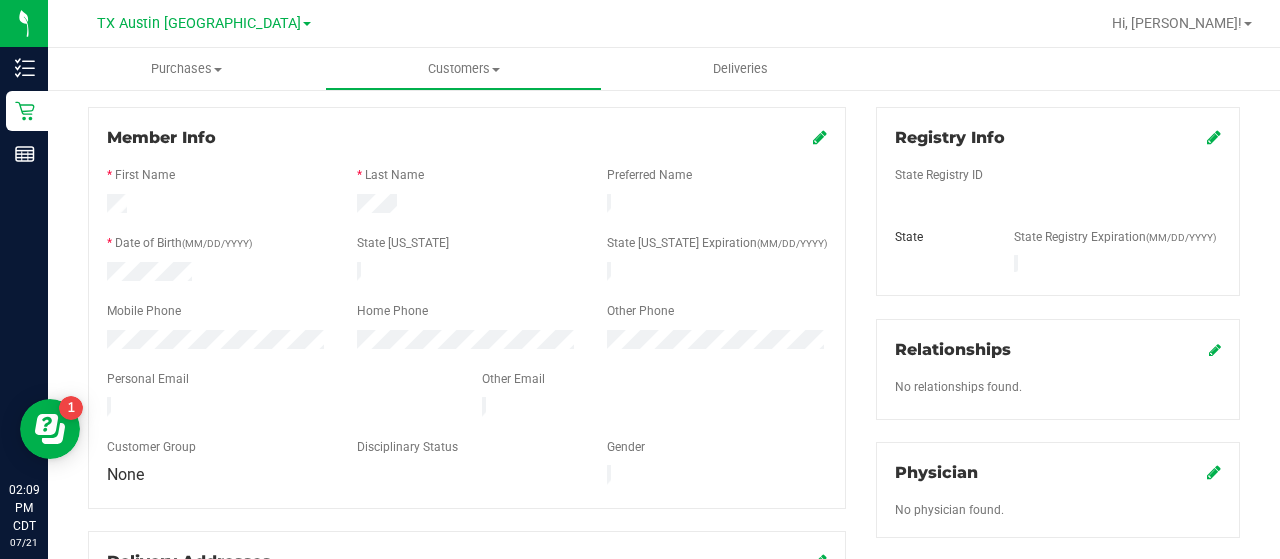 scroll, scrollTop: 244, scrollLeft: 0, axis: vertical 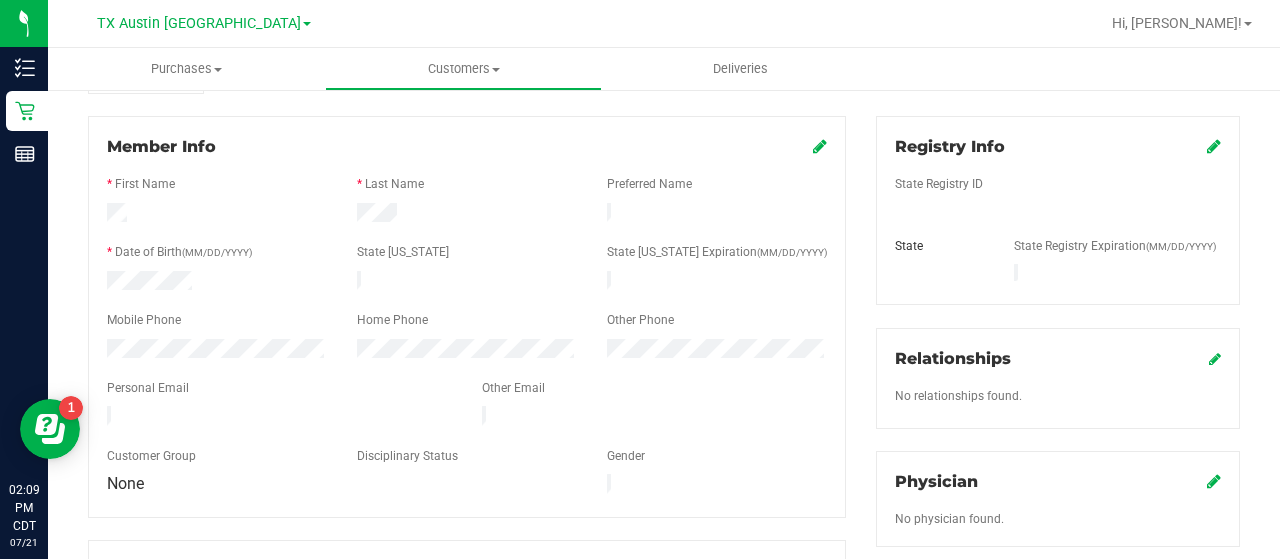 click at bounding box center (820, 146) 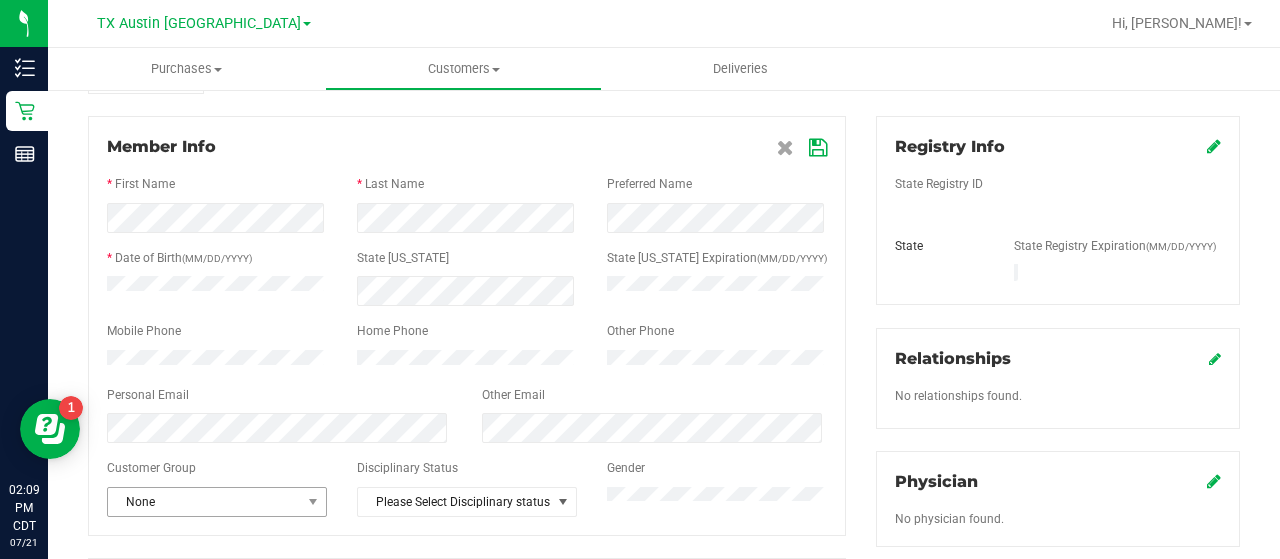 click on "None" at bounding box center [204, 502] 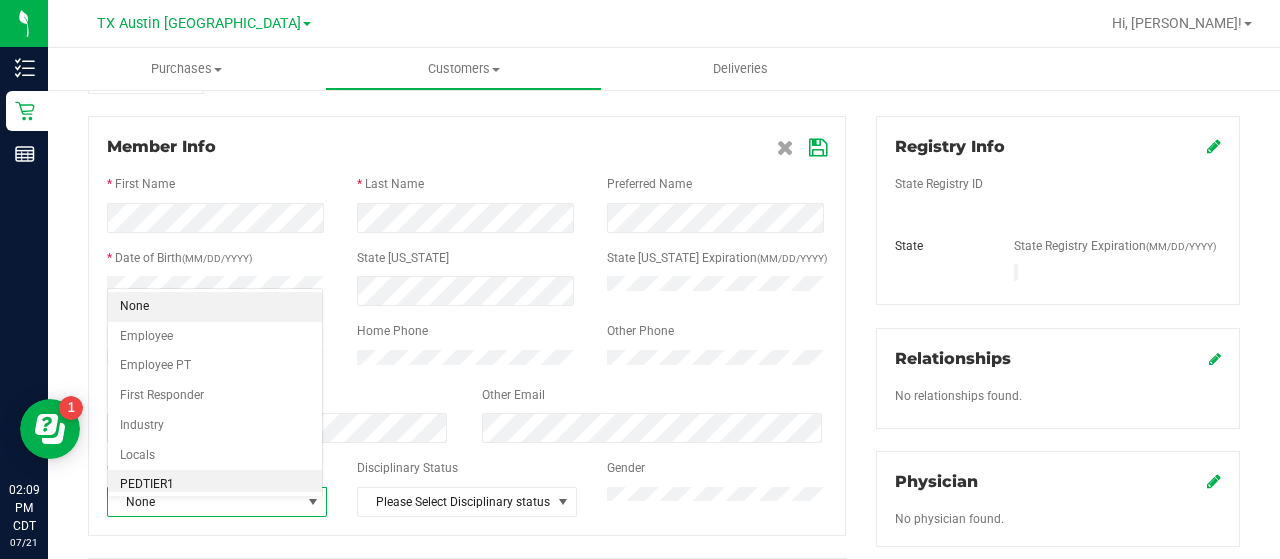 click on "PEDTIER1" at bounding box center [215, 485] 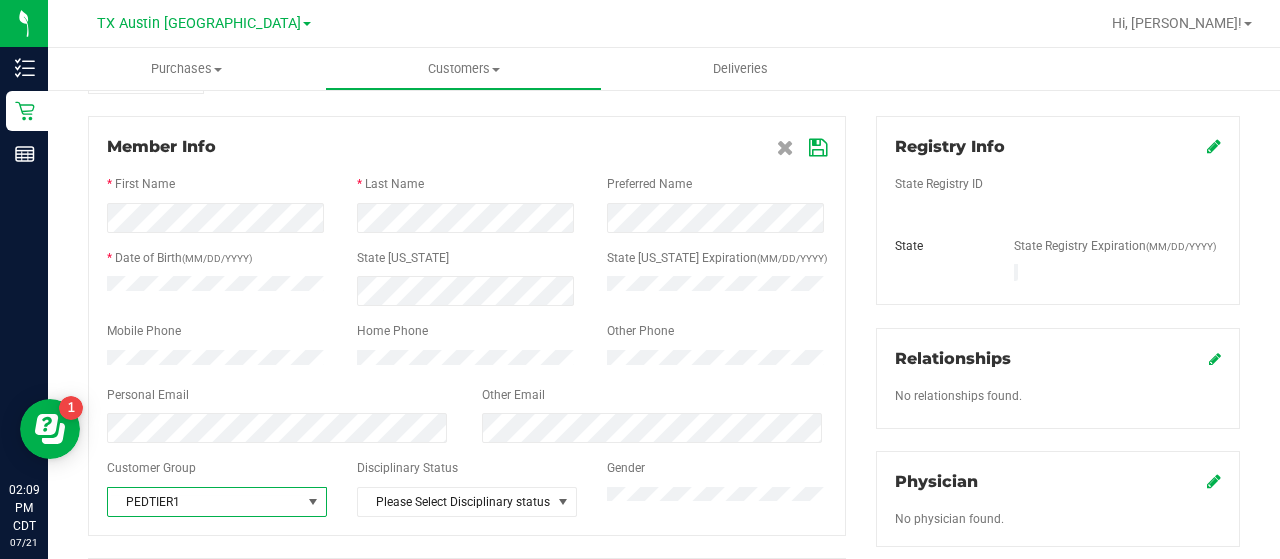 scroll, scrollTop: 0, scrollLeft: 0, axis: both 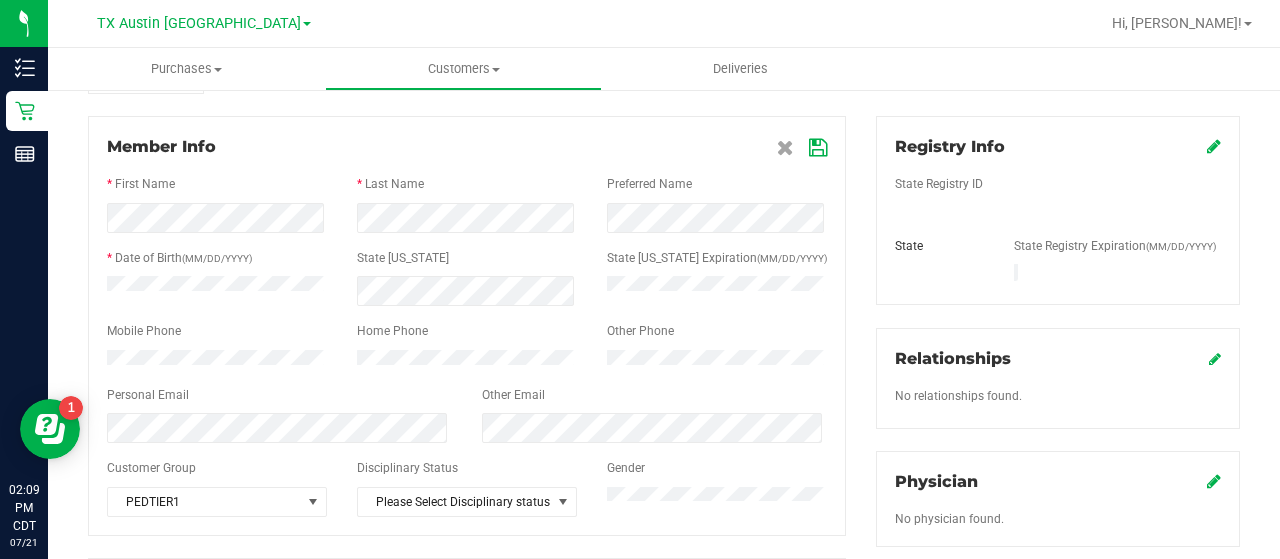 click at bounding box center [467, 167] 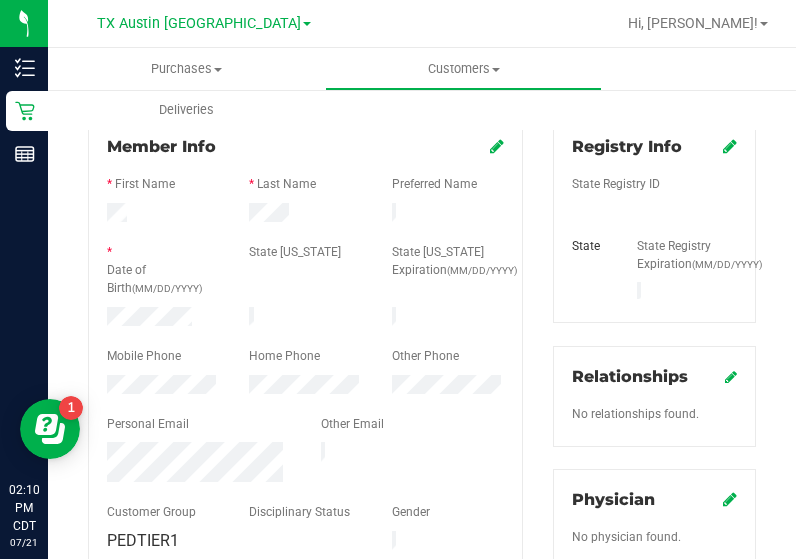 click 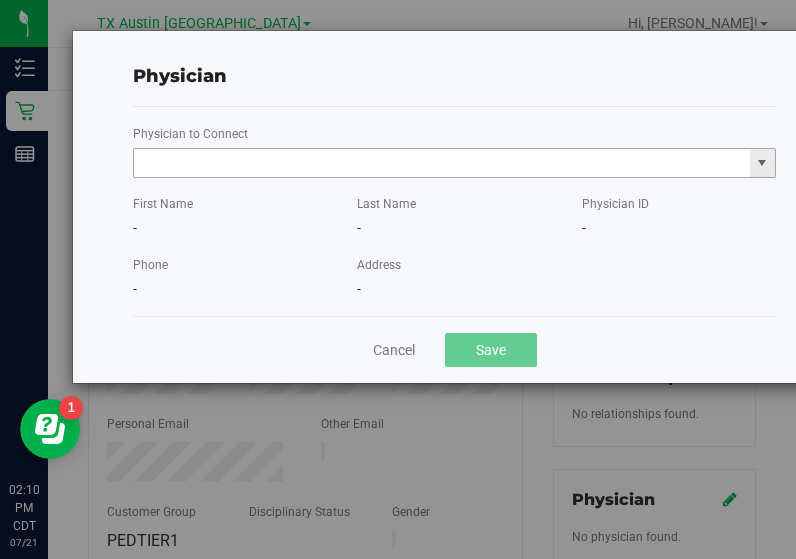 click at bounding box center [442, 163] 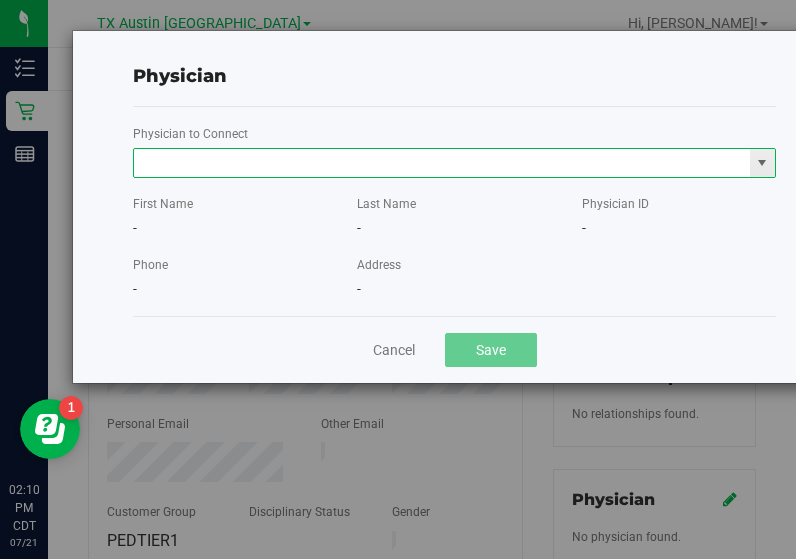 paste on "[PERSON_NAME]" 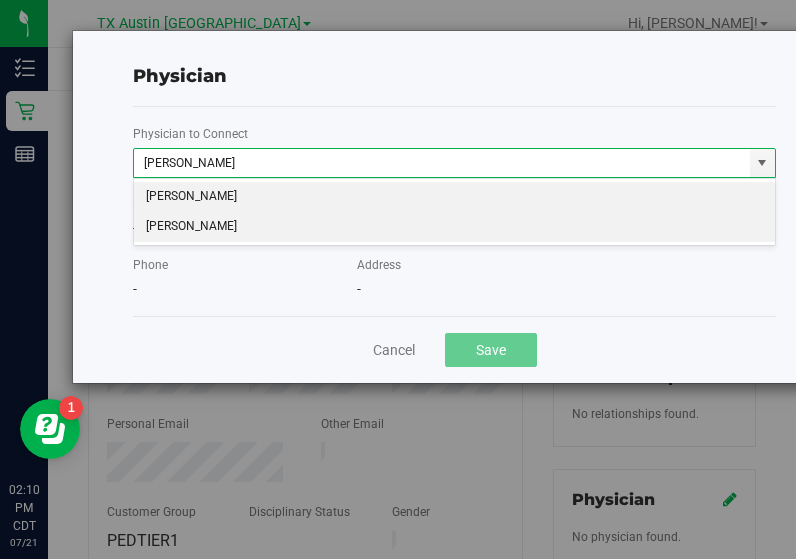 click on "[PERSON_NAME]" at bounding box center [455, 227] 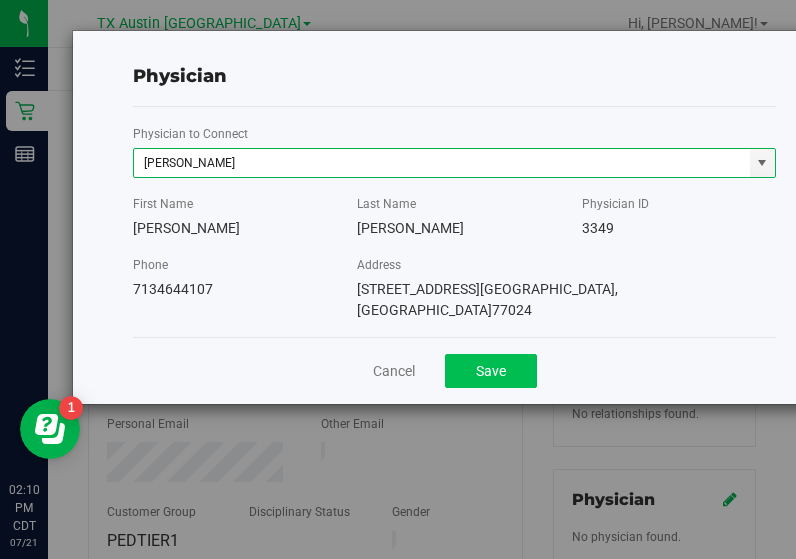 type on "[PERSON_NAME]" 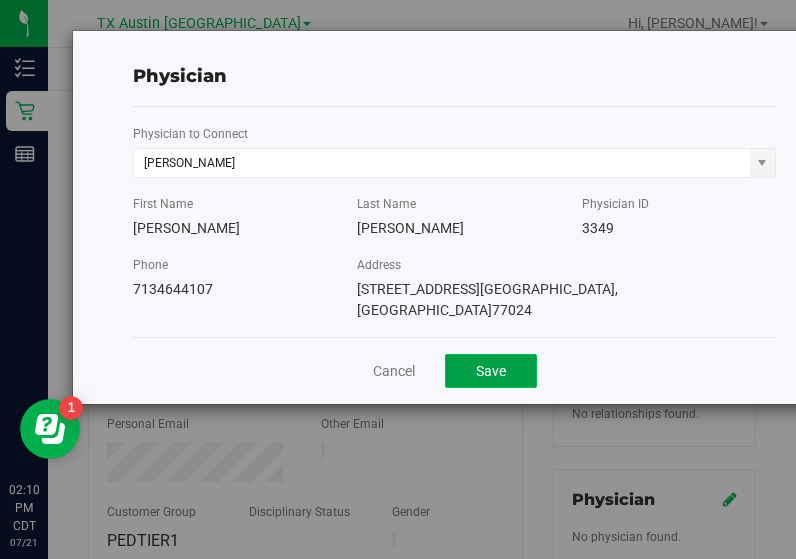 click on "Save" at bounding box center (491, 371) 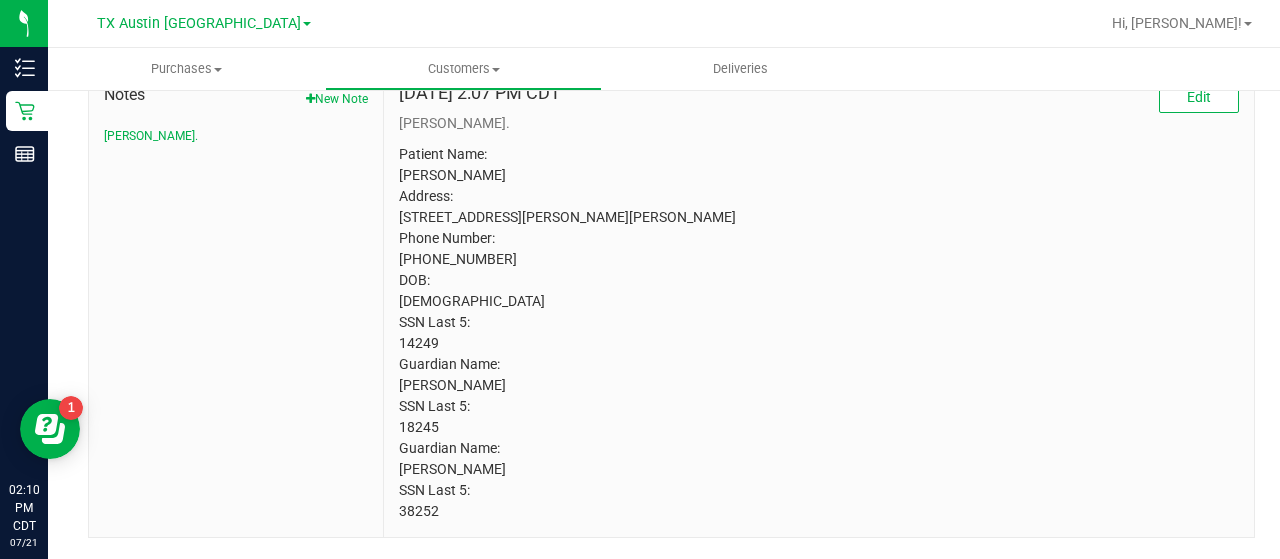 scroll, scrollTop: 0, scrollLeft: 0, axis: both 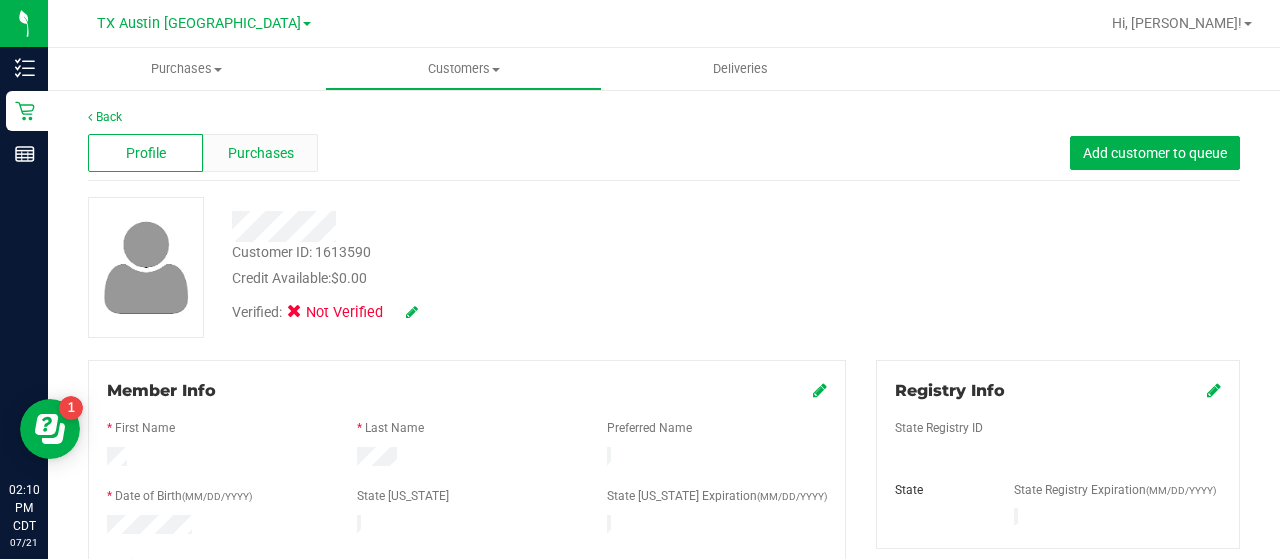 click on "Purchases" at bounding box center (260, 153) 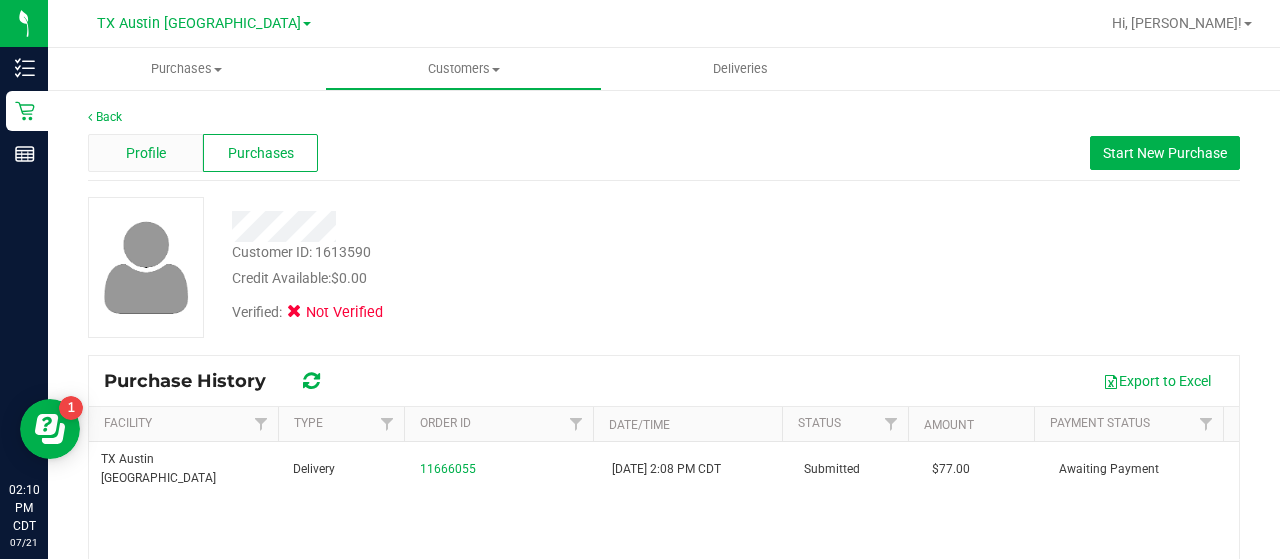 click on "Profile" at bounding box center (146, 153) 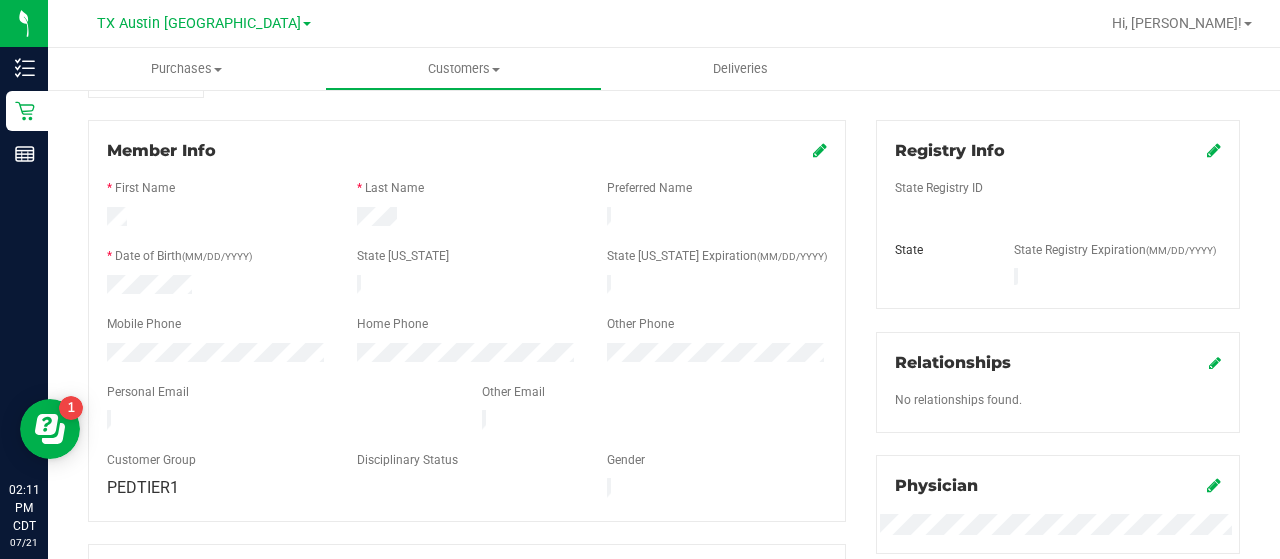 scroll, scrollTop: 249, scrollLeft: 0, axis: vertical 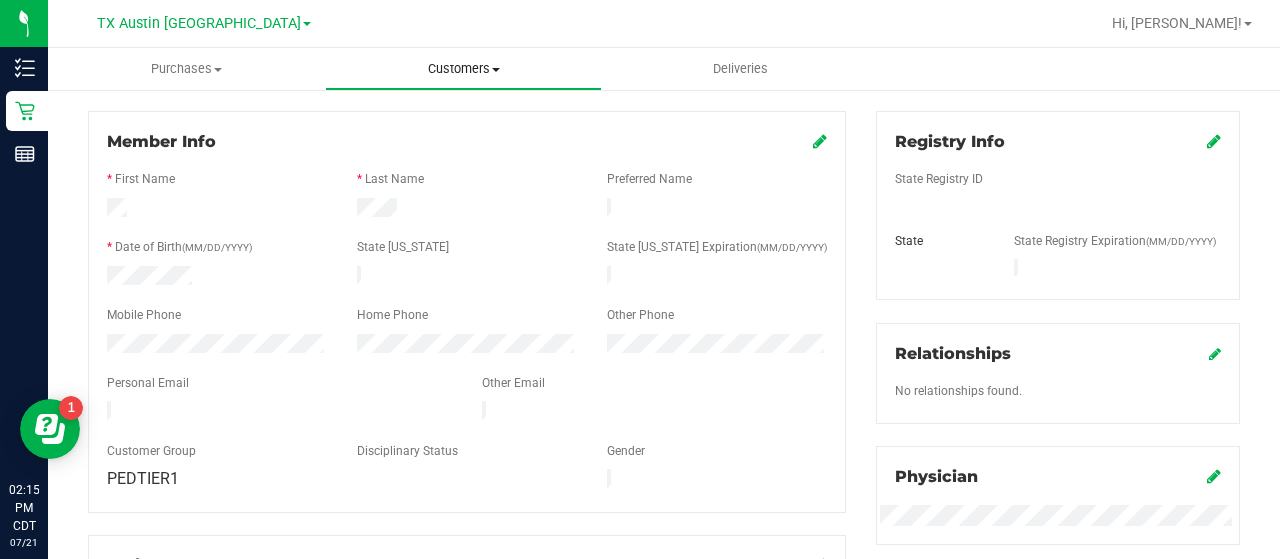 click on "Customers" at bounding box center [463, 69] 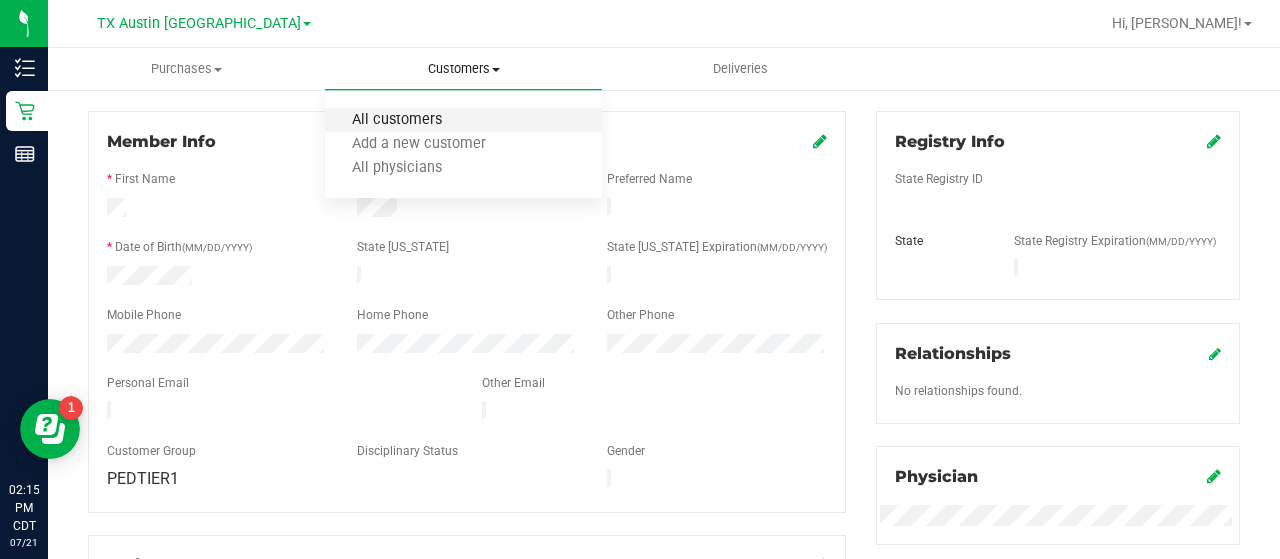 click on "All customers" at bounding box center (397, 120) 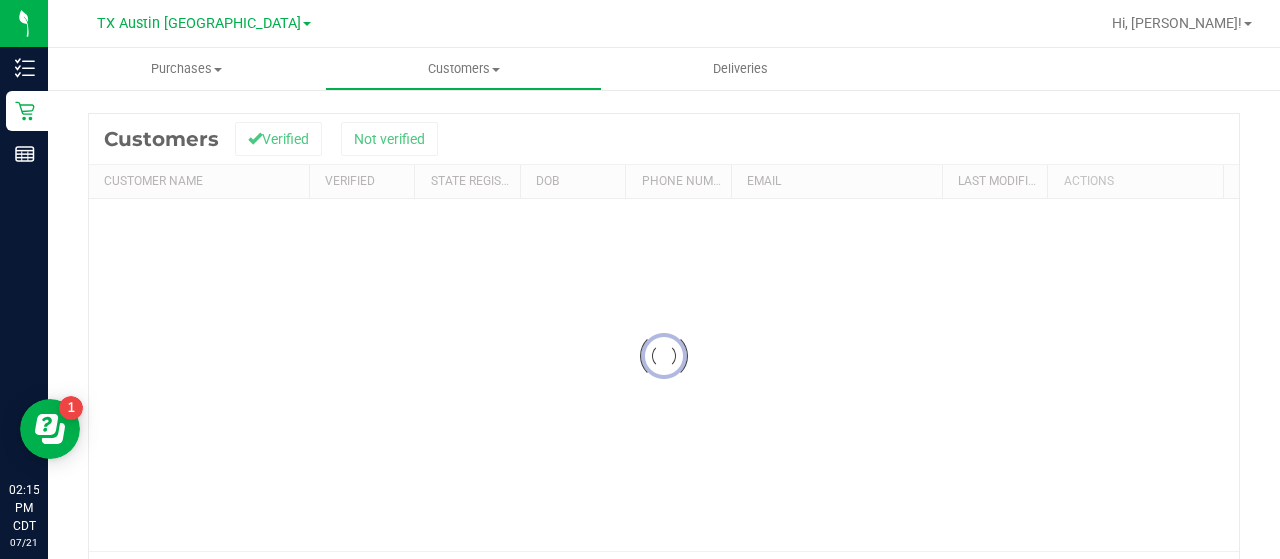scroll, scrollTop: 0, scrollLeft: 0, axis: both 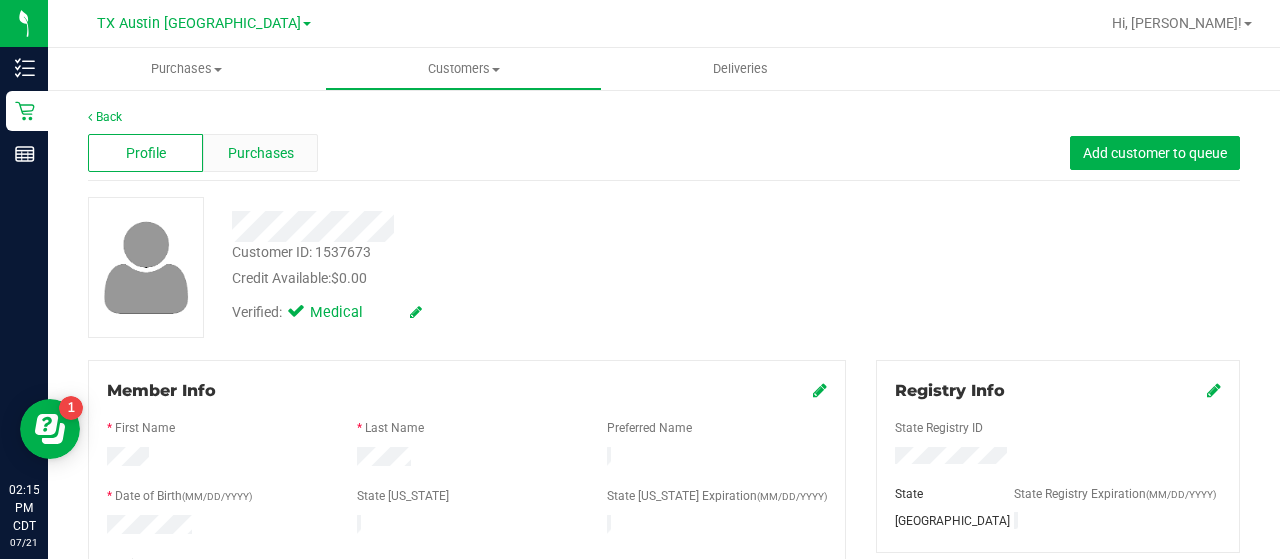 click on "Purchases" at bounding box center [261, 153] 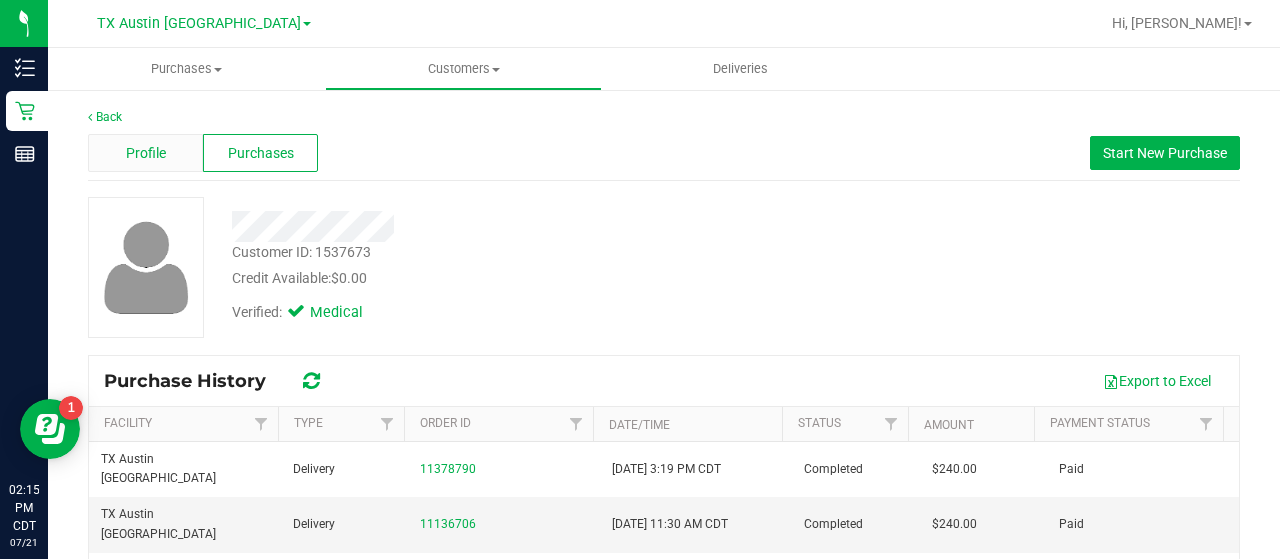 click on "Profile" at bounding box center (145, 153) 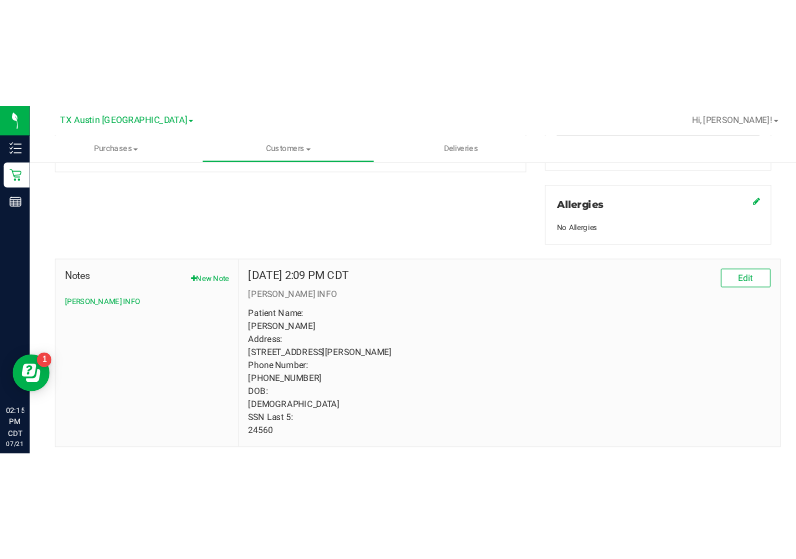 scroll, scrollTop: 935, scrollLeft: 0, axis: vertical 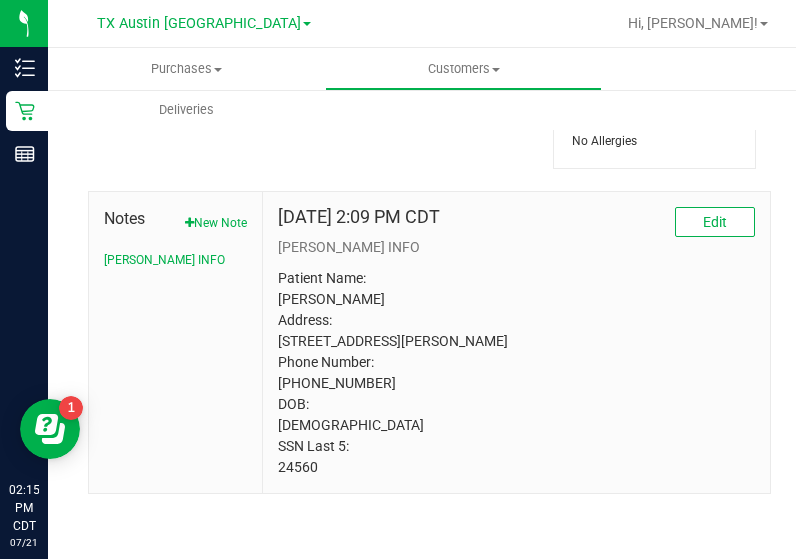 click on "Patient Name:
[PERSON_NAME]
Address:
[STREET_ADDRESS][PERSON_NAME]
Phone Number:
[PHONE_NUMBER]
DOB:
[DEMOGRAPHIC_DATA]
SSN Last 5:
24560" at bounding box center (516, 373) 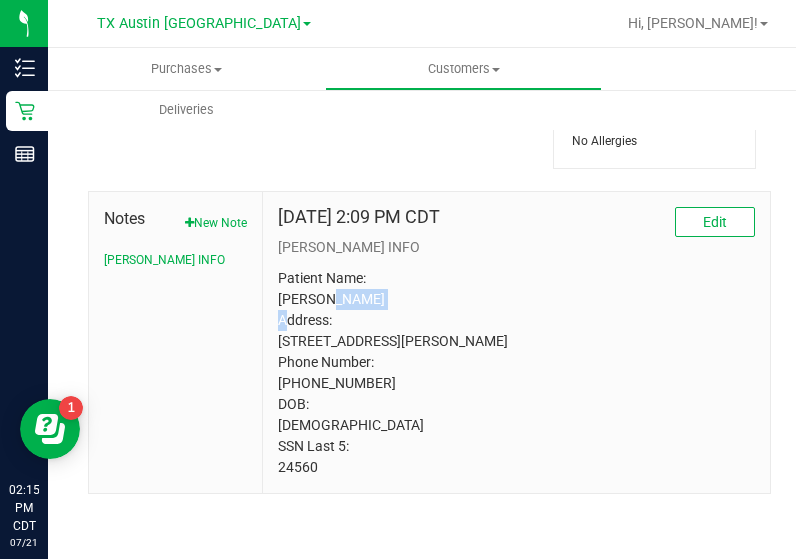 click on "Patient Name:
[PERSON_NAME]
Address:
[STREET_ADDRESS][PERSON_NAME]
Phone Number:
[PHONE_NUMBER]
DOB:
[DEMOGRAPHIC_DATA]
SSN Last 5:
24560" at bounding box center (516, 373) 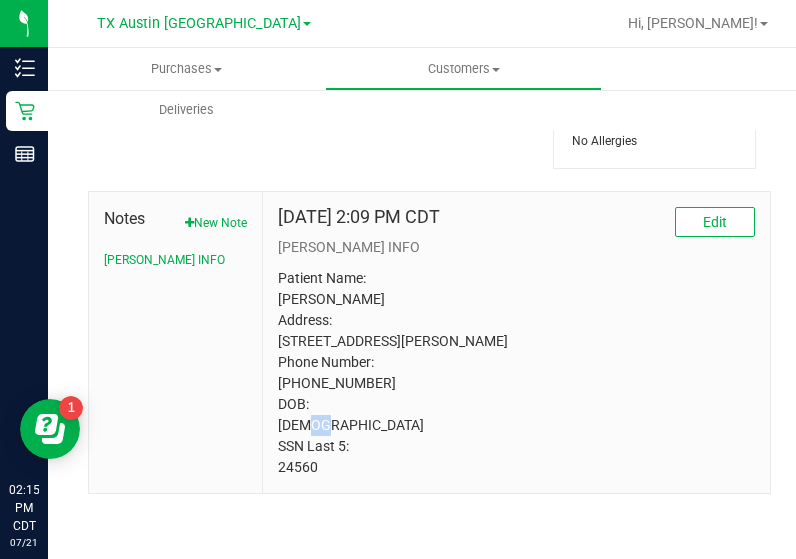 click on "Patient Name:
[PERSON_NAME]
Address:
[STREET_ADDRESS][PERSON_NAME]
Phone Number:
[PHONE_NUMBER]
DOB:
[DEMOGRAPHIC_DATA]
SSN Last 5:
24560" at bounding box center [516, 373] 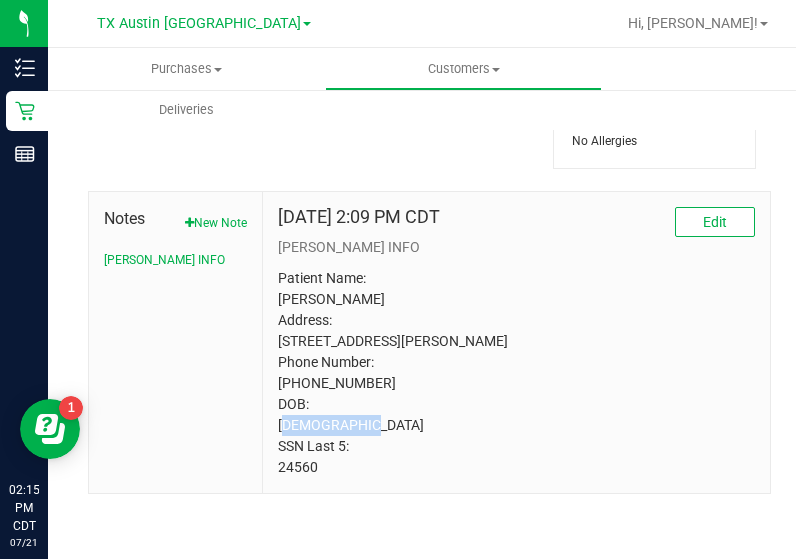 click on "Patient Name:
[PERSON_NAME]
Address:
[STREET_ADDRESS][PERSON_NAME]
Phone Number:
[PHONE_NUMBER]
DOB:
[DEMOGRAPHIC_DATA]
SSN Last 5:
24560" at bounding box center [516, 373] 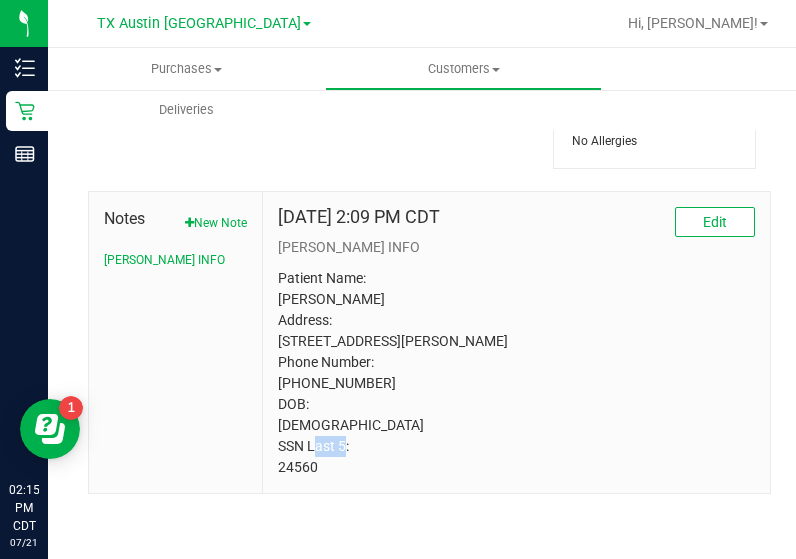 click on "Patient Name:
[PERSON_NAME]
Address:
[STREET_ADDRESS][PERSON_NAME]
Phone Number:
[PHONE_NUMBER]
DOB:
[DEMOGRAPHIC_DATA]
SSN Last 5:
24560" at bounding box center [516, 373] 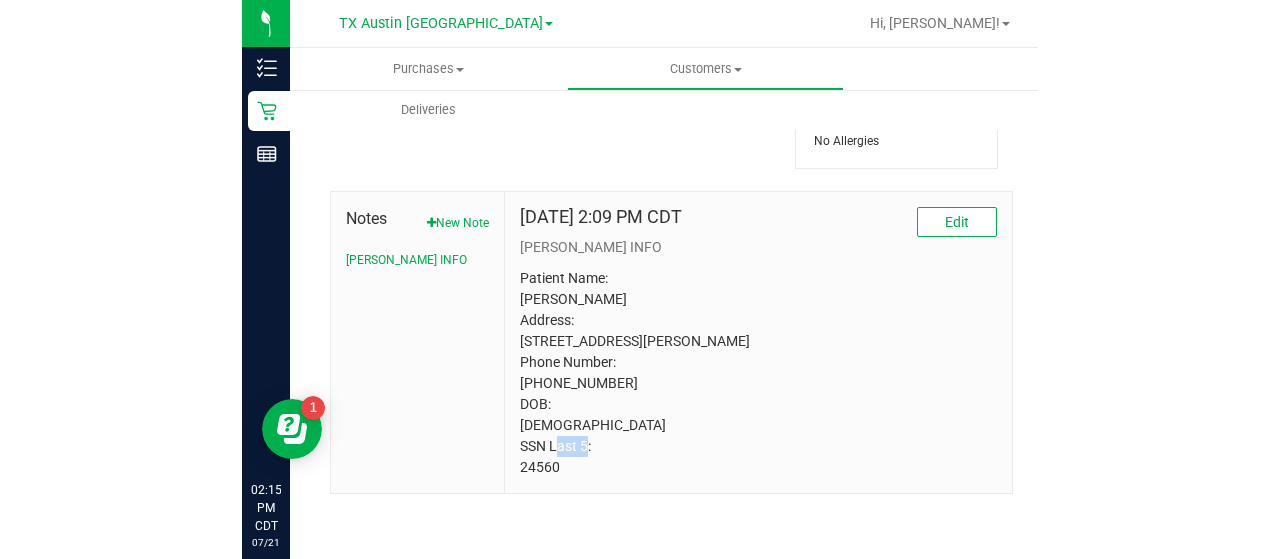 scroll, scrollTop: 935, scrollLeft: 0, axis: vertical 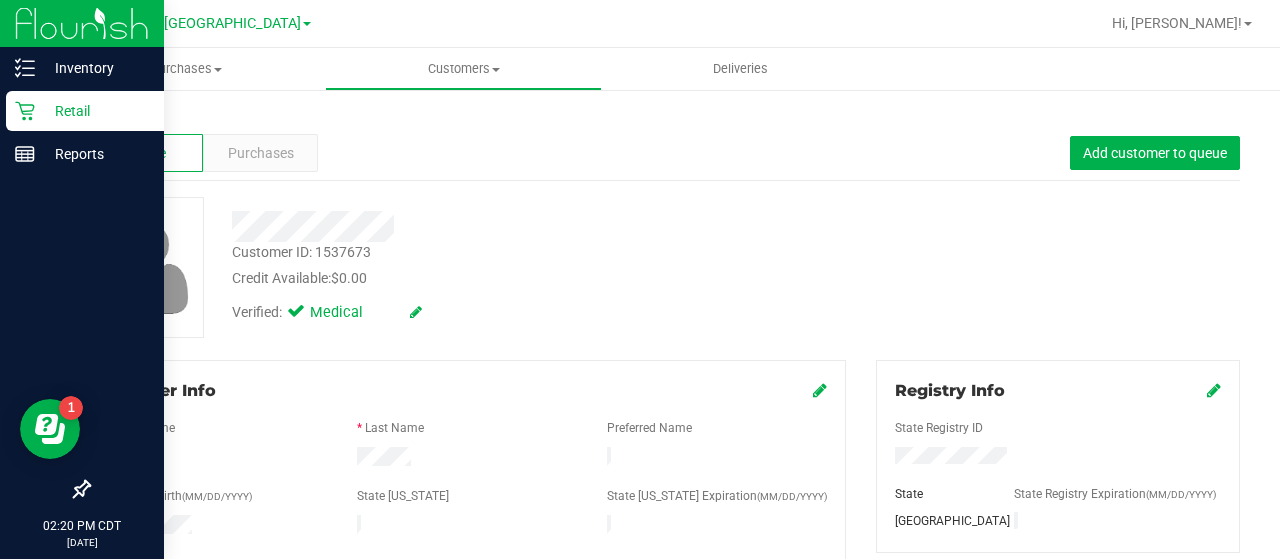 click 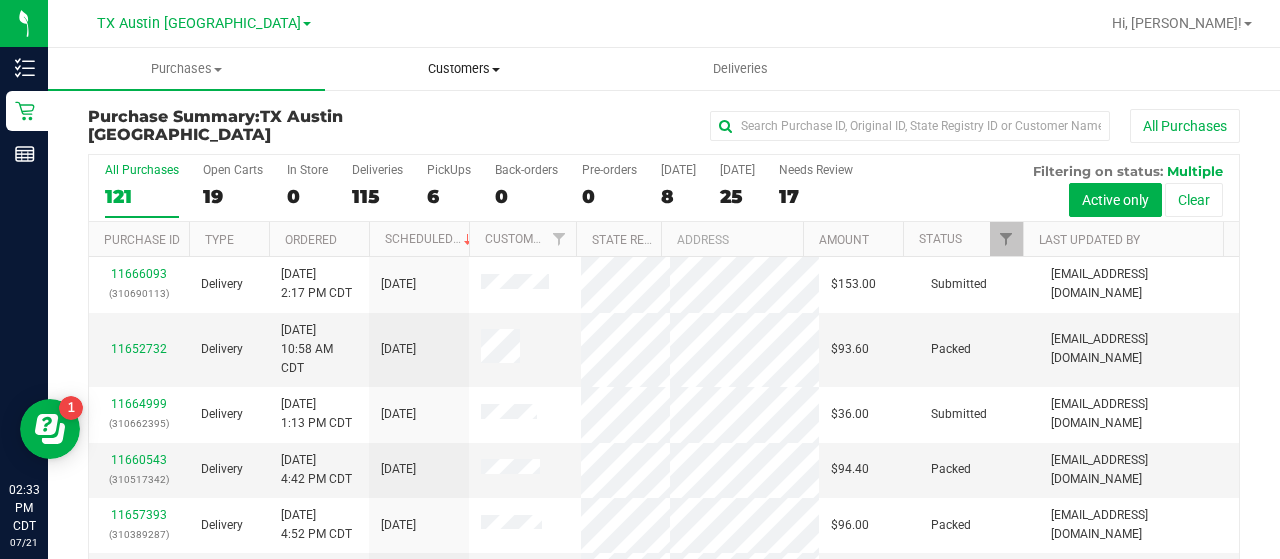 click on "Customers" at bounding box center (463, 69) 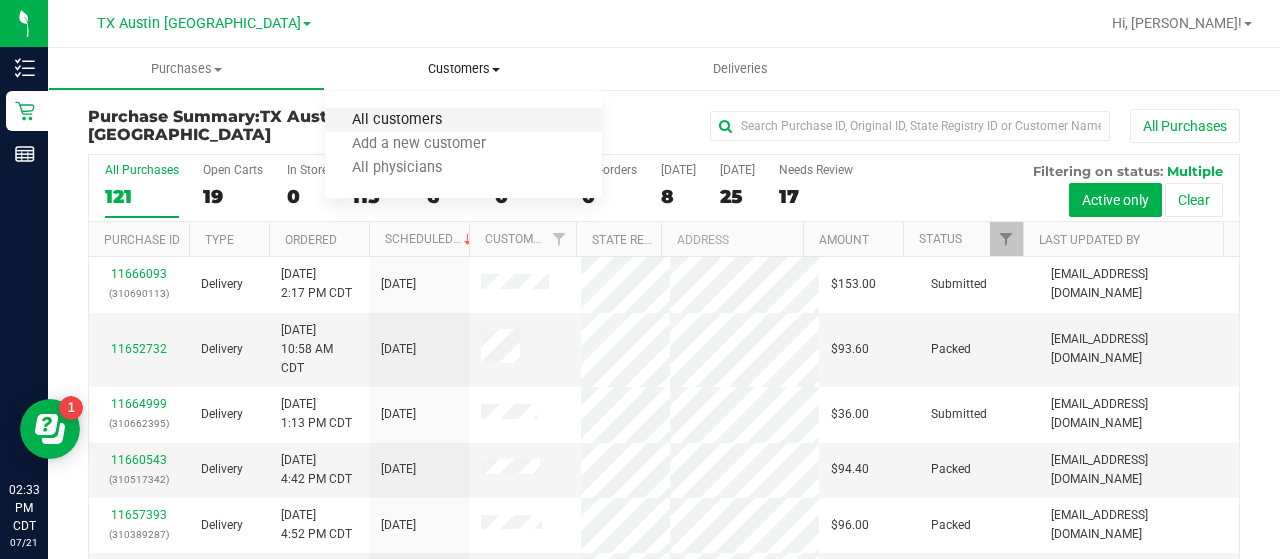 click on "All customers" at bounding box center [397, 120] 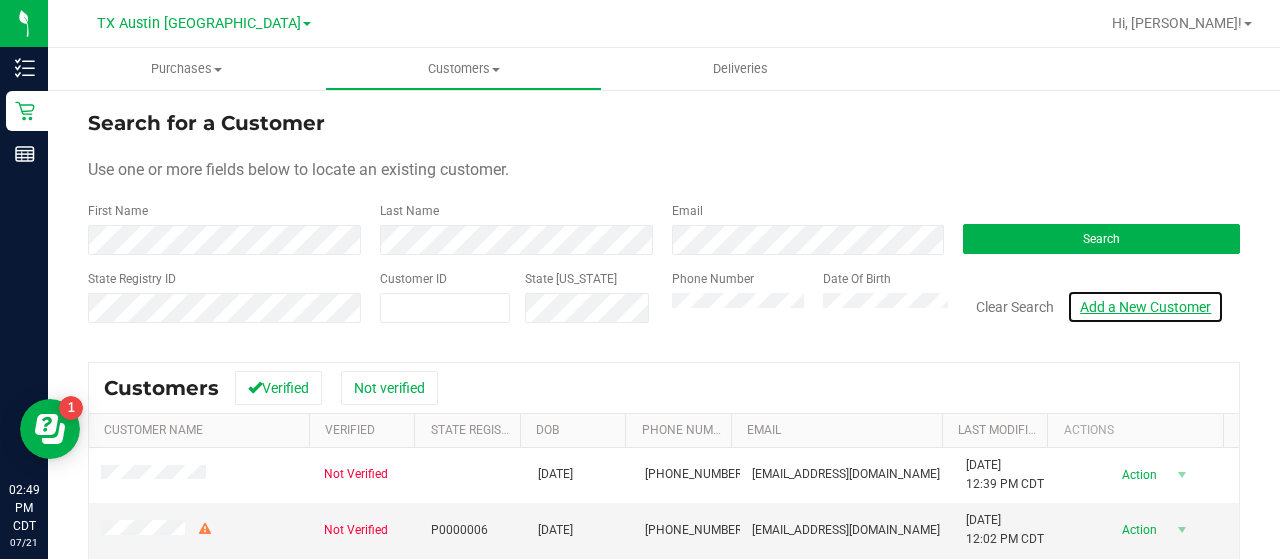 click on "Add a New Customer" at bounding box center [1145, 307] 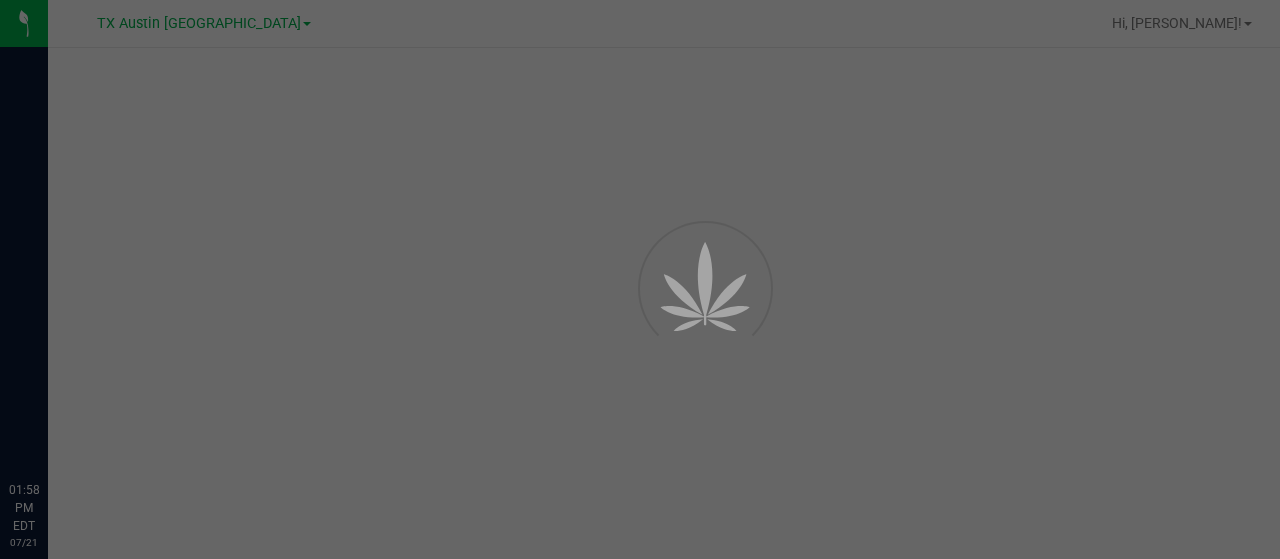 scroll, scrollTop: 0, scrollLeft: 0, axis: both 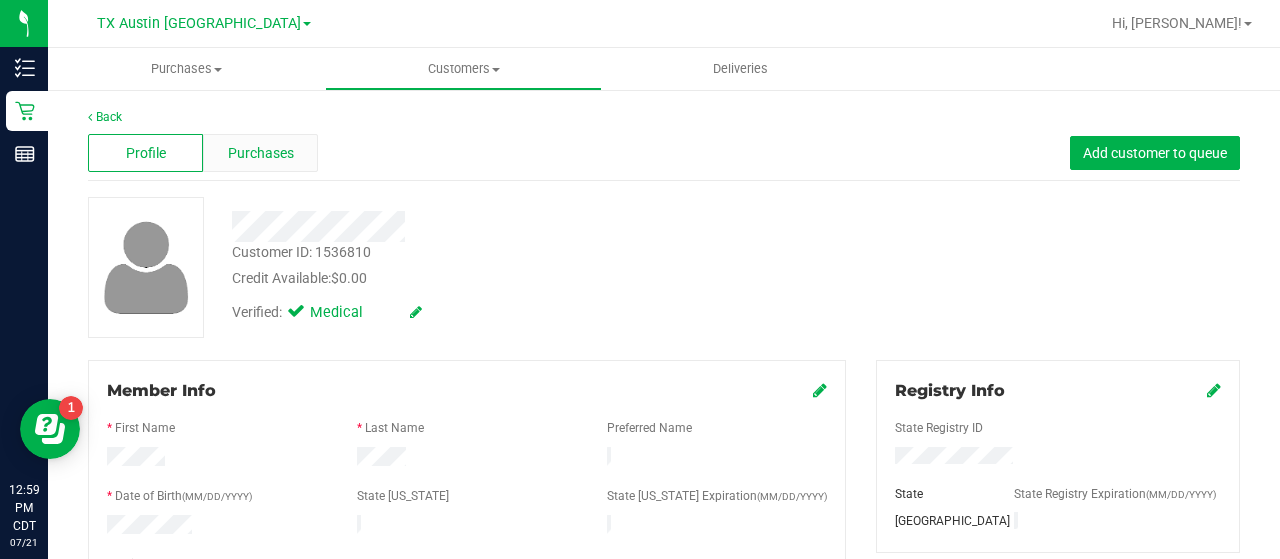 click on "Purchases" at bounding box center (260, 153) 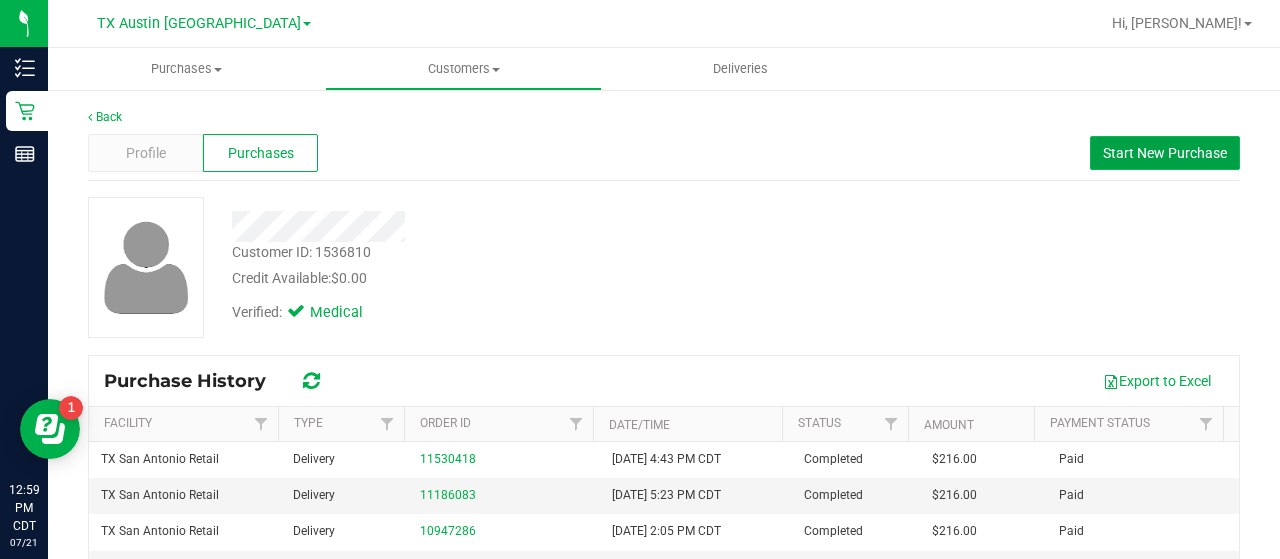 click on "Start New Purchase" at bounding box center [1165, 153] 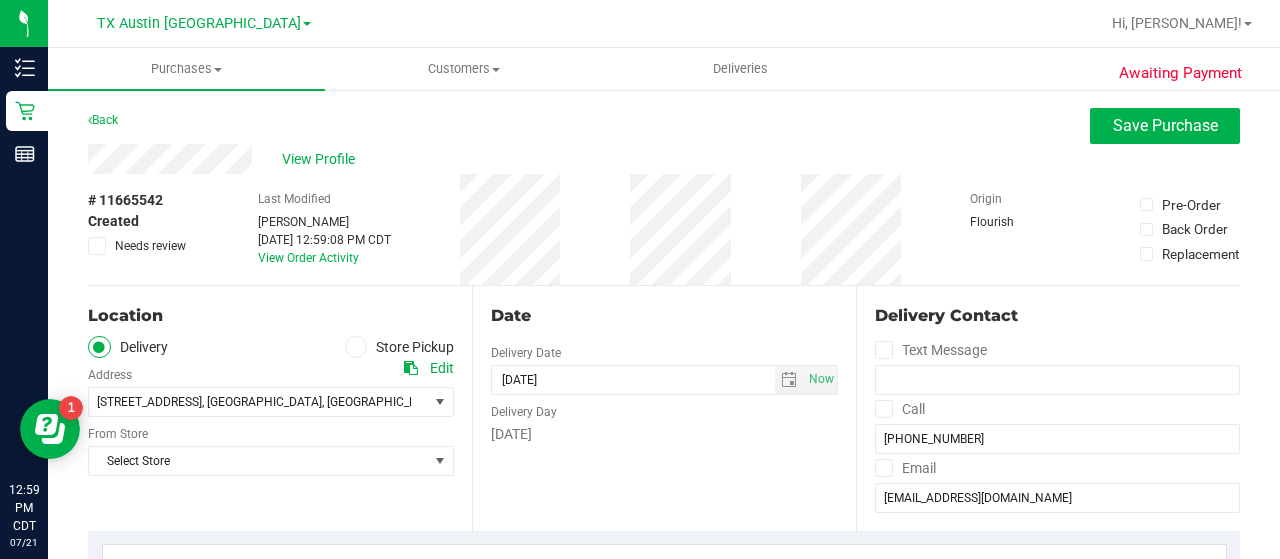 click on "Date
Delivery Date
07/21/2025
Now
07/21/2025 12:59 PM
Now
Delivery Day
Monday" at bounding box center (664, 408) 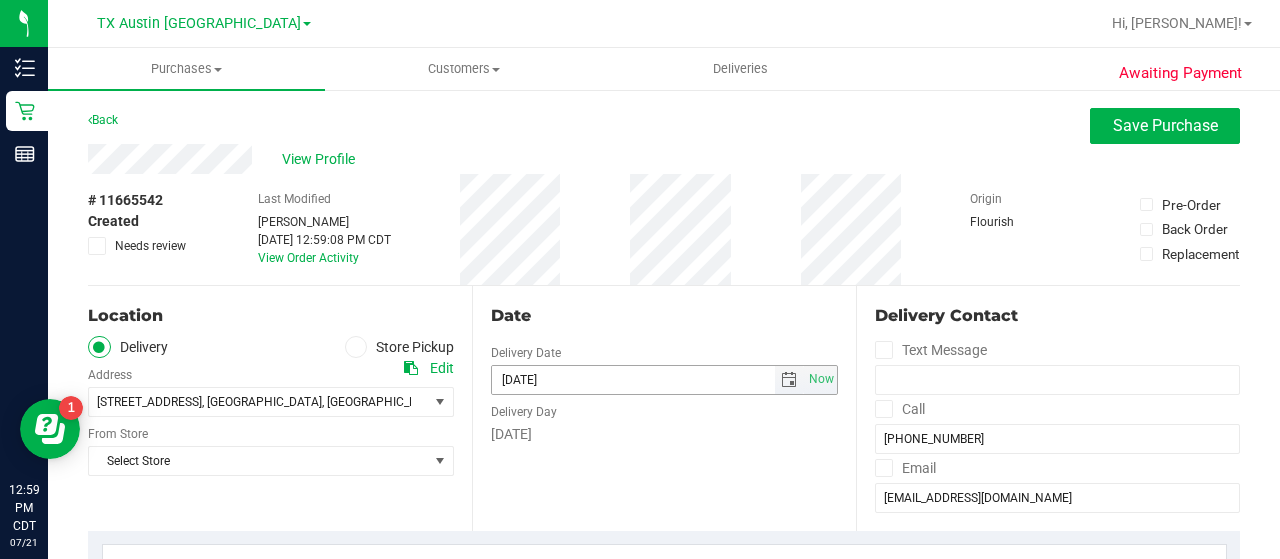 click at bounding box center [789, 380] 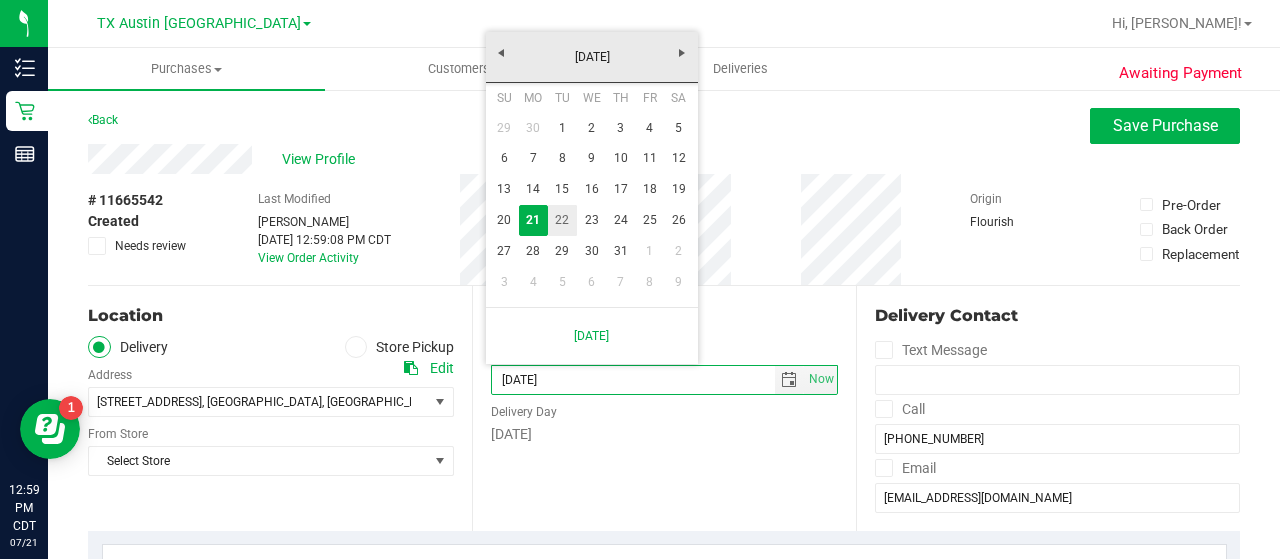 click on "22" at bounding box center [562, 220] 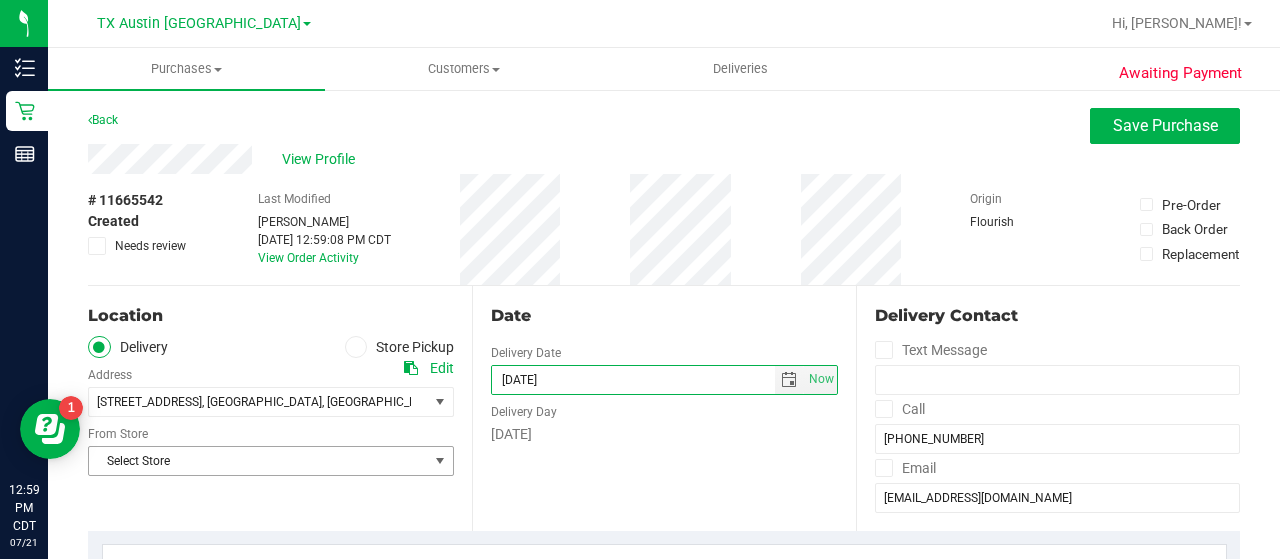 click on "Select Store" at bounding box center [258, 461] 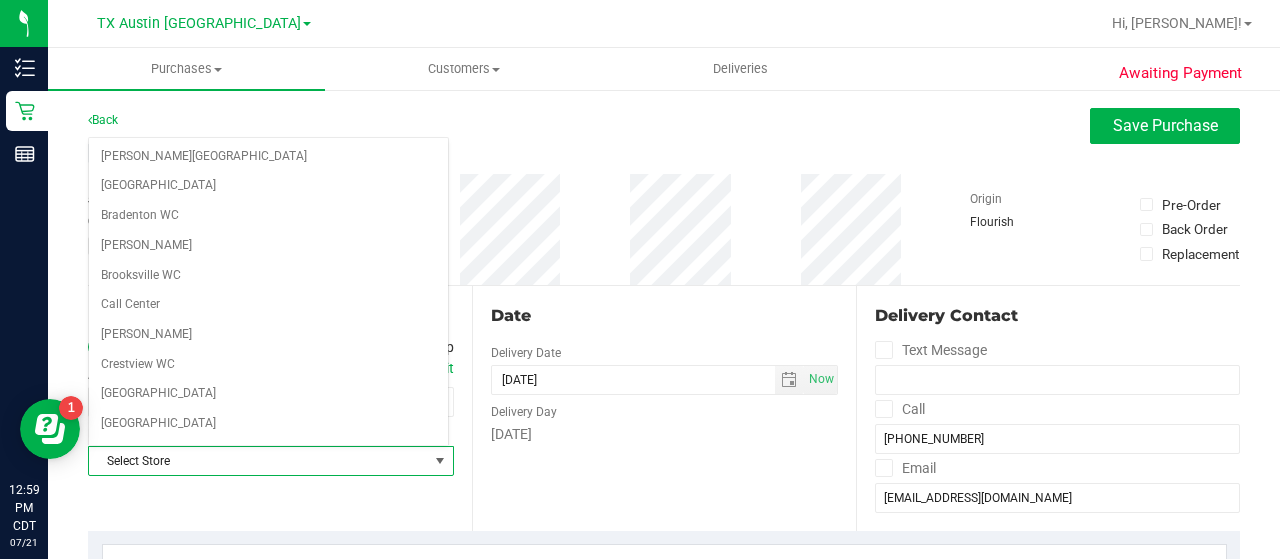 scroll, scrollTop: 1414, scrollLeft: 0, axis: vertical 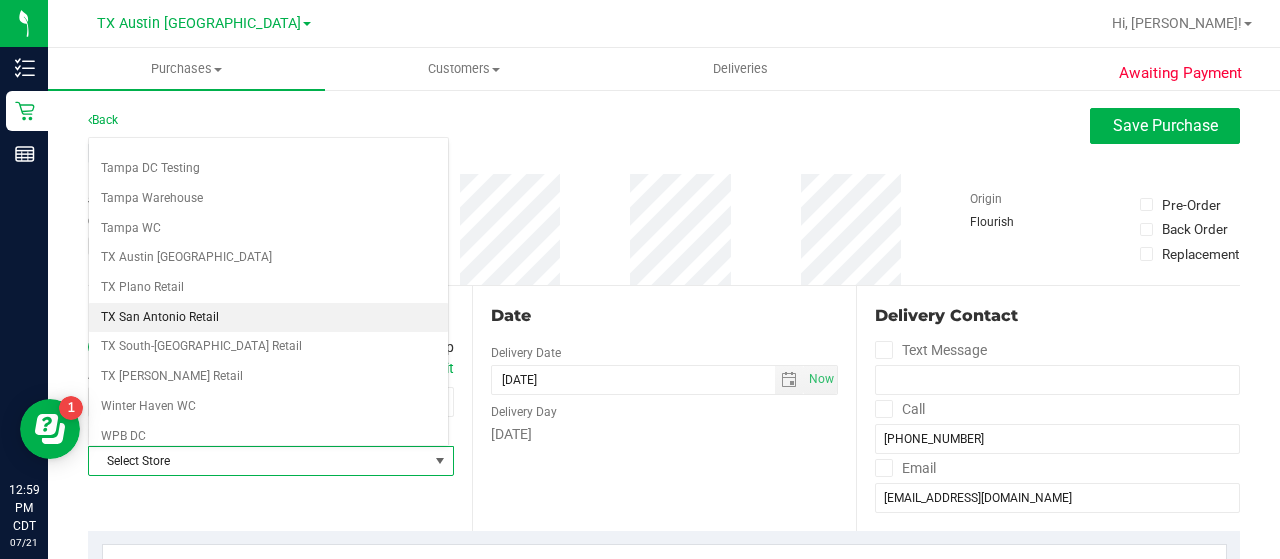 click on "TX San Antonio Retail" at bounding box center [268, 318] 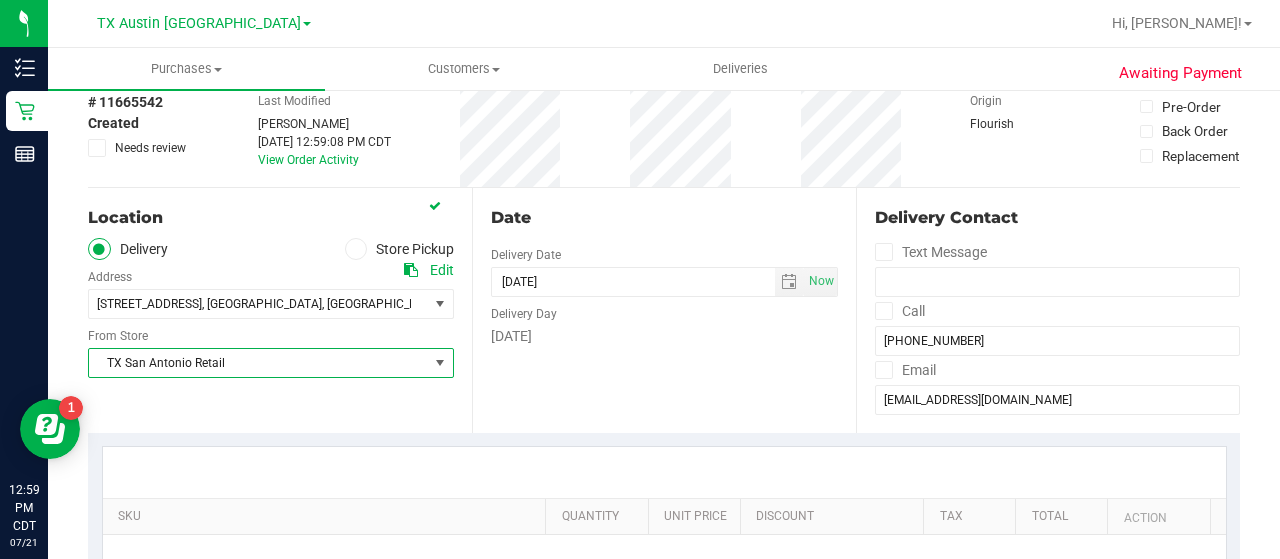 scroll, scrollTop: 112, scrollLeft: 0, axis: vertical 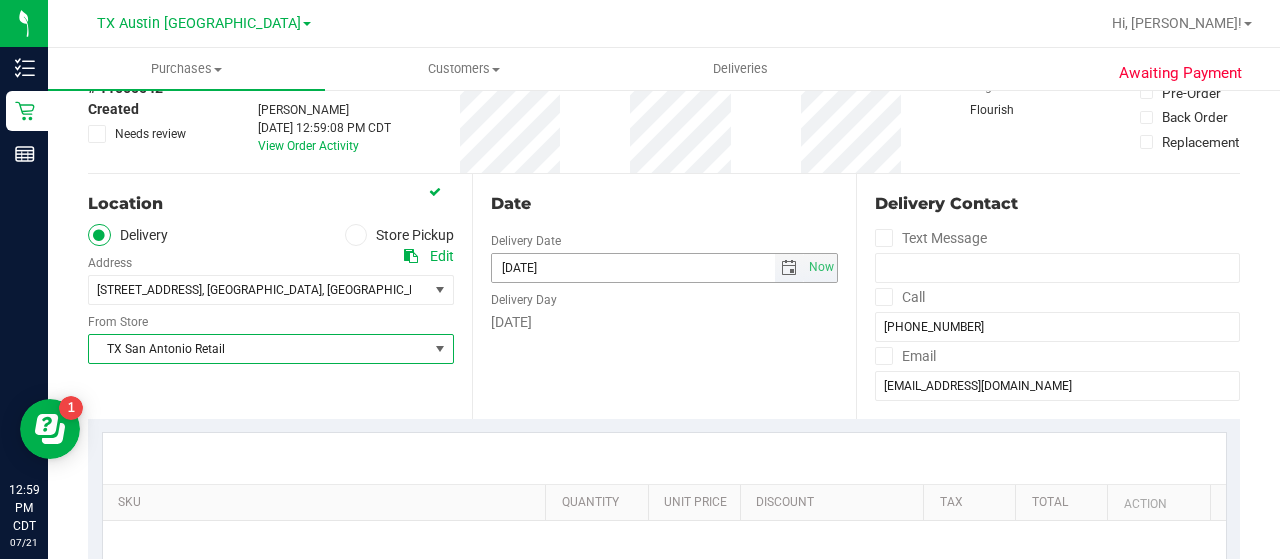 click at bounding box center [789, 268] 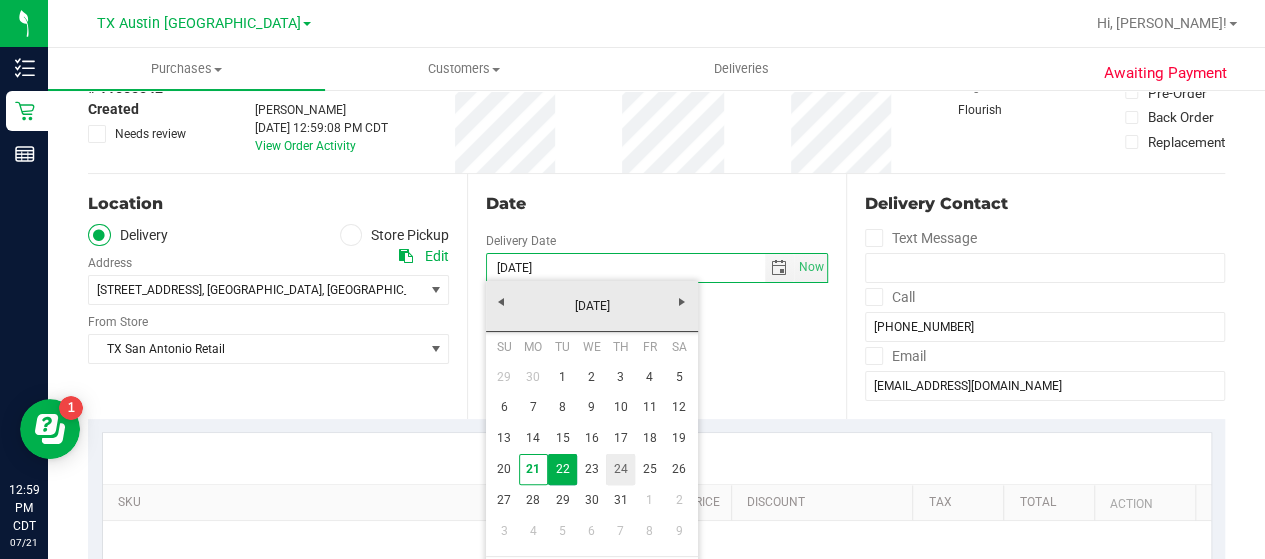 click on "24" at bounding box center (620, 469) 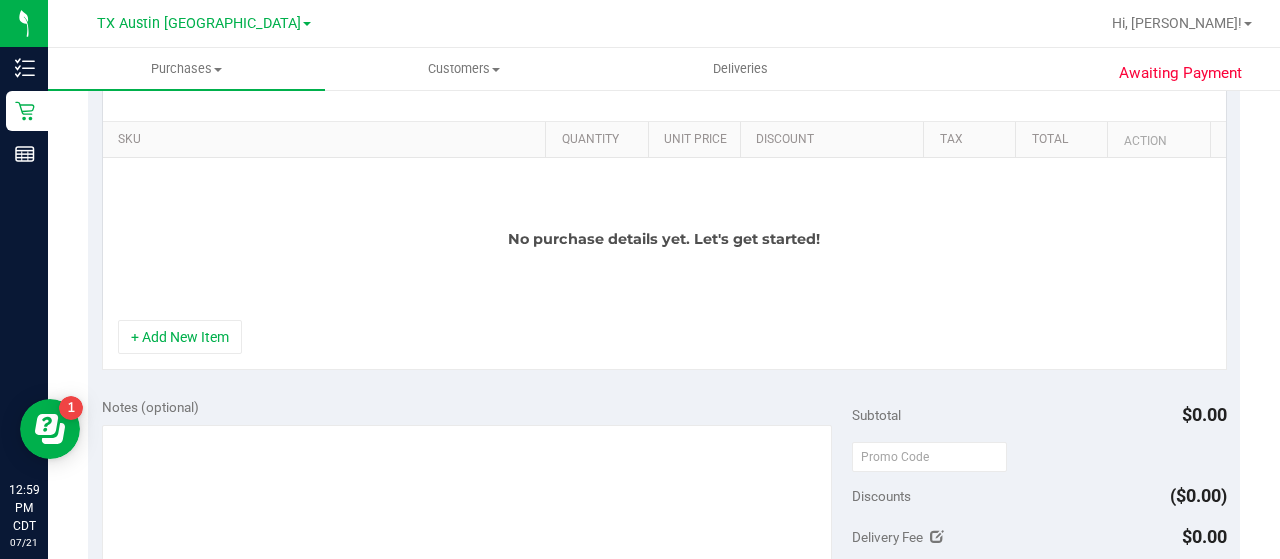 scroll, scrollTop: 522, scrollLeft: 0, axis: vertical 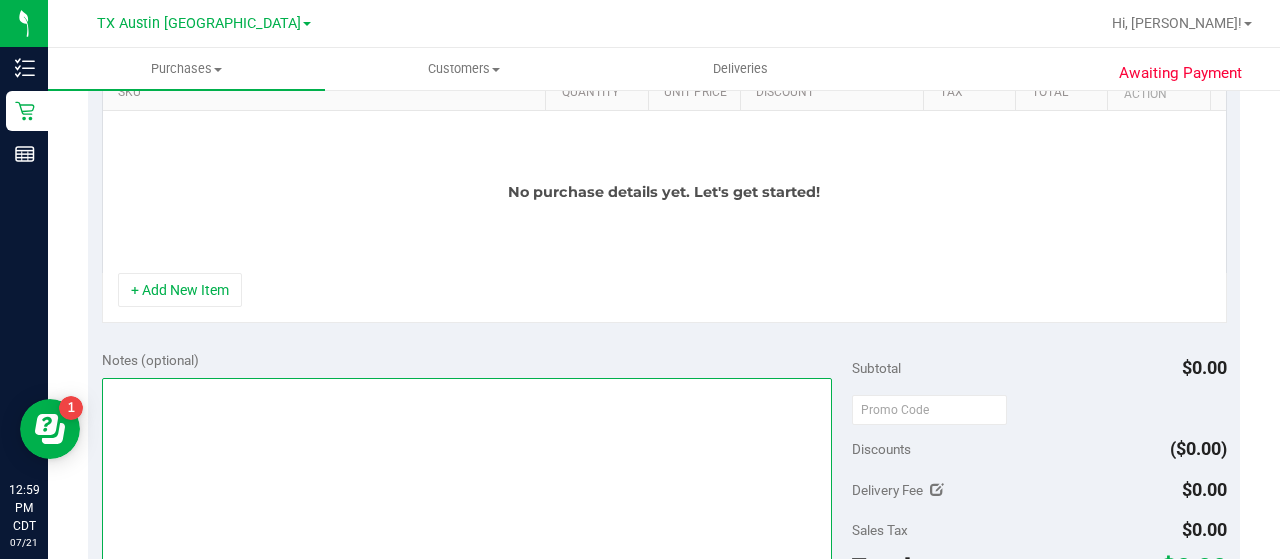 click at bounding box center (467, 474) 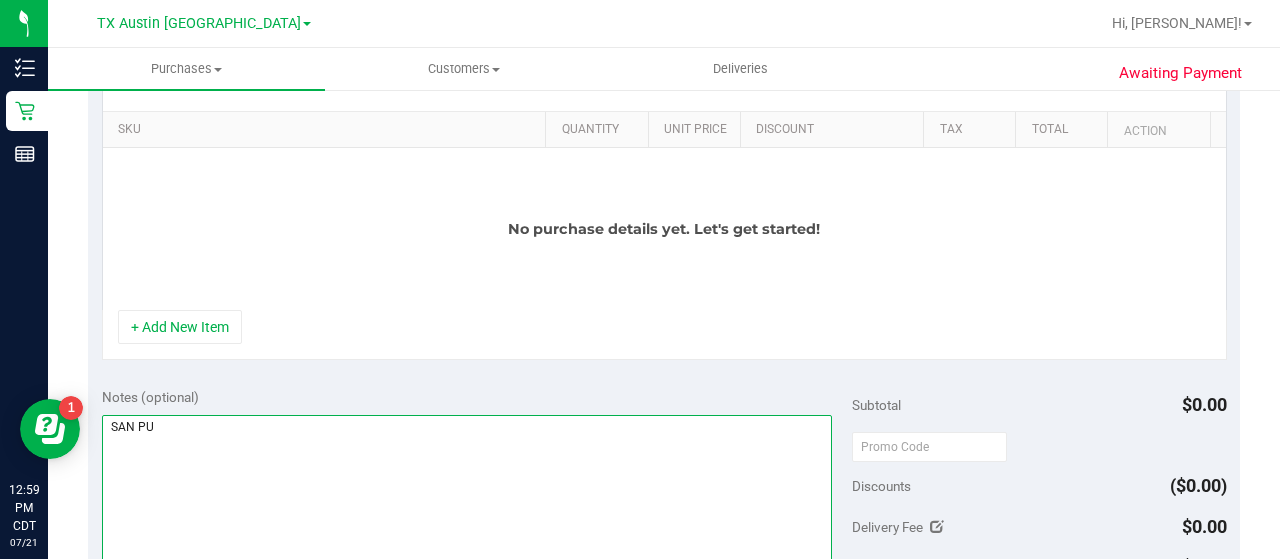 scroll, scrollTop: 488, scrollLeft: 0, axis: vertical 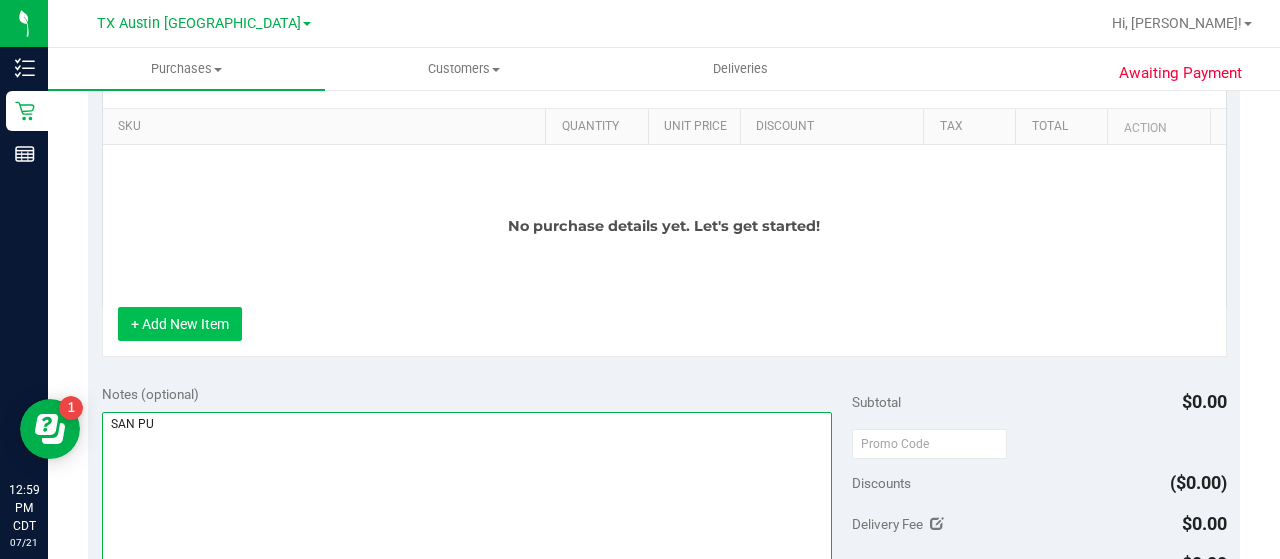 type on "SAN PU" 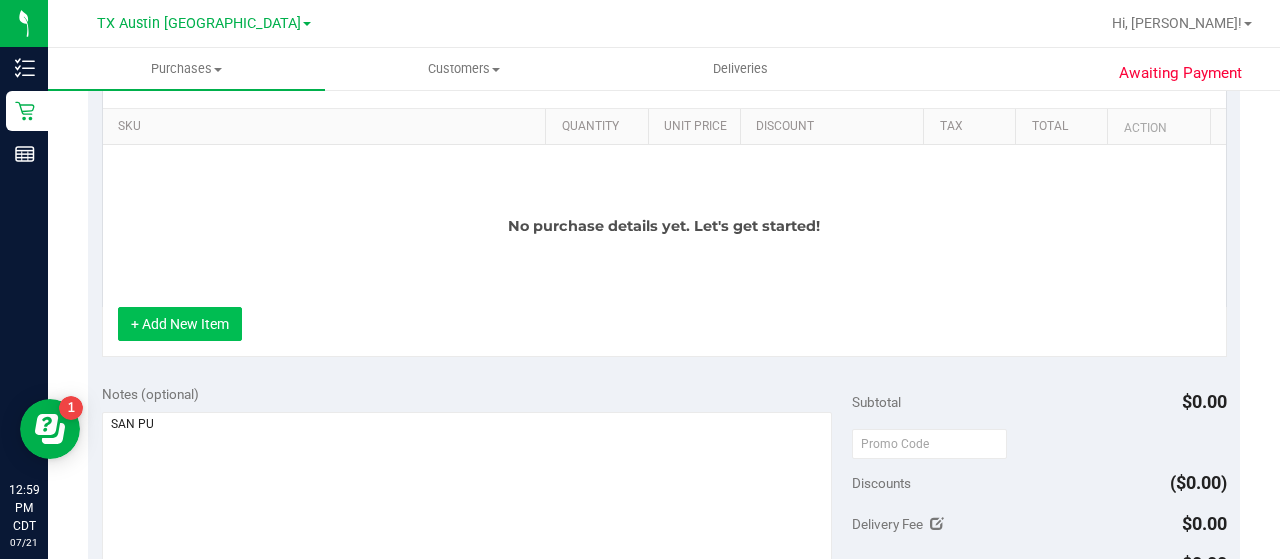 click on "+ Add New Item" at bounding box center (180, 324) 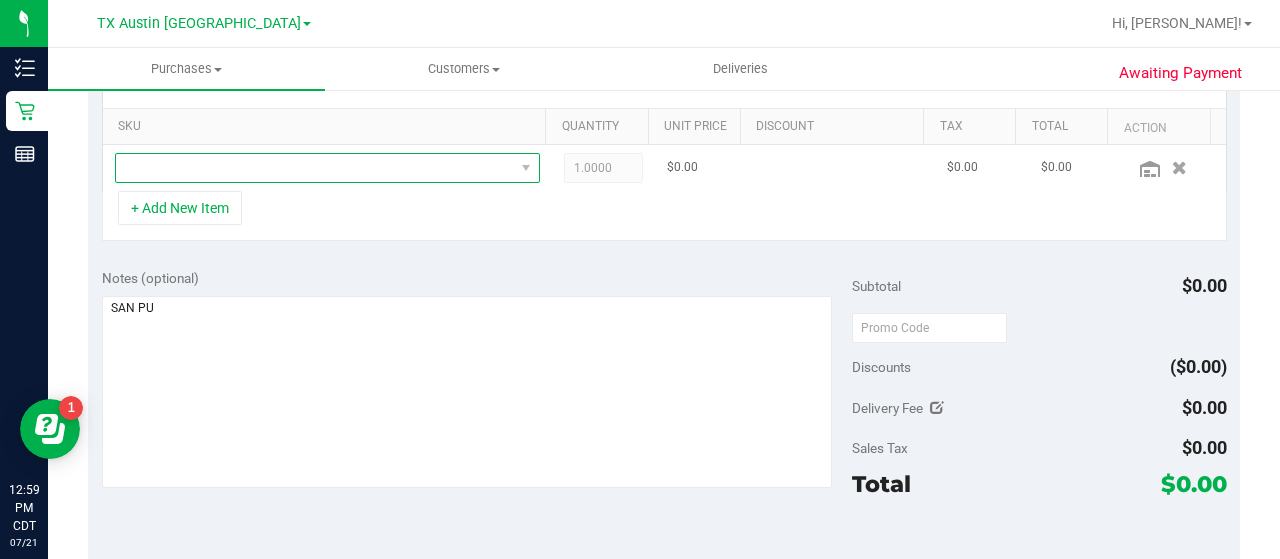 click at bounding box center (315, 168) 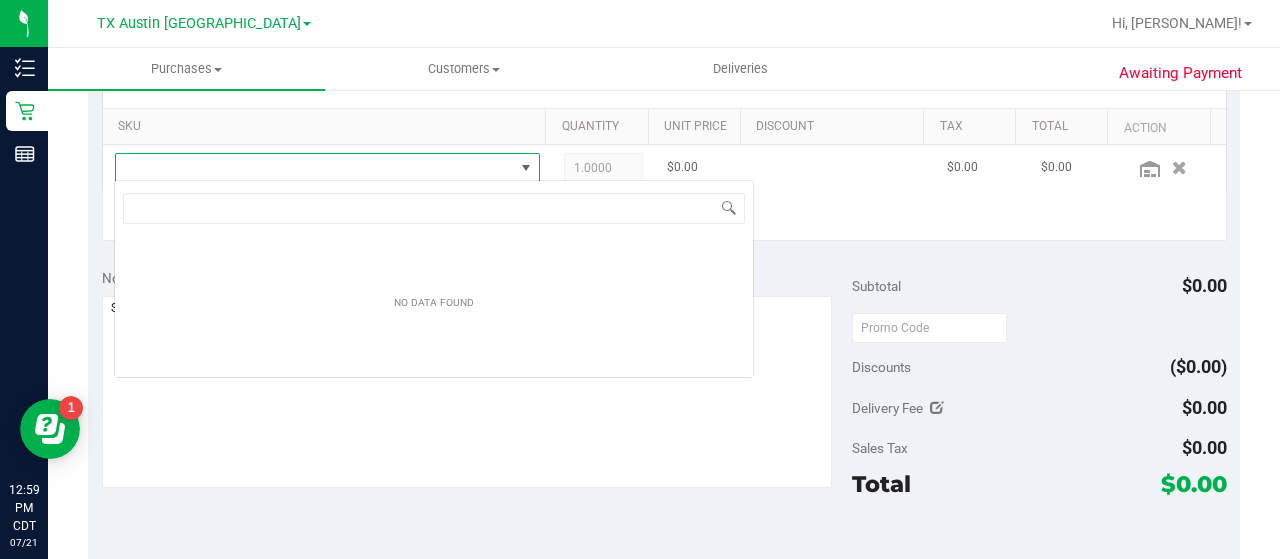 scroll, scrollTop: 99970, scrollLeft: 99586, axis: both 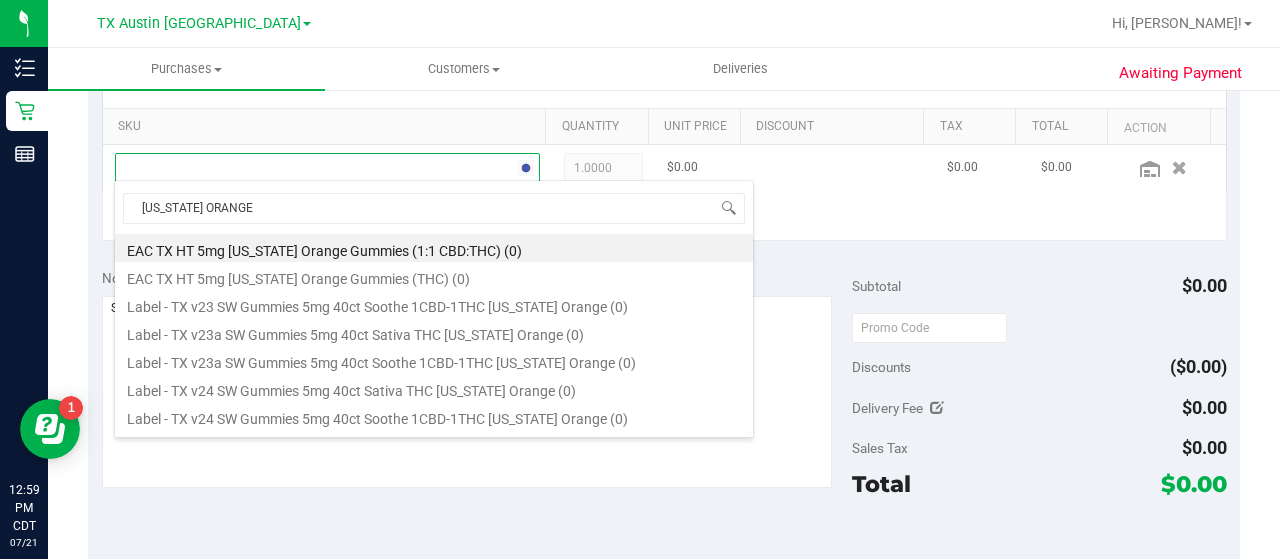 type on "TEXAS ORANGE" 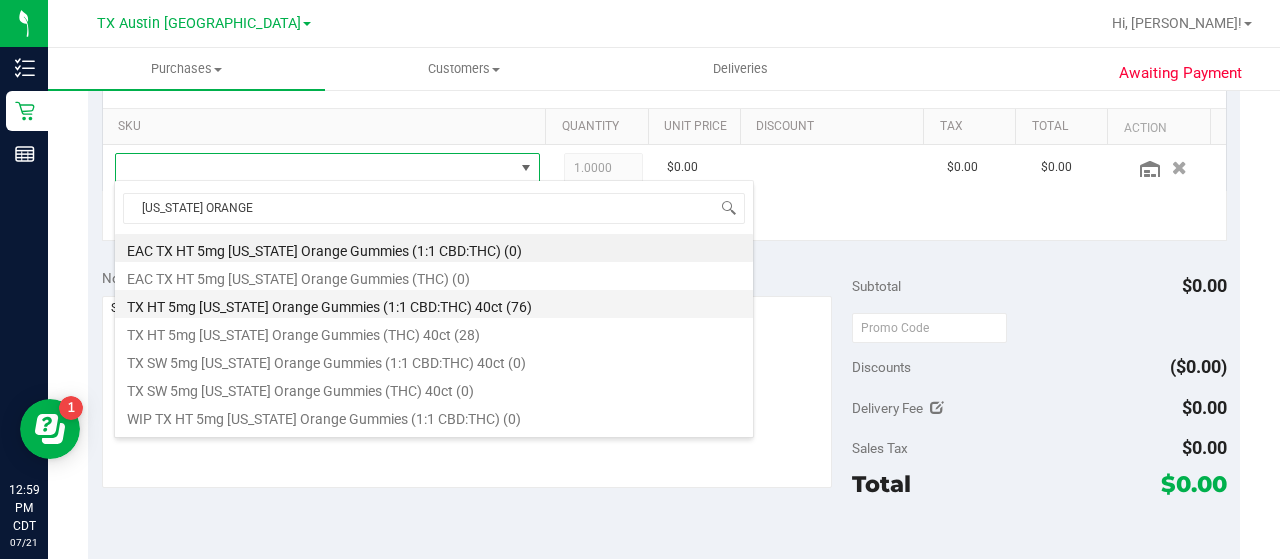 click on "TX HT 5mg Texas Orange Gummies (1:1 CBD:THC) 40ct (76)" at bounding box center [434, 304] 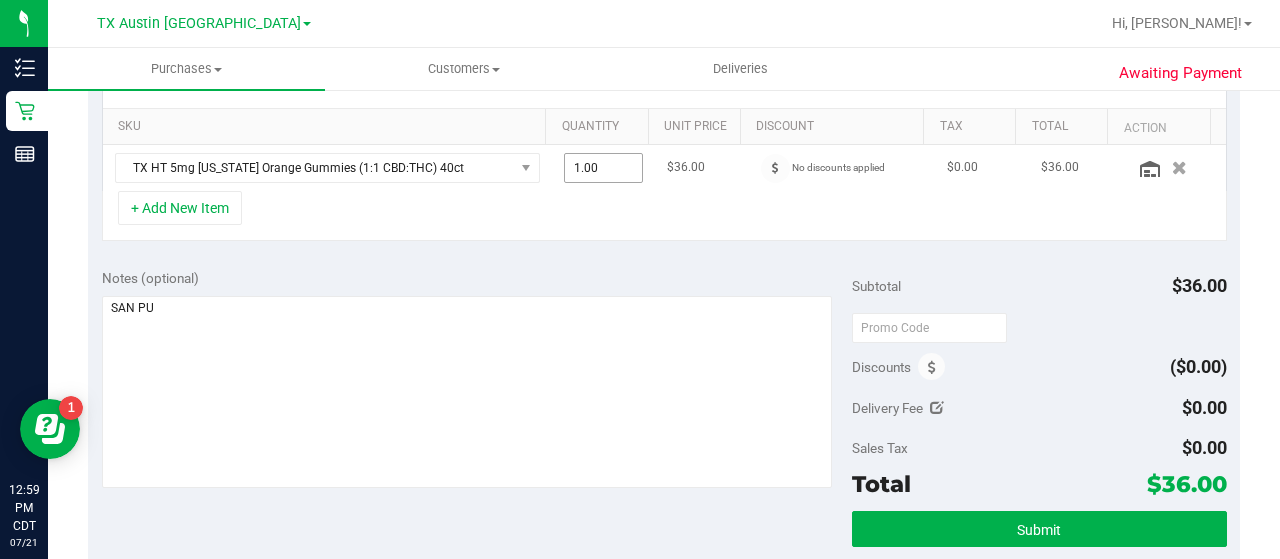click on "1.00 1" at bounding box center (604, 168) 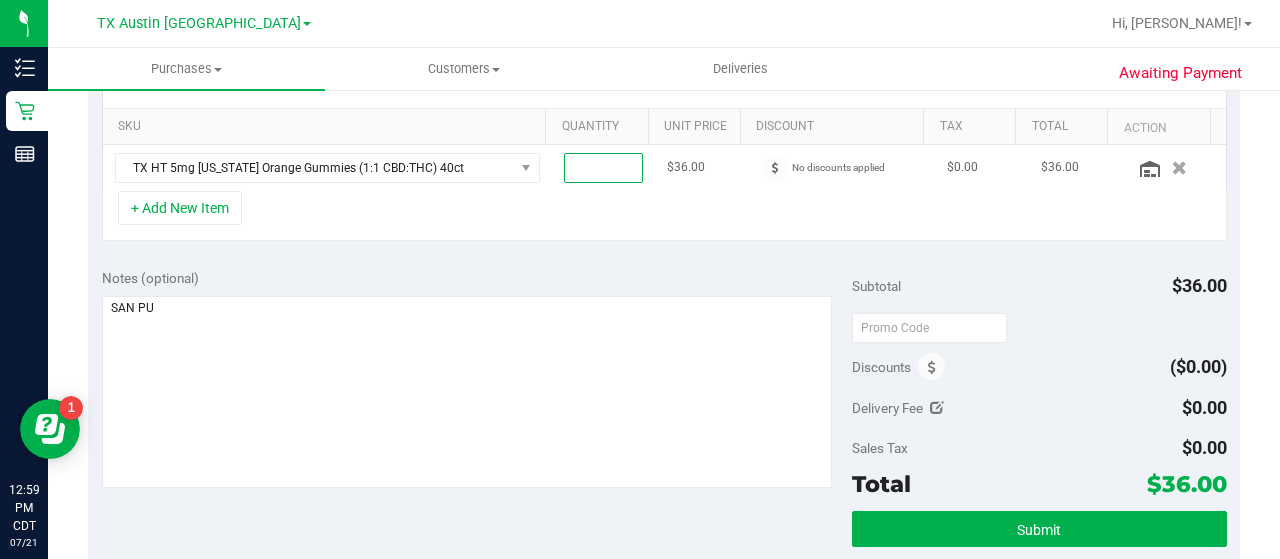 type on "6" 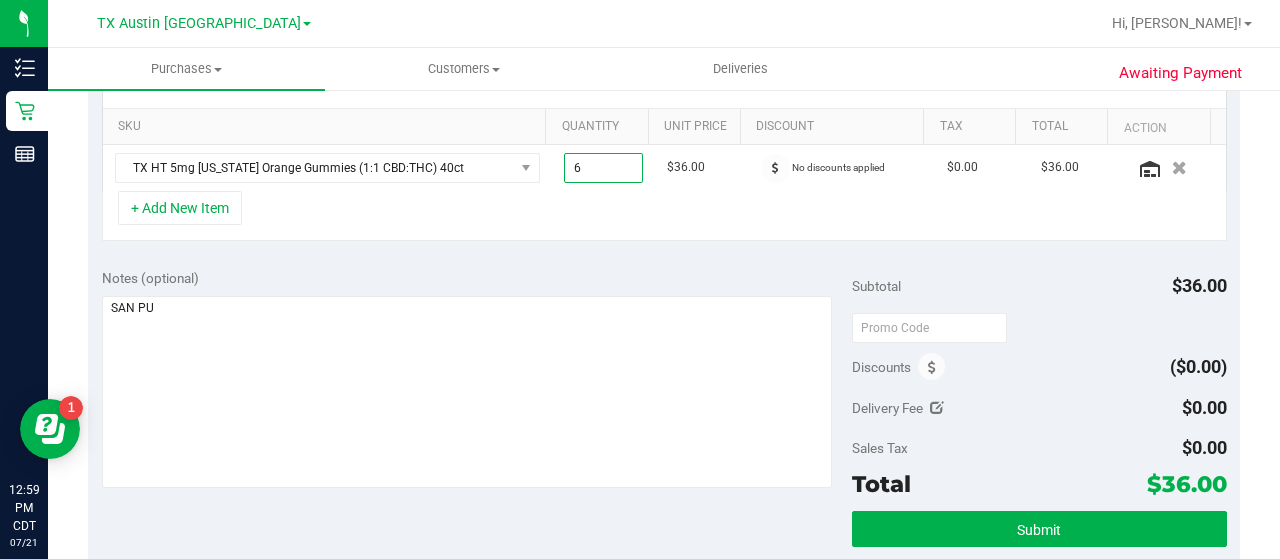 type on "6.00" 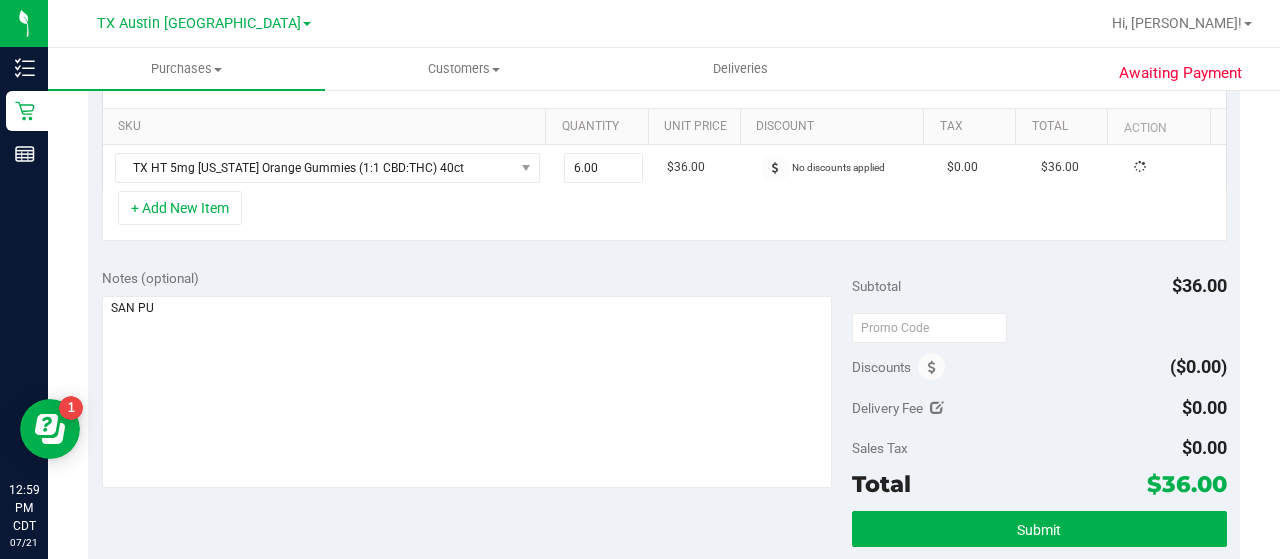 click on "Notes (optional)
Subtotal
$36.00
Discounts
($0.00)
Delivery Fee
$0.00
Sales Tax
$0.00
Total" at bounding box center (664, 435) 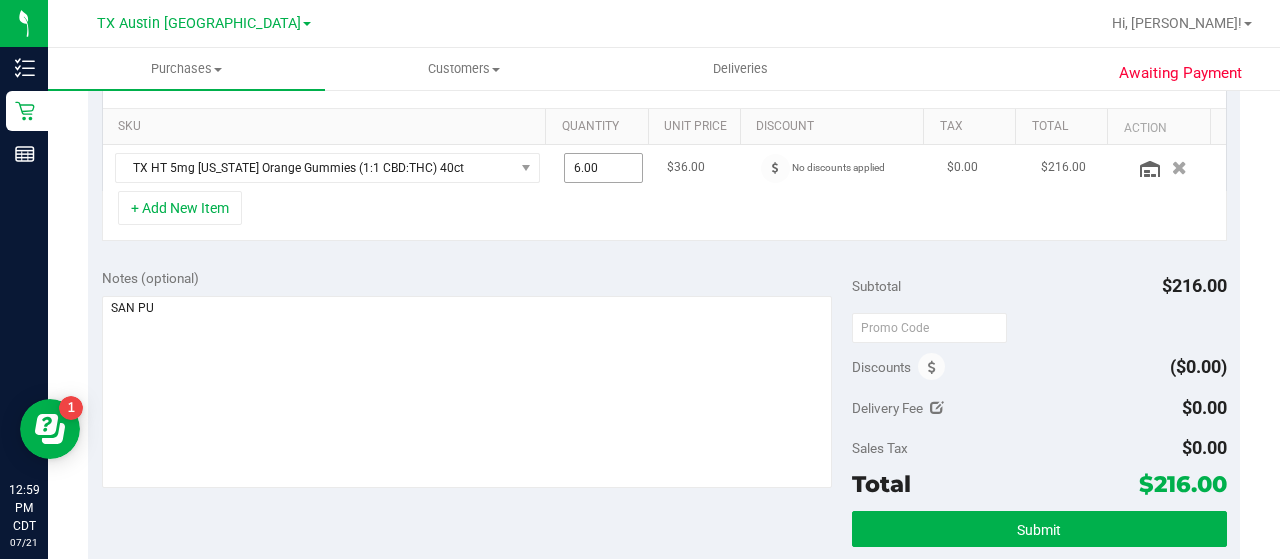 click on "6.00 6" at bounding box center (604, 168) 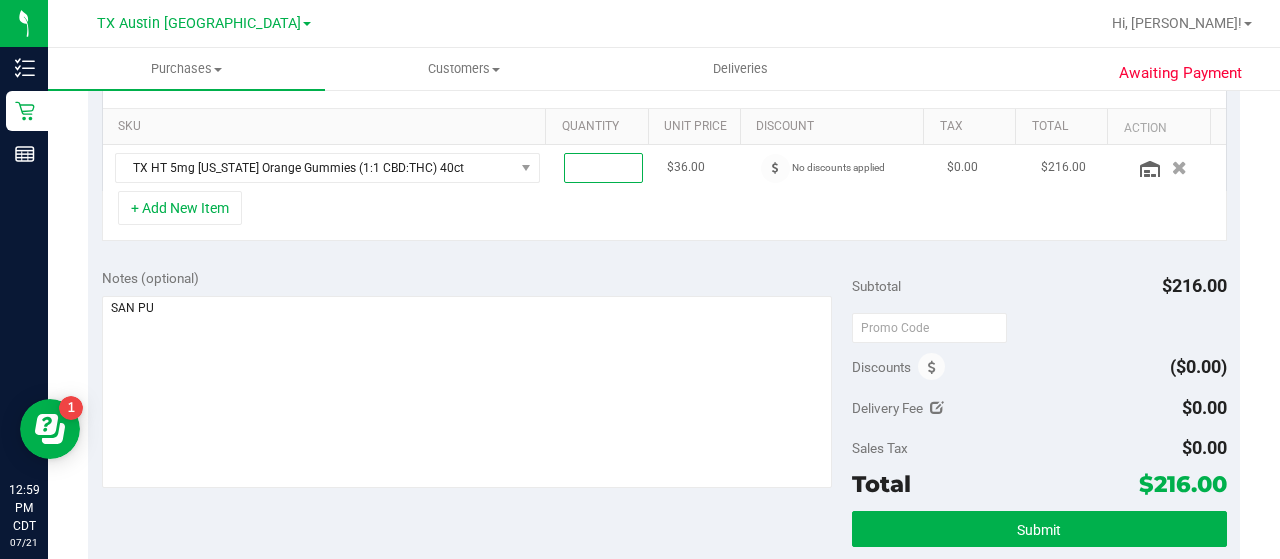 type on "5" 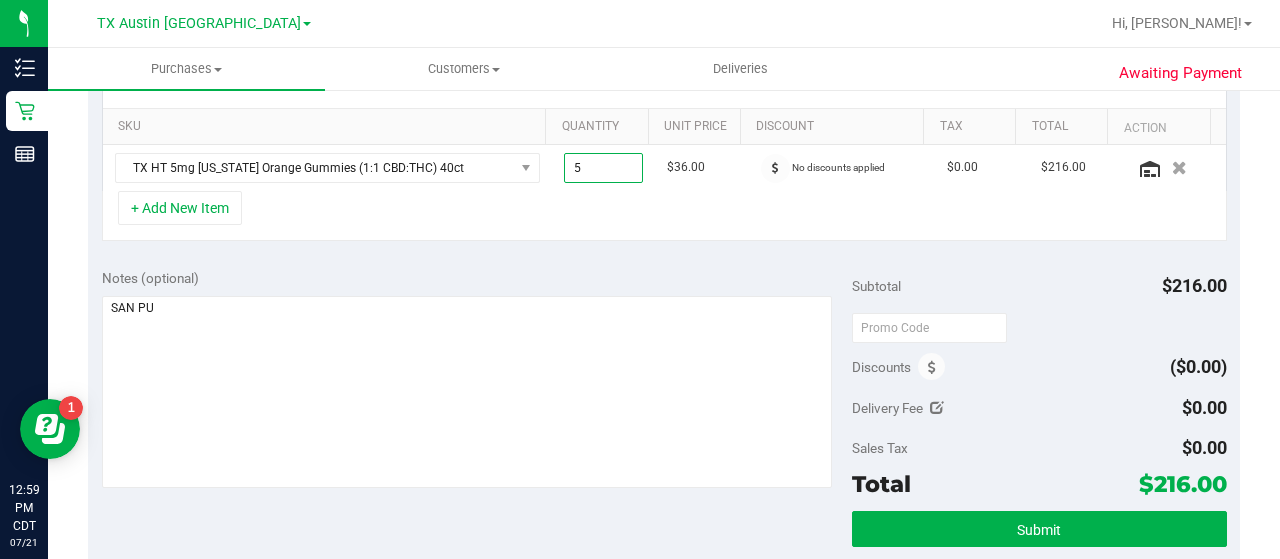 type on "5.00" 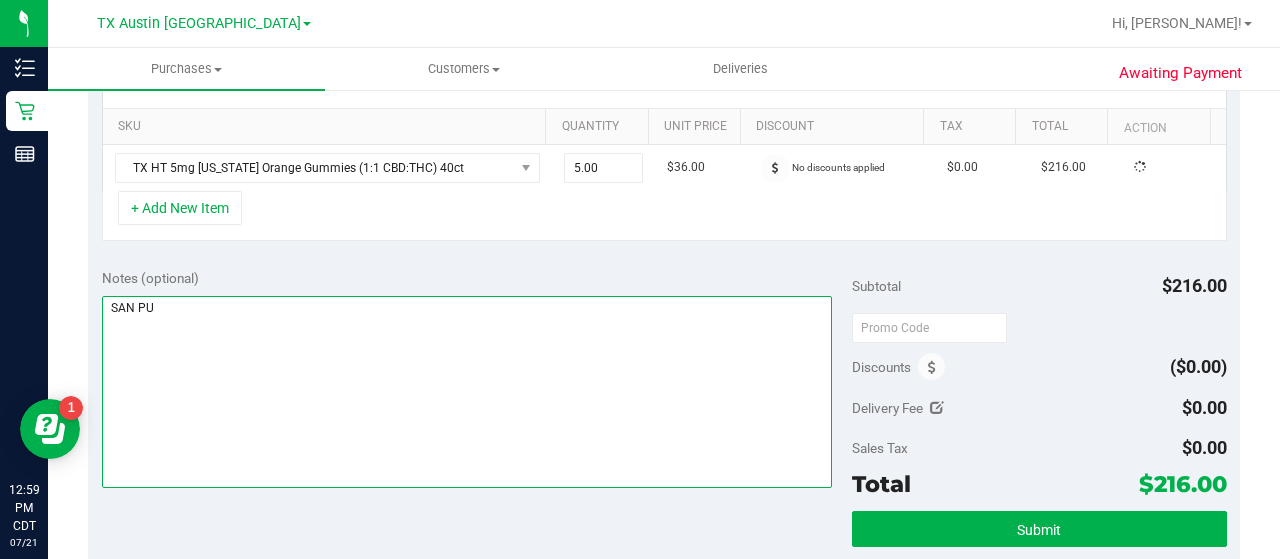 click at bounding box center [467, 392] 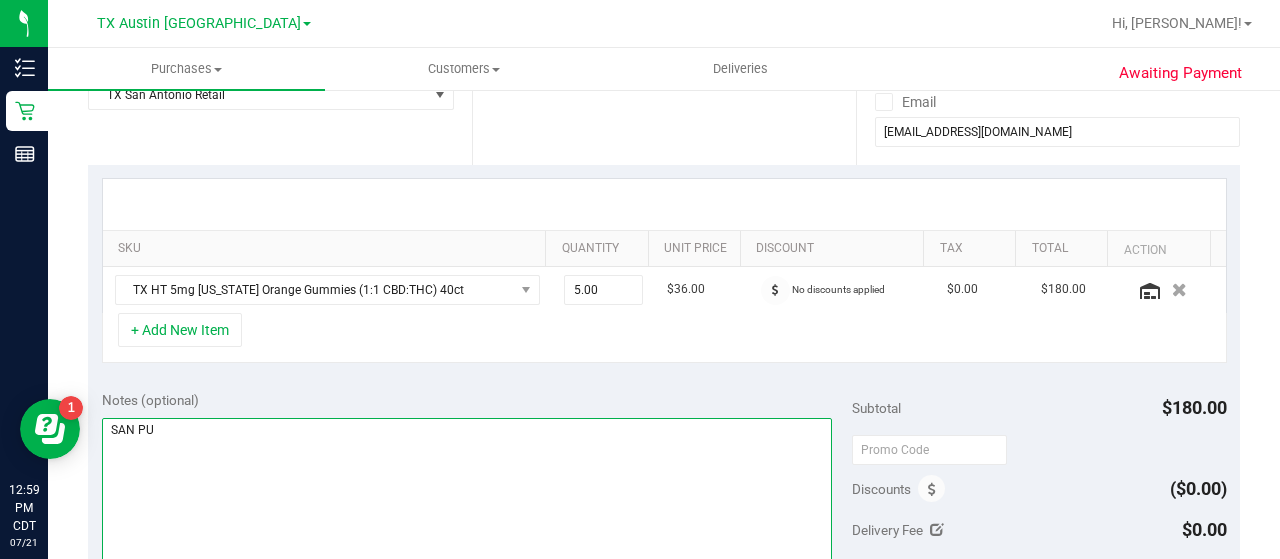 scroll, scrollTop: 377, scrollLeft: 0, axis: vertical 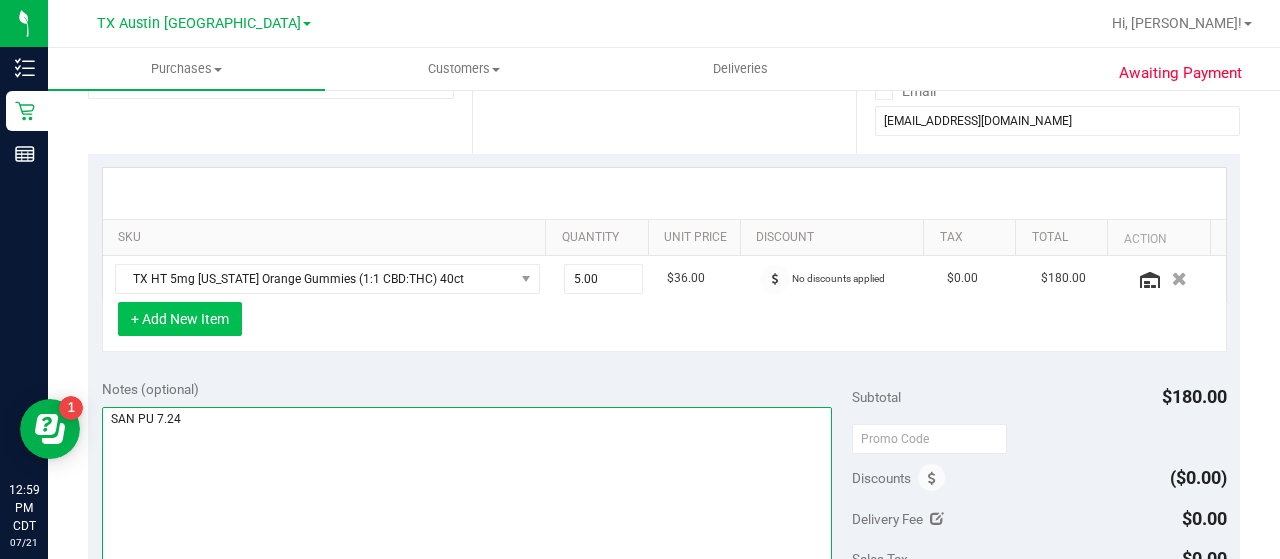 type on "SAN PU 7.24" 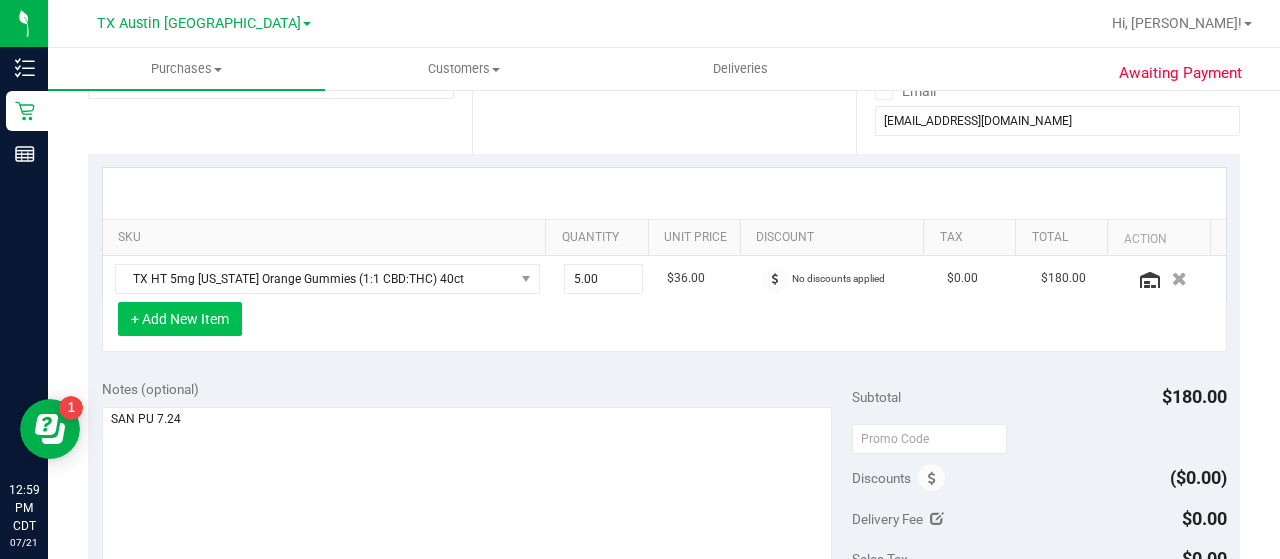click on "+ Add New Item" at bounding box center [180, 319] 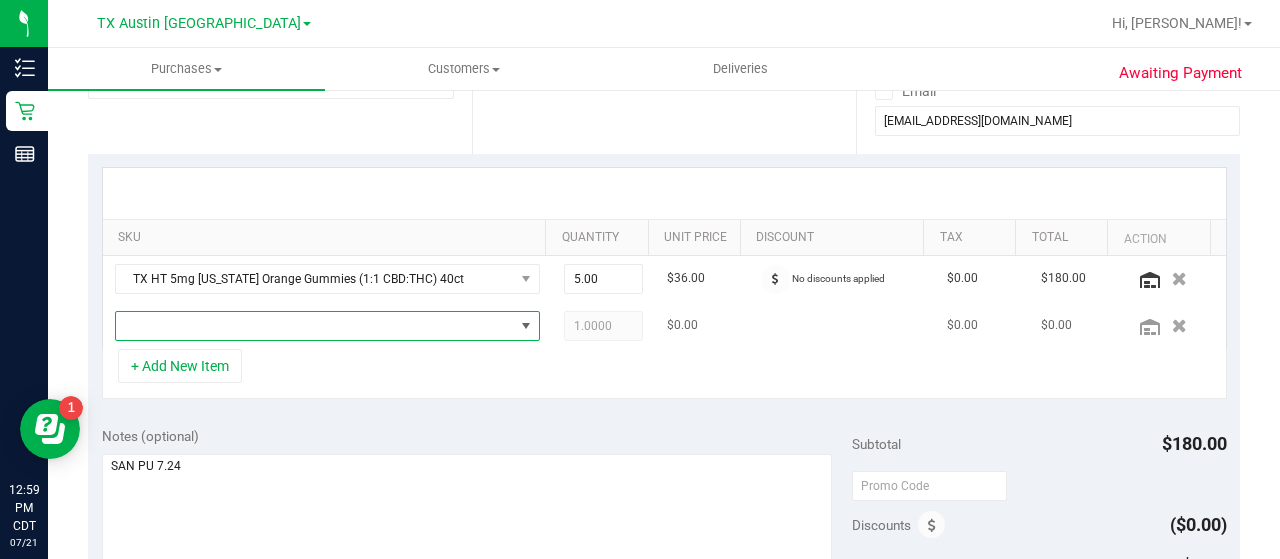 click at bounding box center [315, 326] 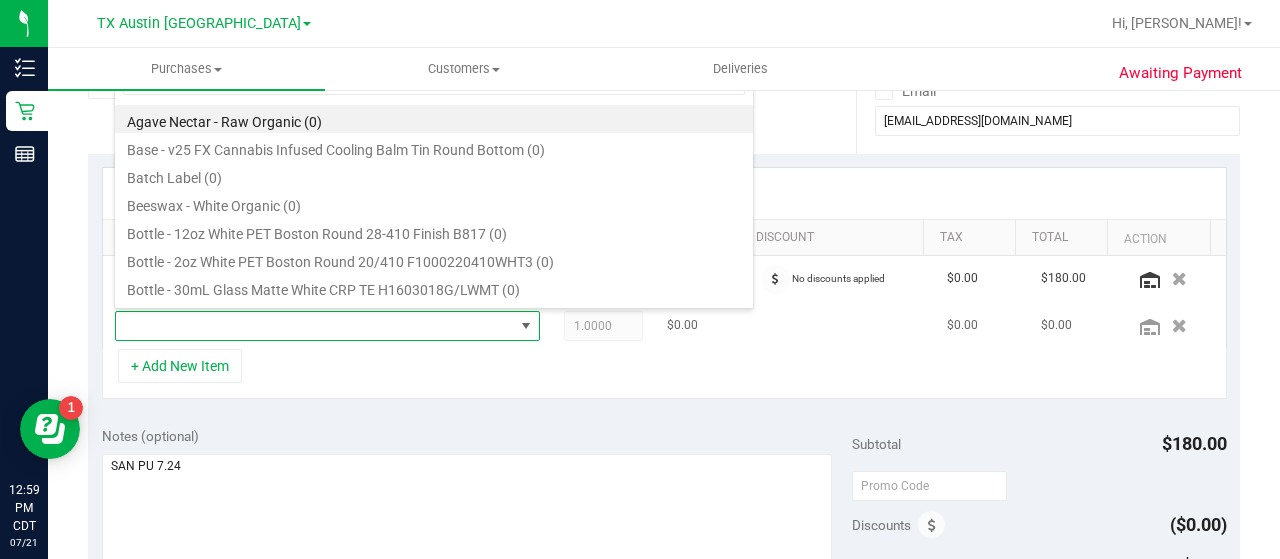 scroll, scrollTop: 99970, scrollLeft: 99586, axis: both 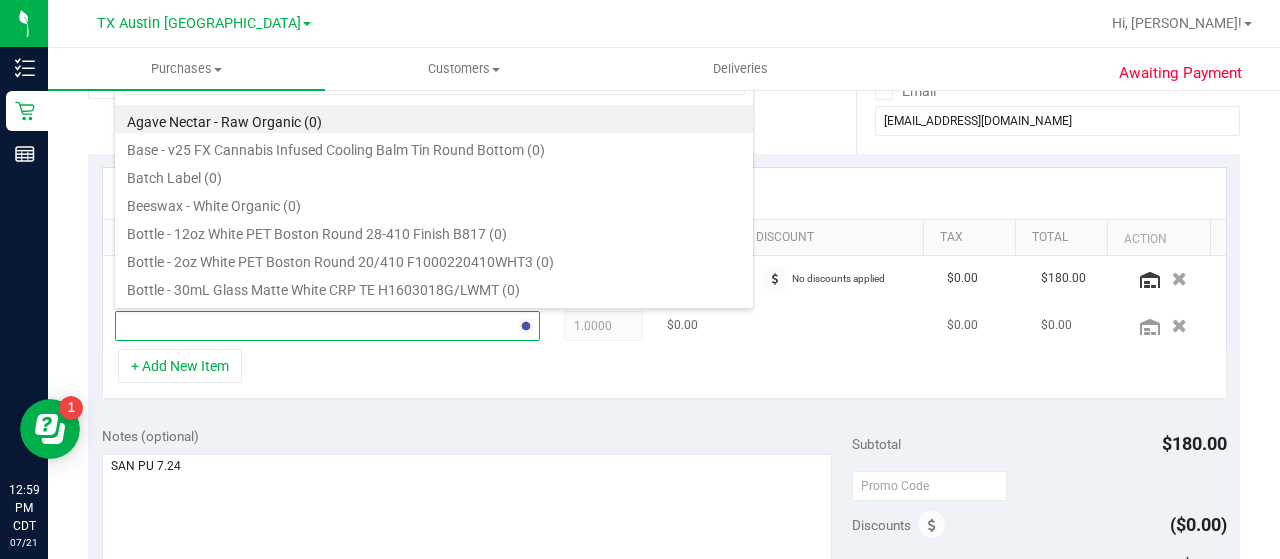 type on "orange" 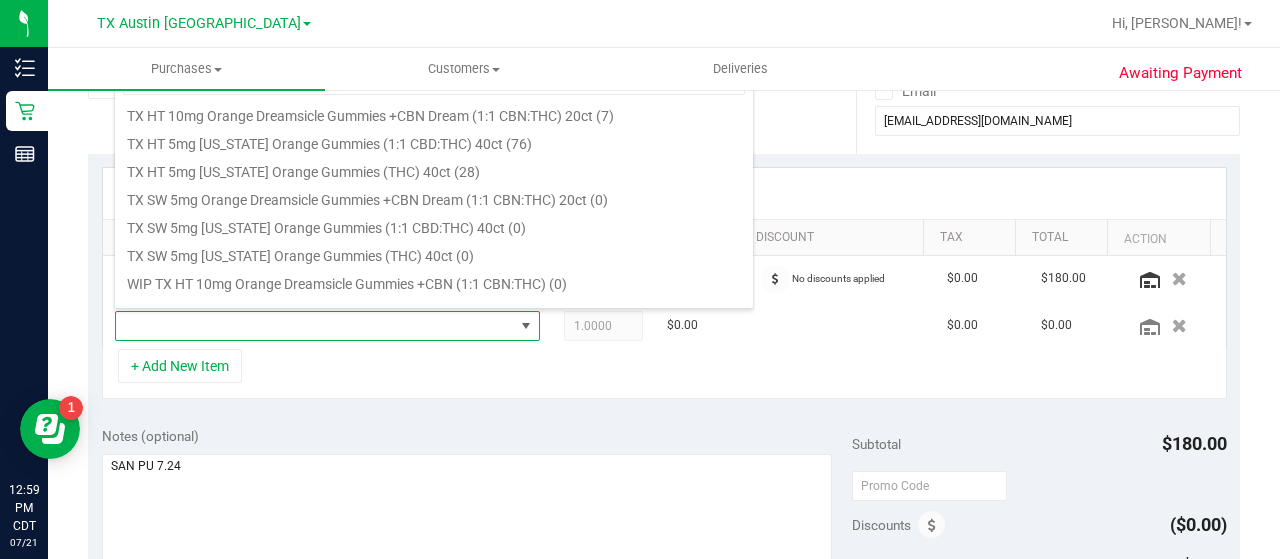 scroll, scrollTop: 336, scrollLeft: 0, axis: vertical 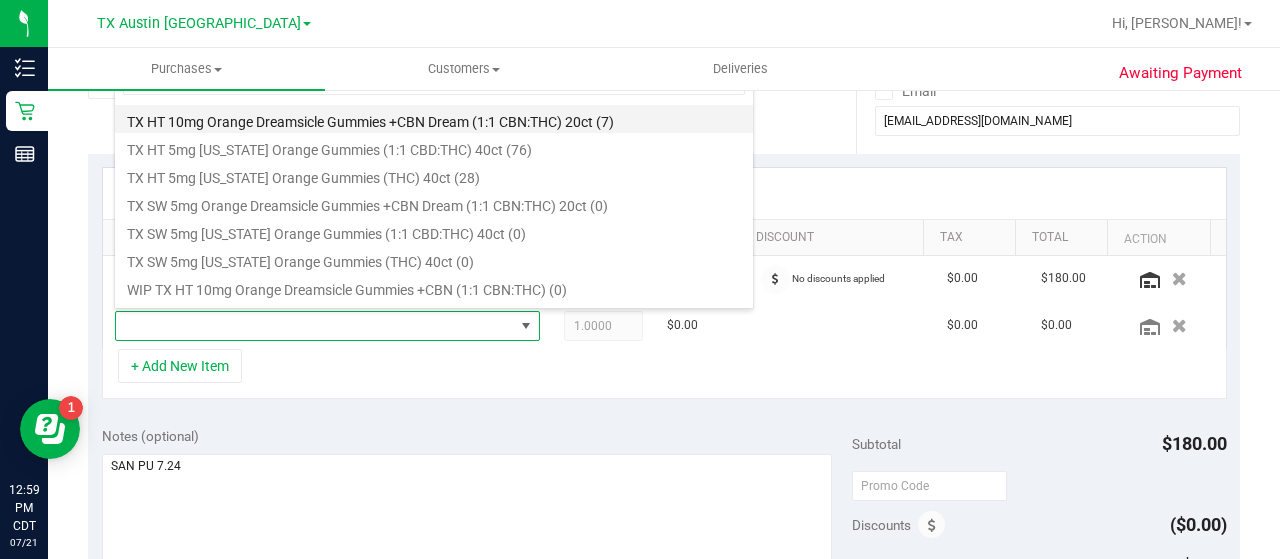 click on "TX HT 10mg Orange Dreamsicle Gummies +CBN Dream (1:1 CBN:THC) 20ct (7)" at bounding box center [434, 119] 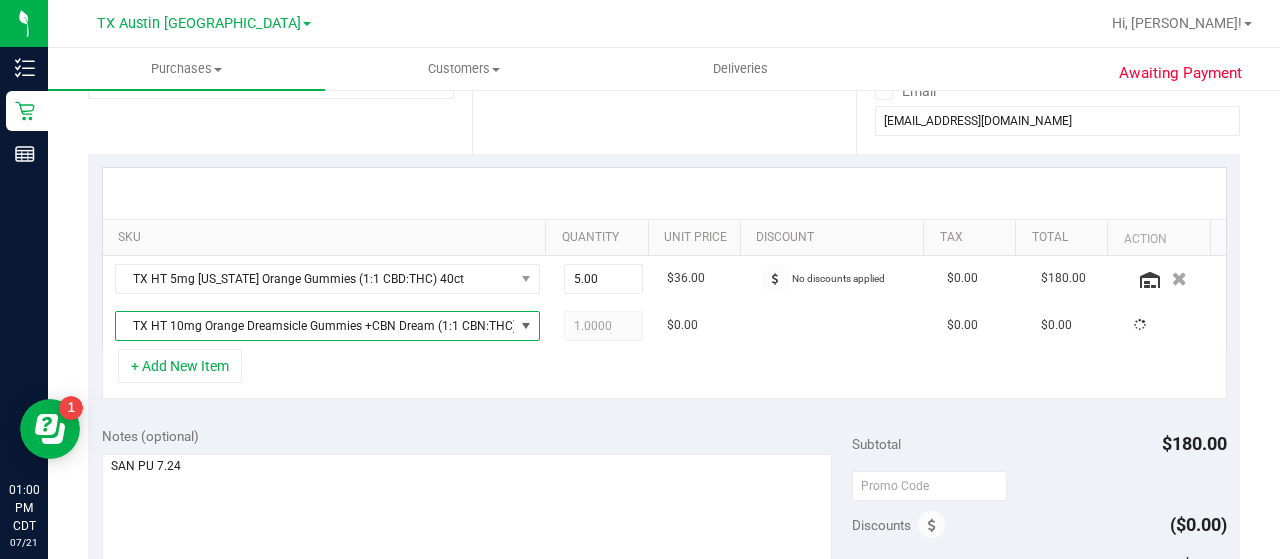 click on "+ Add New Item" at bounding box center [664, 374] 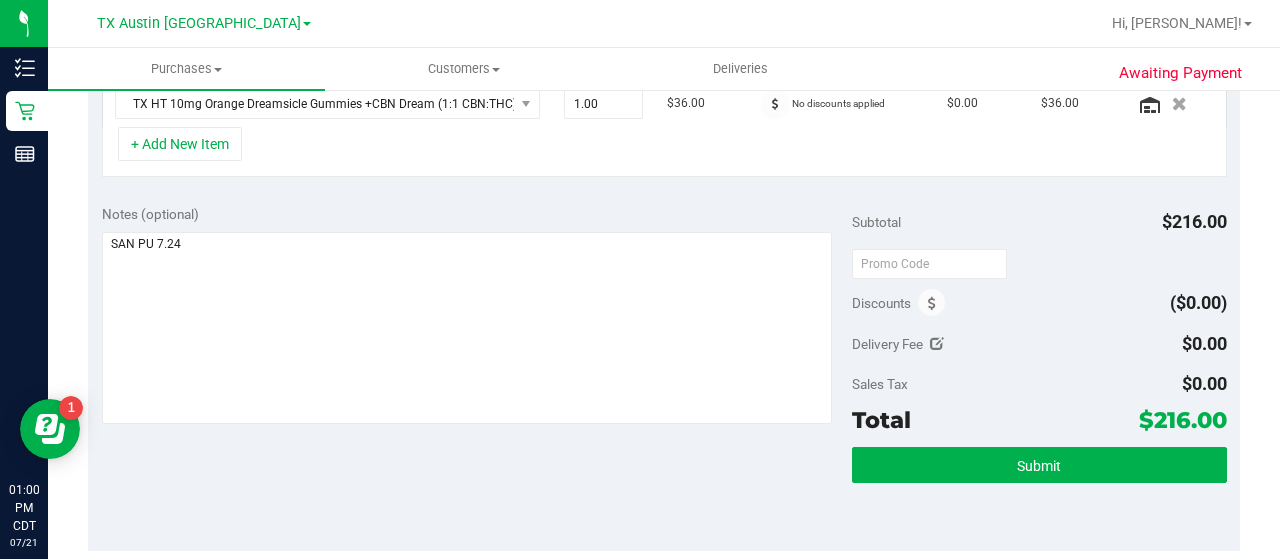 scroll, scrollTop: 602, scrollLeft: 0, axis: vertical 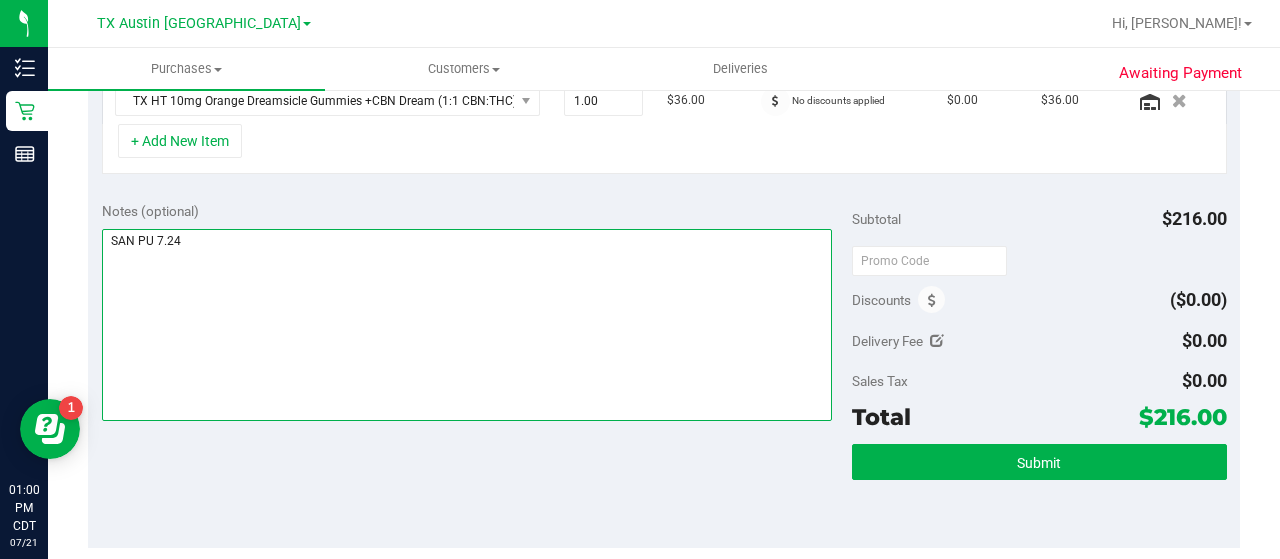 click at bounding box center [467, 325] 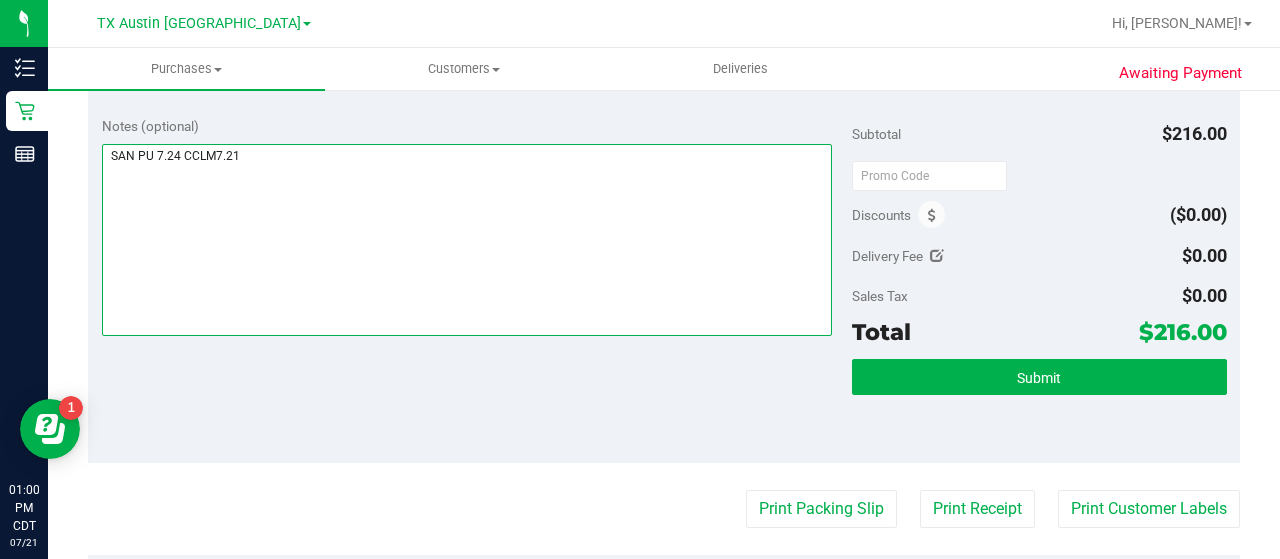 scroll, scrollTop: 599, scrollLeft: 0, axis: vertical 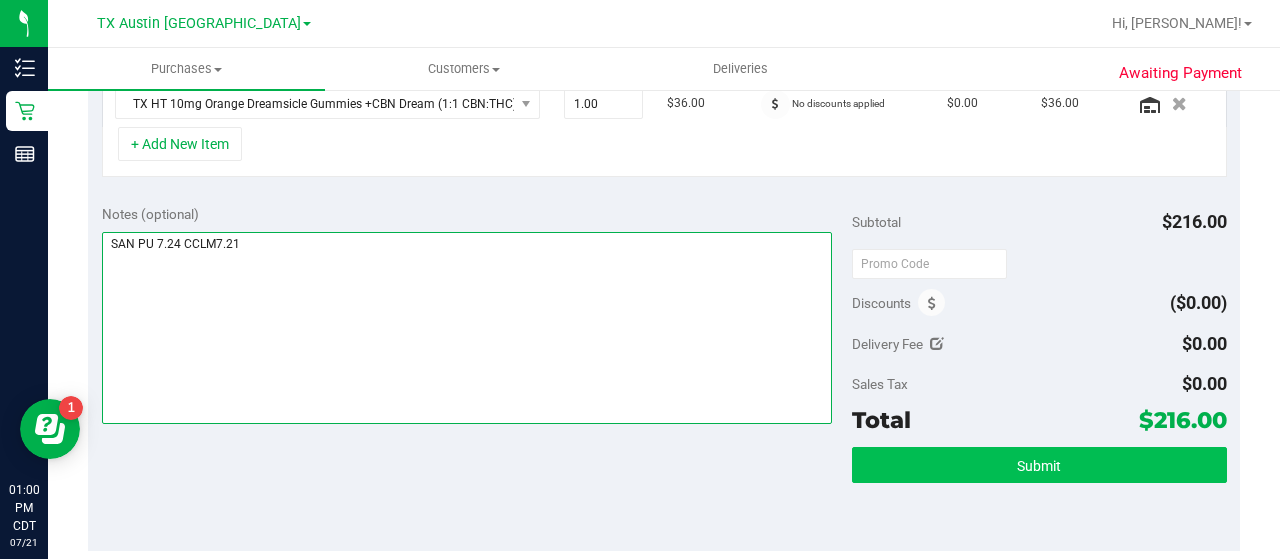 type on "SAN PU 7.24 CCLM7.21" 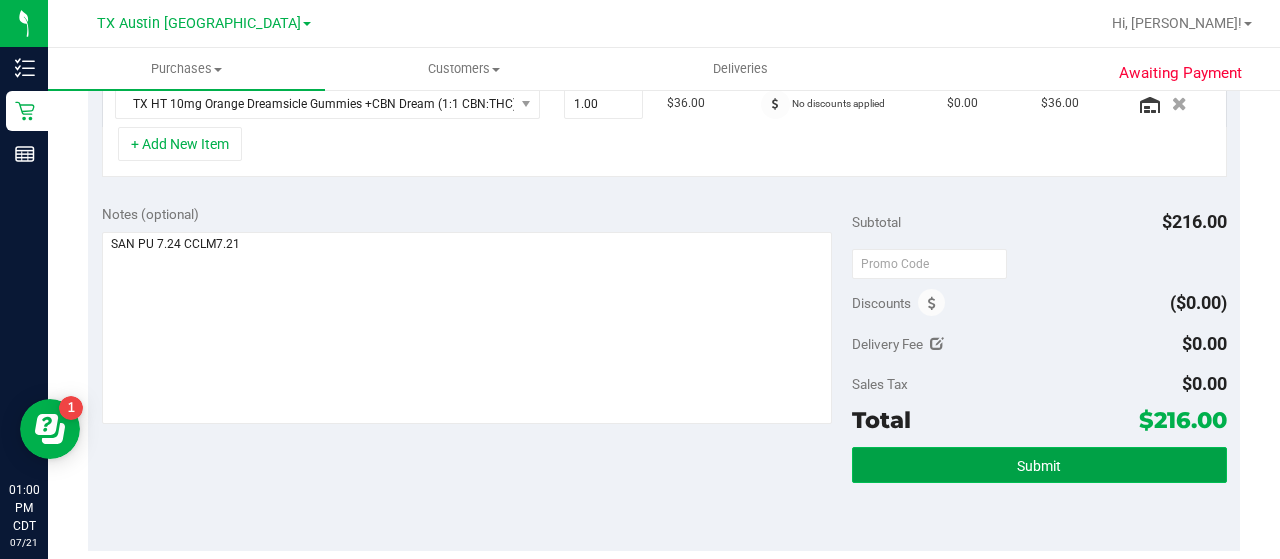 click on "Submit" at bounding box center [1039, 466] 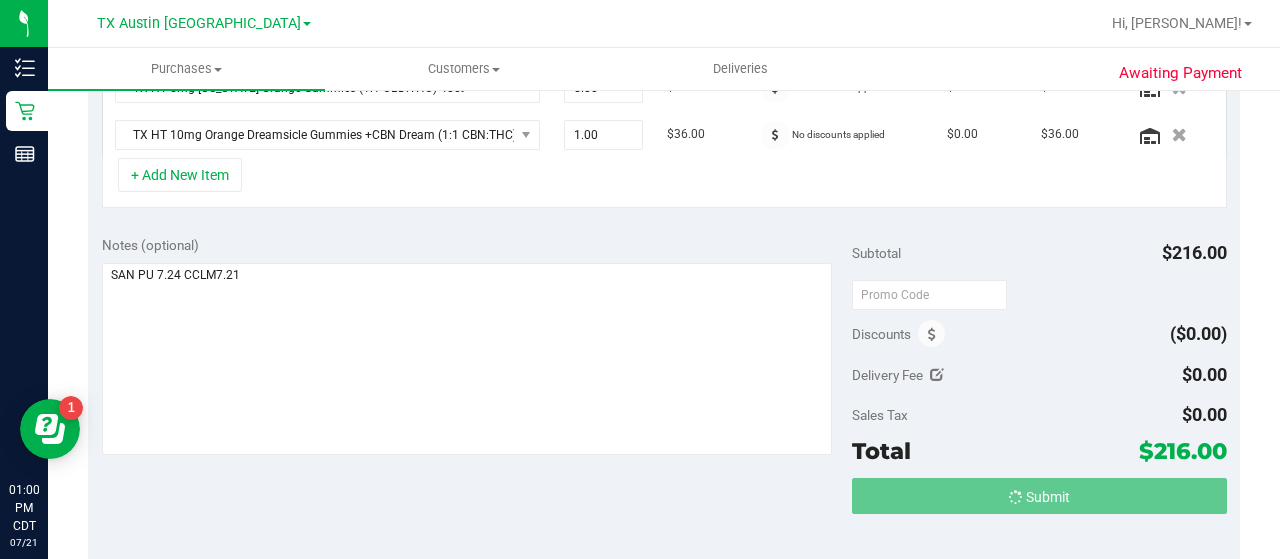 scroll, scrollTop: 0, scrollLeft: 0, axis: both 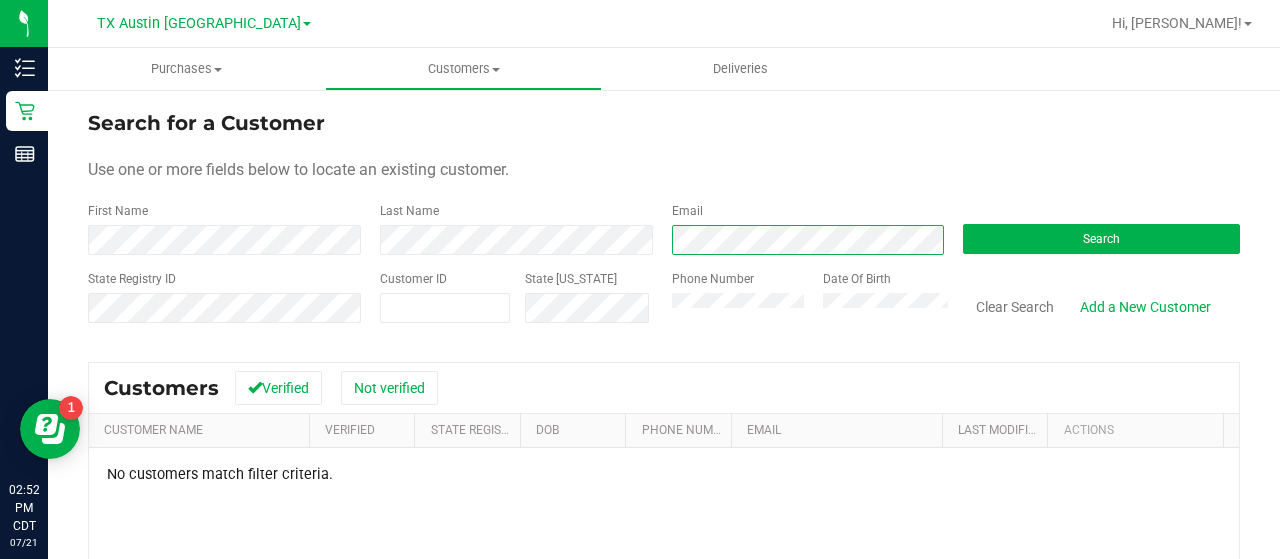 click on "First Name
Last Name
Email
Search" at bounding box center (664, 228) 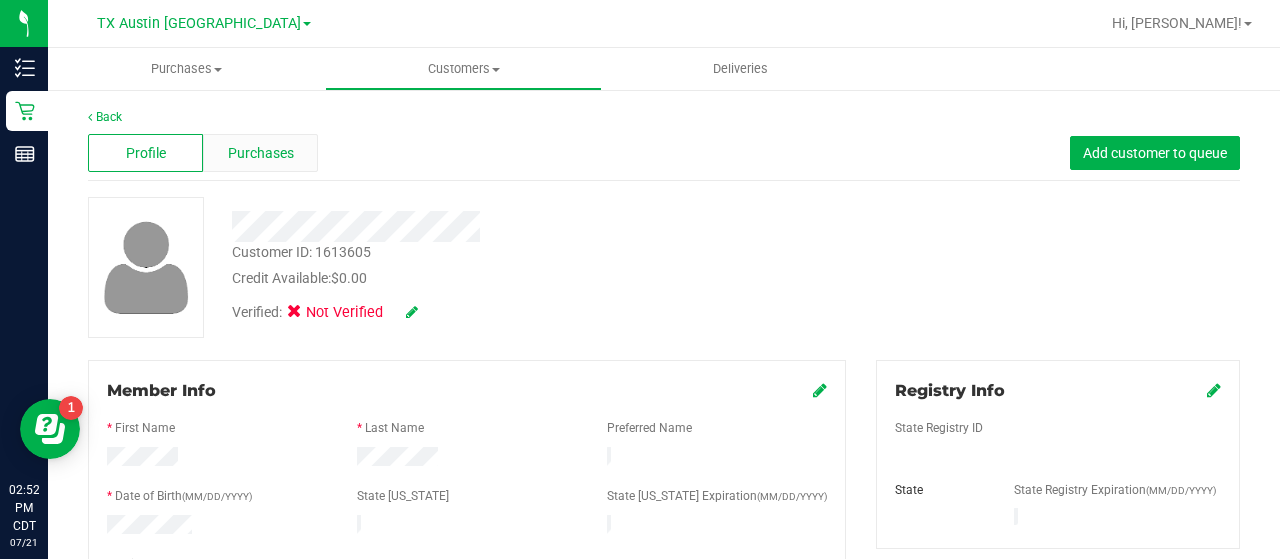 click on "Purchases" at bounding box center (261, 153) 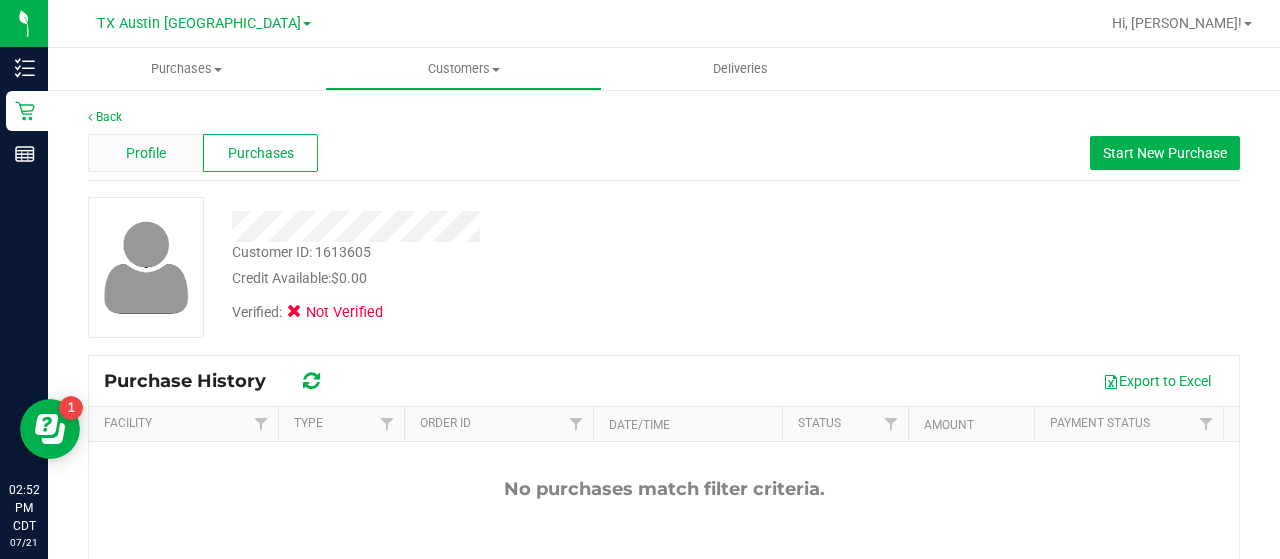 click on "Profile" at bounding box center [145, 153] 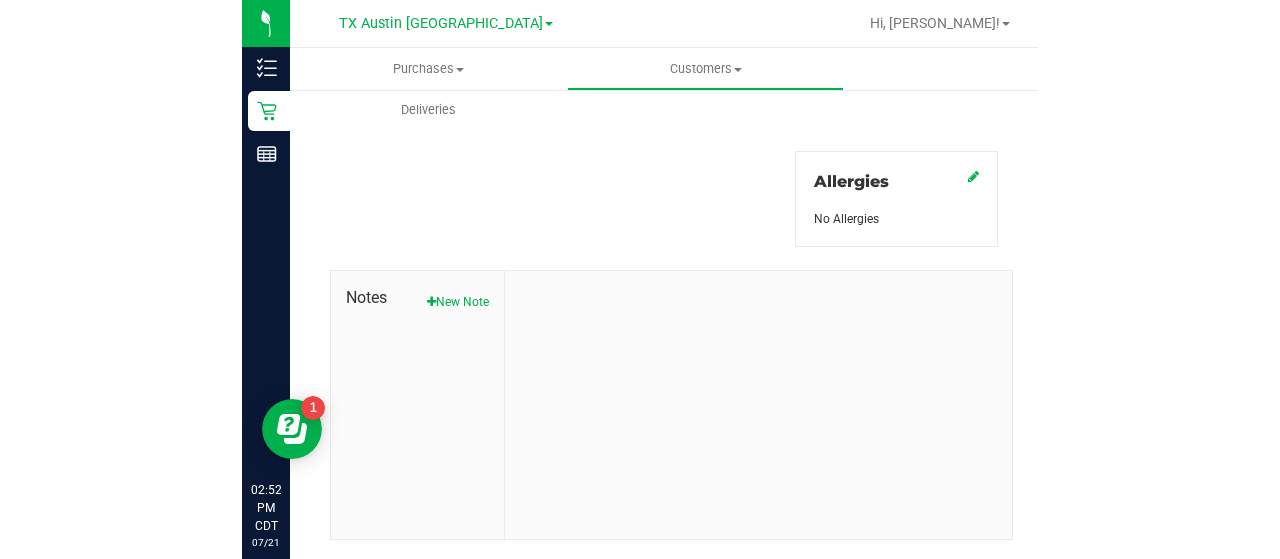 scroll, scrollTop: 854, scrollLeft: 0, axis: vertical 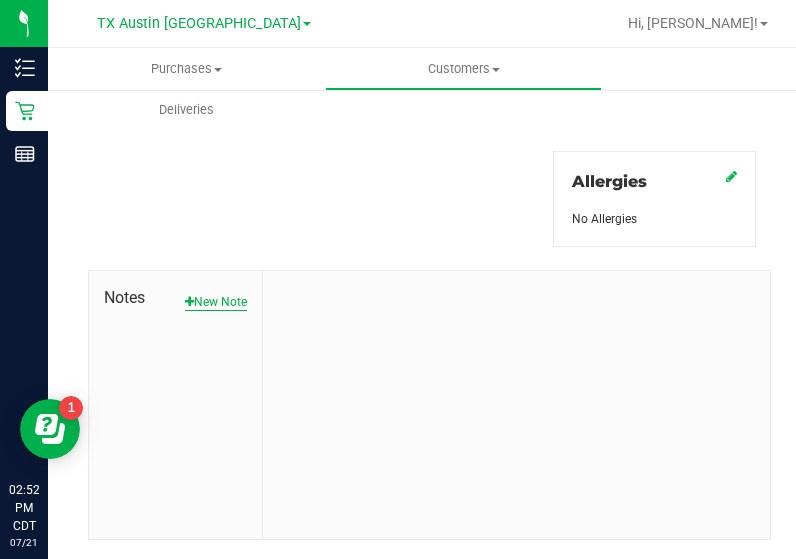 click on "New Note" at bounding box center (216, 302) 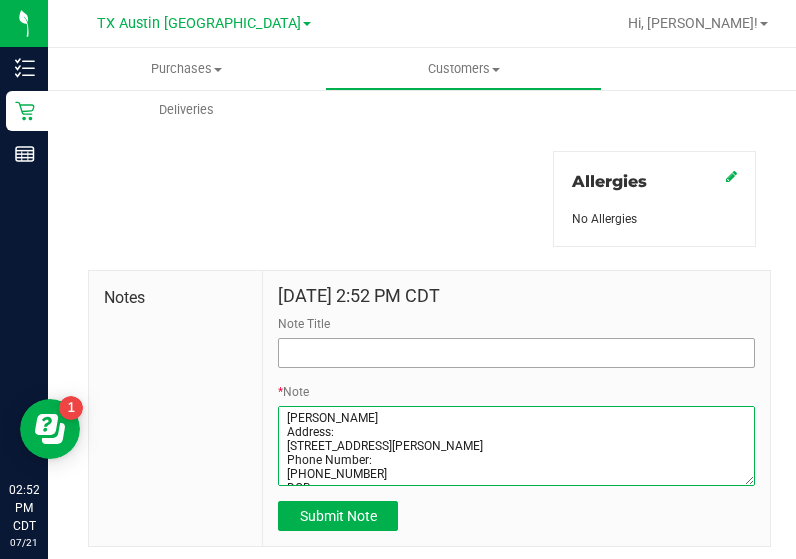 type on "Stephanie Dominguez
Address:
21430 Chestnut Rose Rd
Tomball, TX, 77377
Phone Number:
(832) 465-0004
DOB:
11/11/1955
SSN Last 5:
00000" 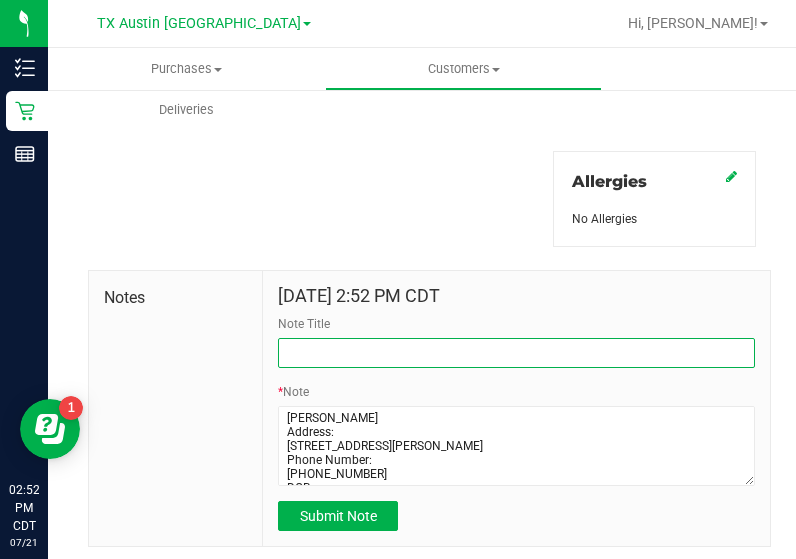 click on "Note Title" at bounding box center [516, 353] 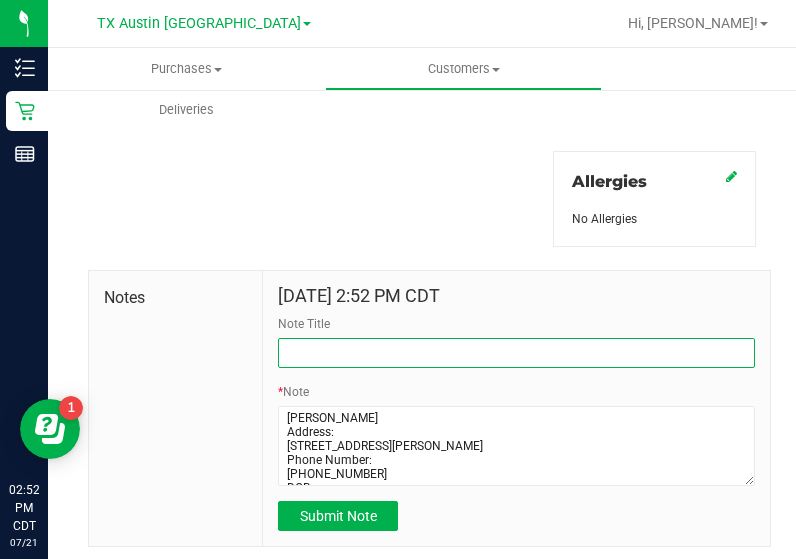 type on "[PERSON_NAME]." 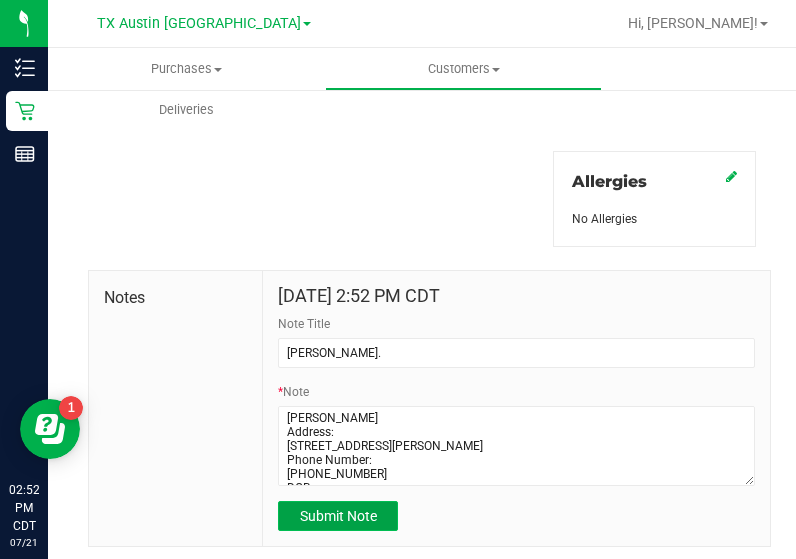 click on "Submit Note" at bounding box center (338, 516) 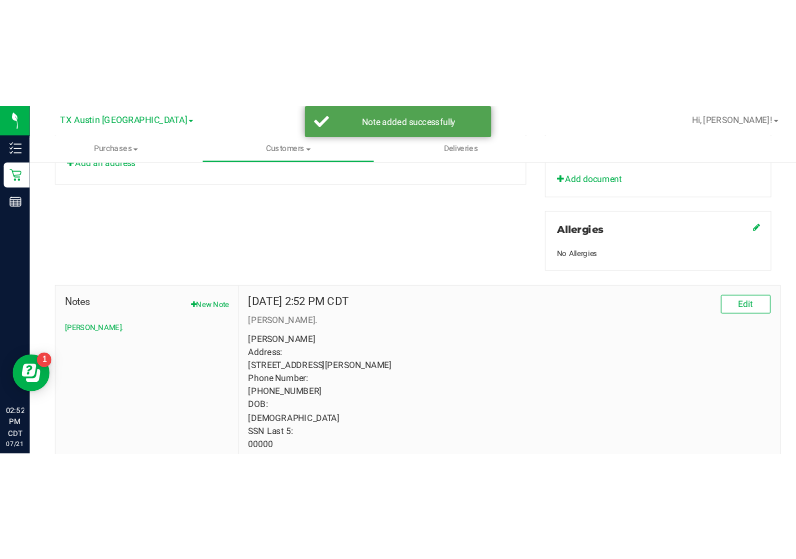 scroll, scrollTop: 469, scrollLeft: 0, axis: vertical 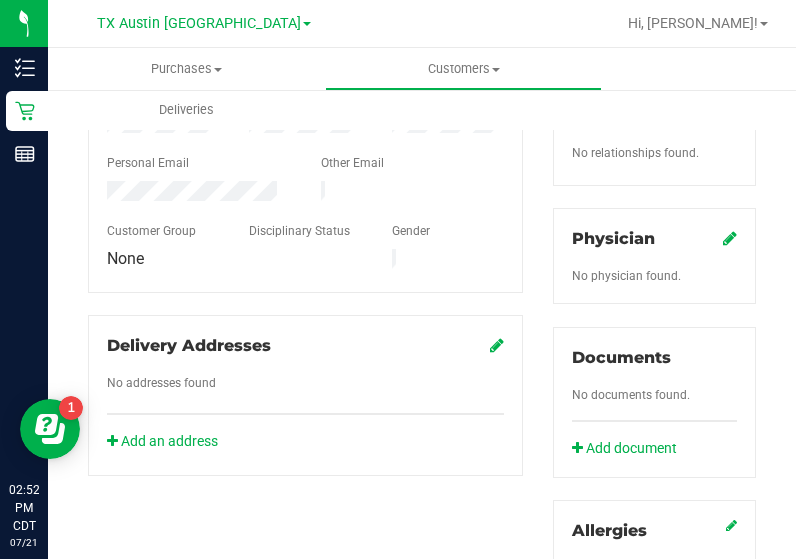 click 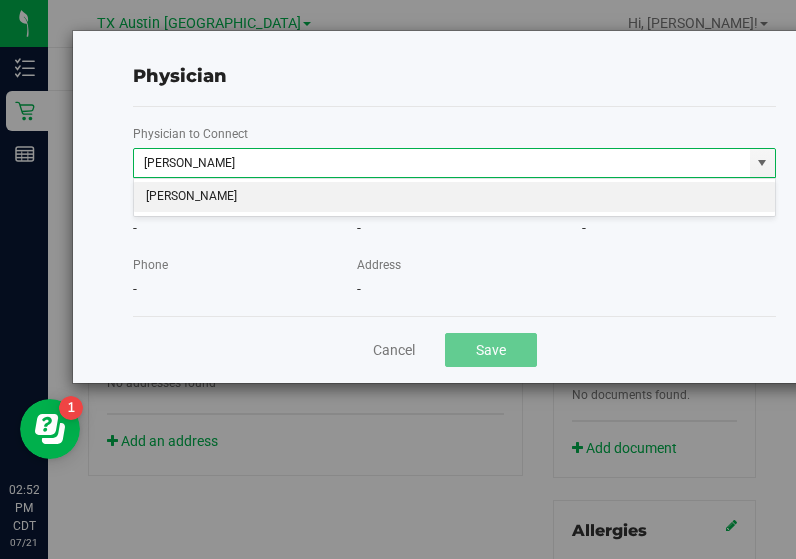 click on "Joel Durinka" at bounding box center [455, 197] 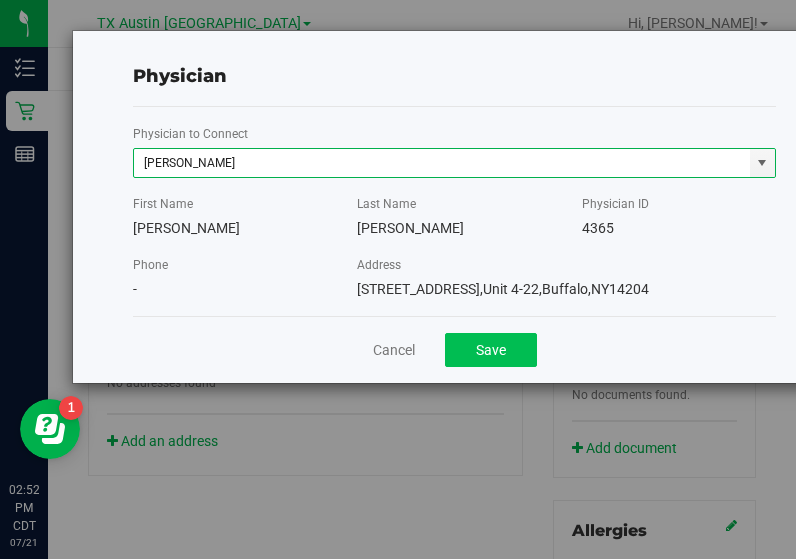 type on "Joel Durinka" 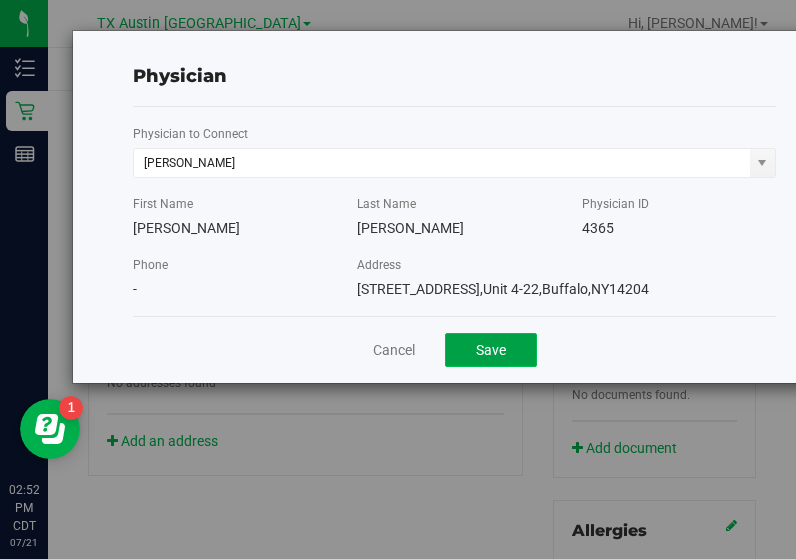 click on "Save" at bounding box center (491, 350) 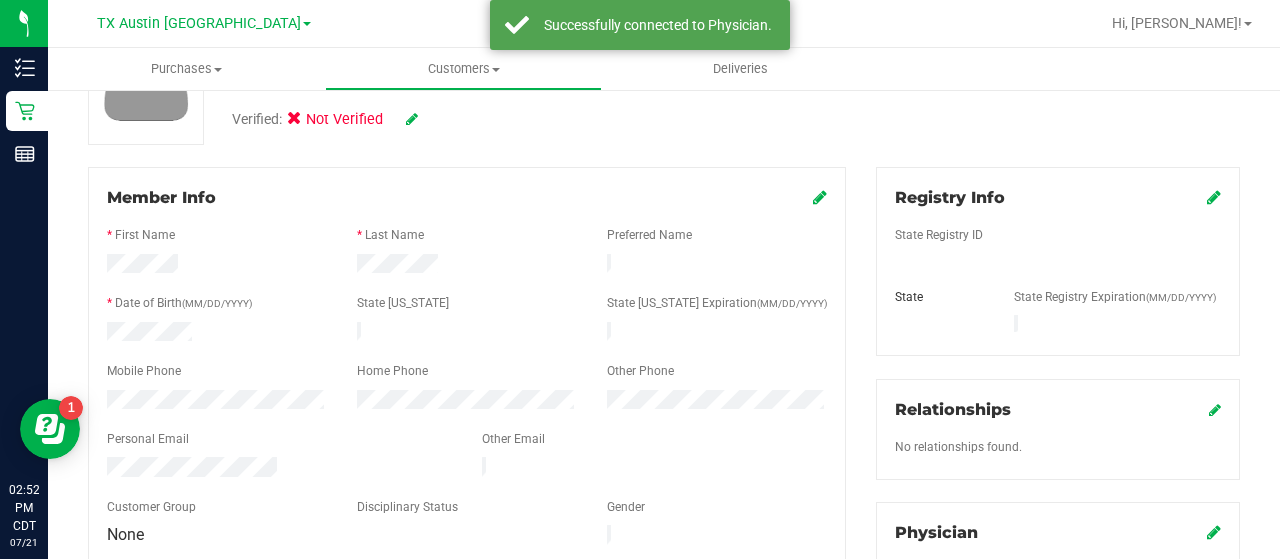 scroll, scrollTop: 0, scrollLeft: 0, axis: both 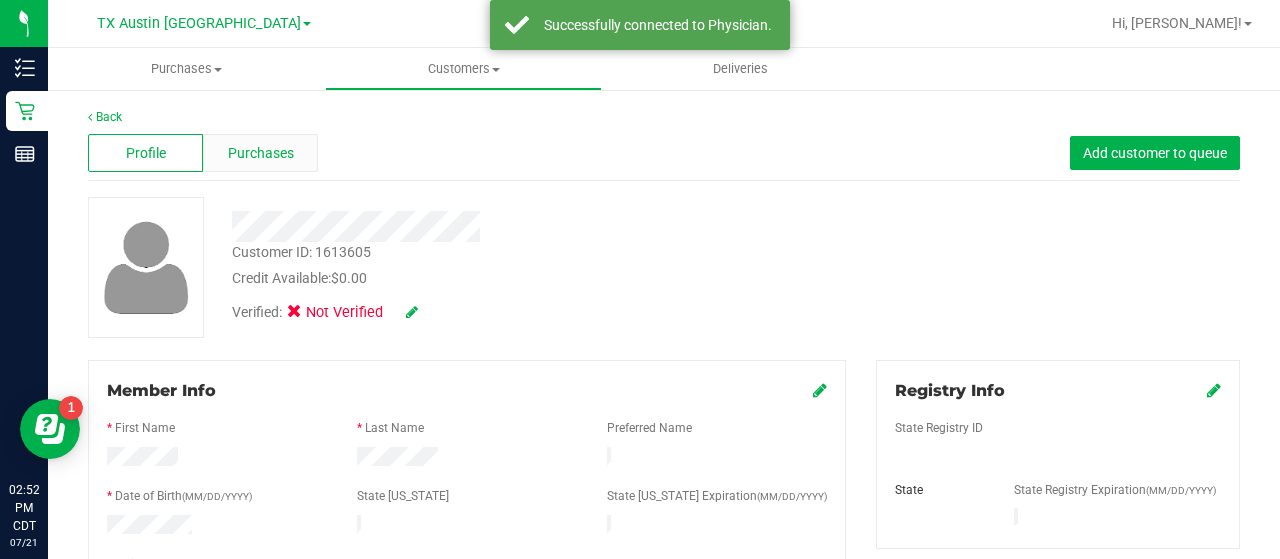 click on "Purchases" at bounding box center [260, 153] 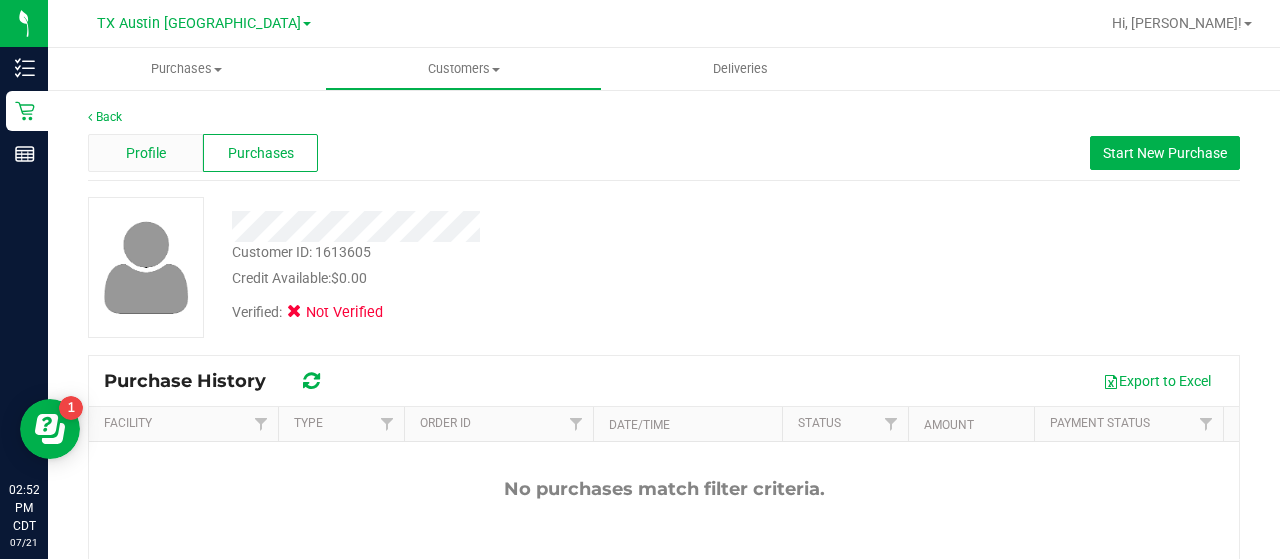 click on "Profile" at bounding box center [146, 153] 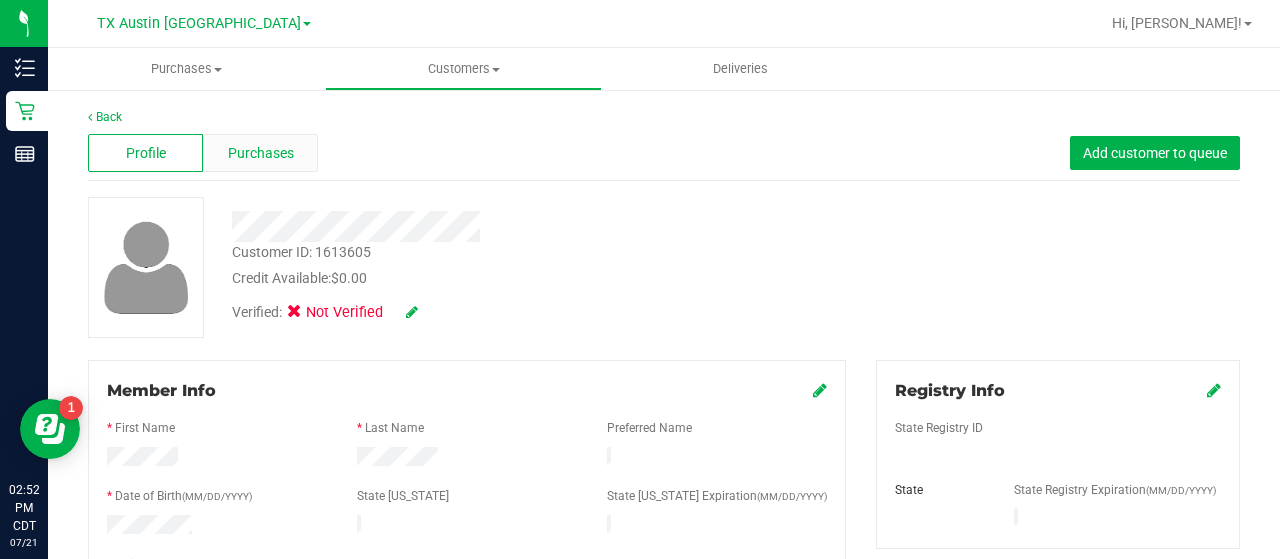 click on "Purchases" at bounding box center [261, 153] 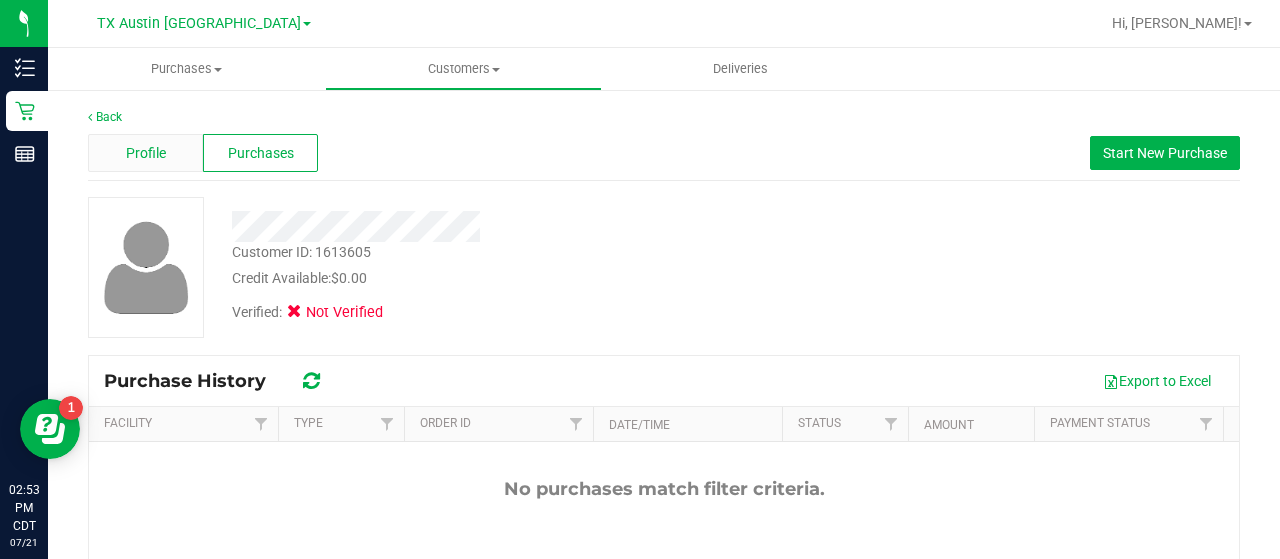 click on "Profile" at bounding box center (145, 153) 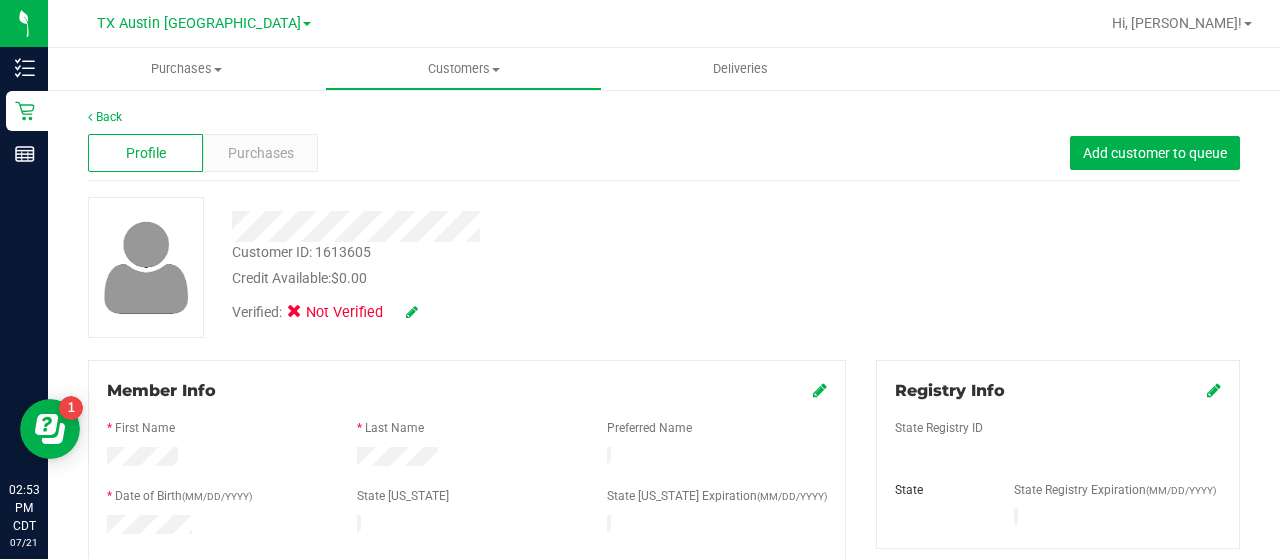 click on "Purchases" at bounding box center [260, 153] 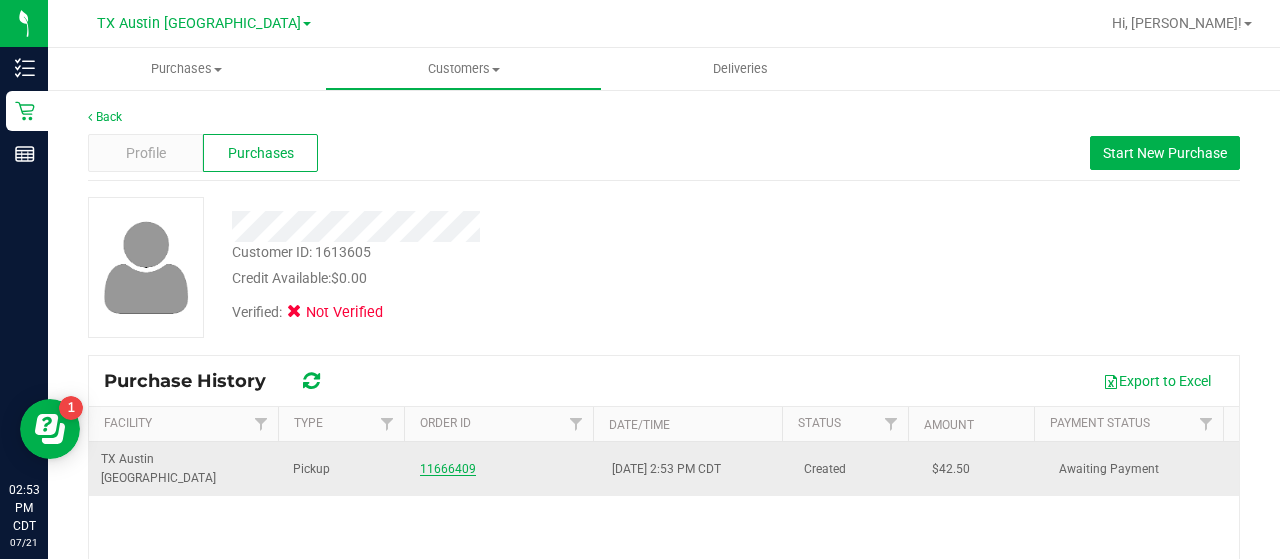 click on "11666409" at bounding box center (448, 469) 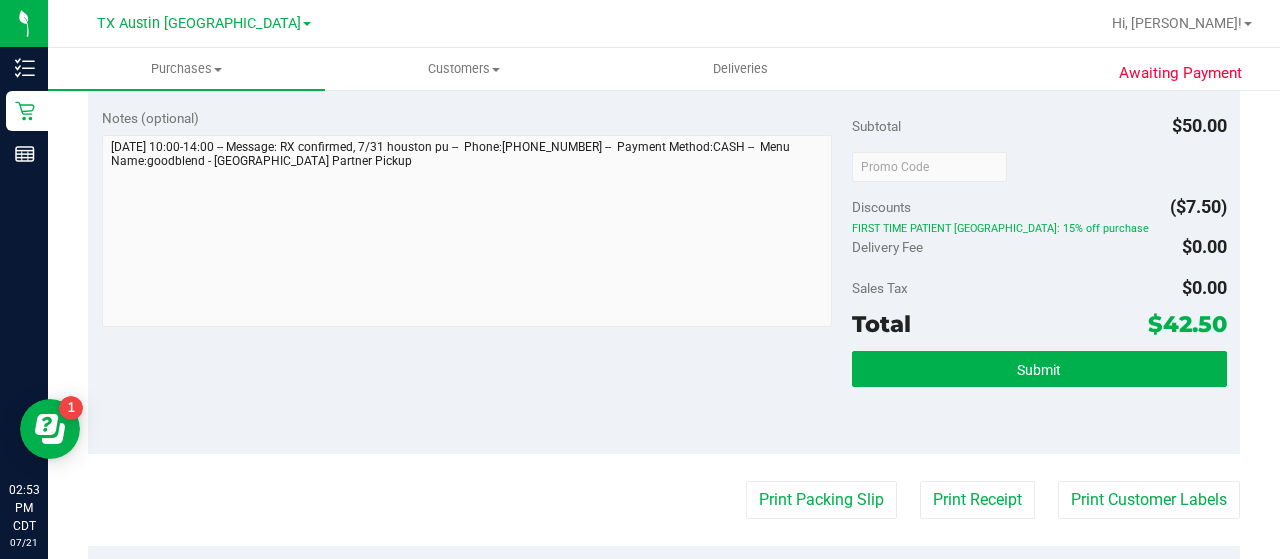 scroll, scrollTop: 0, scrollLeft: 0, axis: both 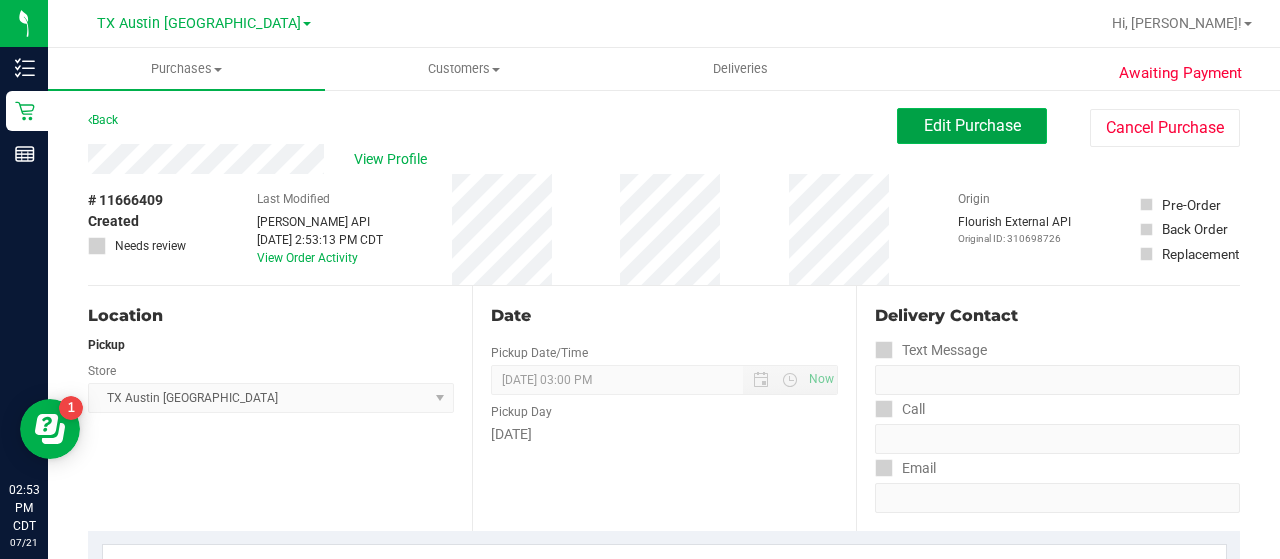 click on "Edit Purchase" at bounding box center (972, 125) 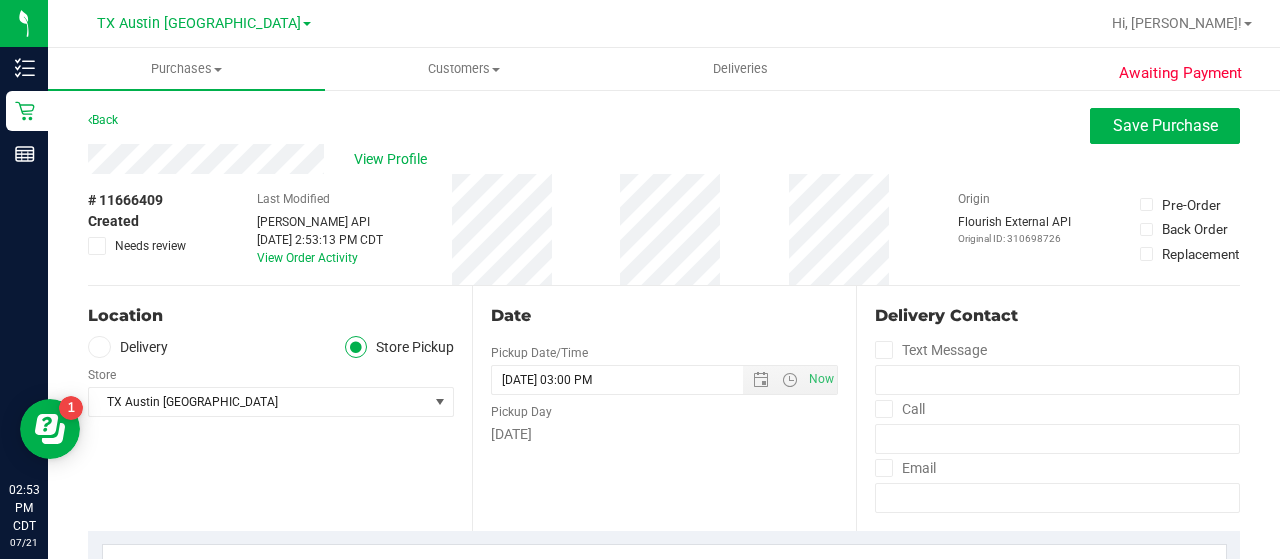 click on "Delivery" at bounding box center (128, 347) 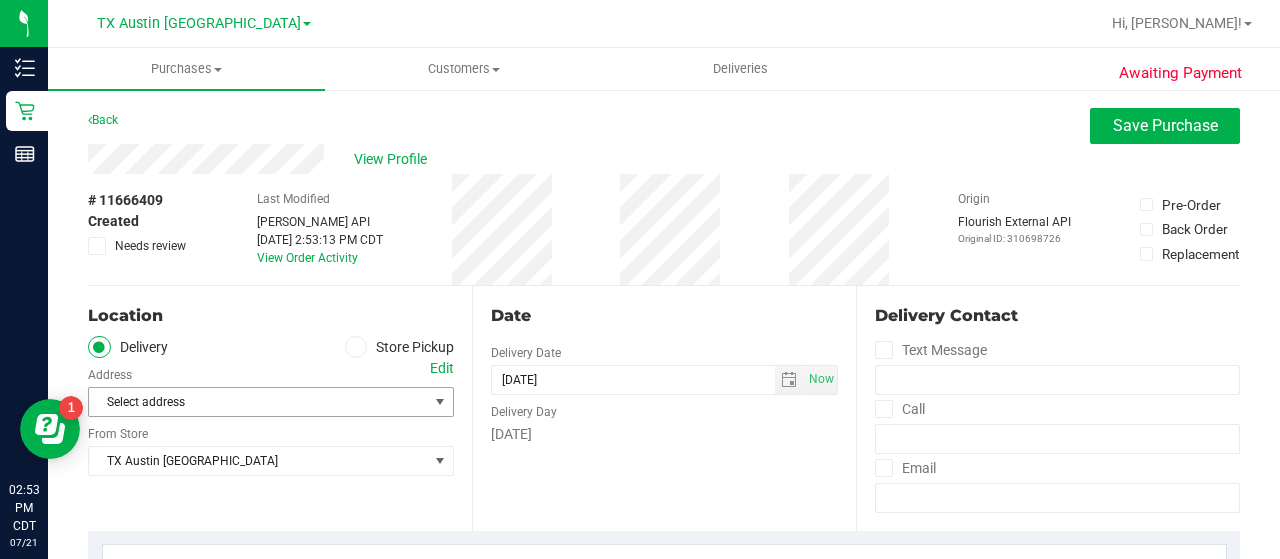 click on "Select address" at bounding box center [250, 402] 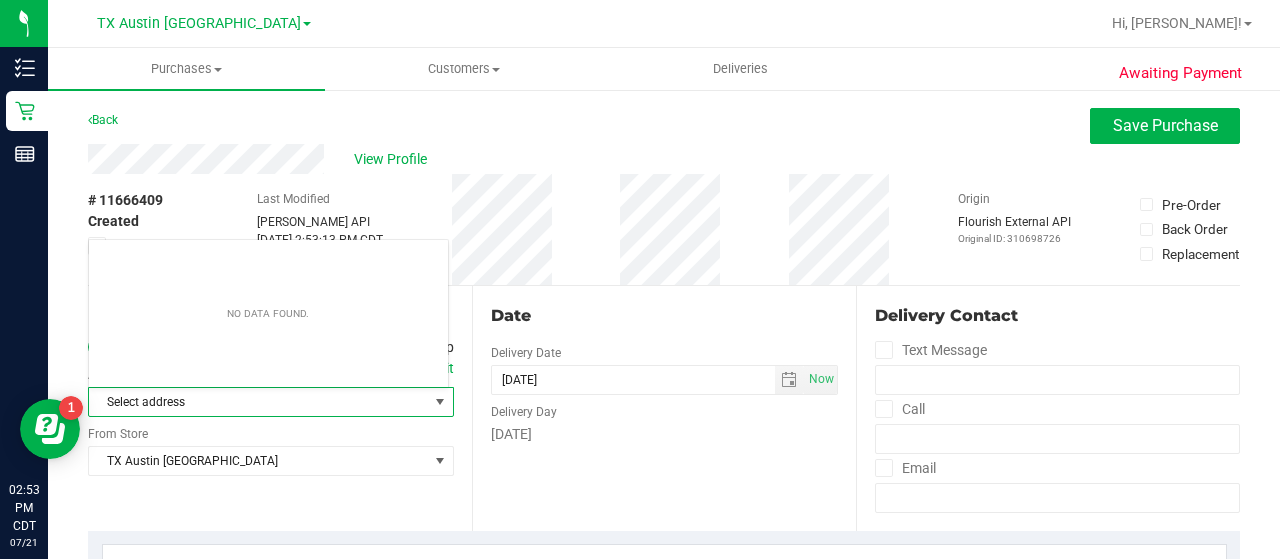 click on "Location
Delivery
Store Pickup
Address
Edit
Select address Select address
From Store
TX Austin DC Select Store Bonita Springs WC Boynton Beach WC Bradenton WC Brandon WC Brooksville WC Call Center Clermont WC Crestview WC Deerfield Beach WC Delray Beach WC Deltona WC Ft Walton Beach WC Ft. Lauderdale WC Ft. Myers WC Gainesville WC Jax Atlantic WC JAX DC REP Jax WC Key West WC Lakeland WC Largo WC Lehigh Acres DC REP Merritt Island WC Miami 72nd WC Miami Beach WC Miami Dadeland WC Miramar DC REP New Port Richey WC North Port WC" at bounding box center (280, 408) 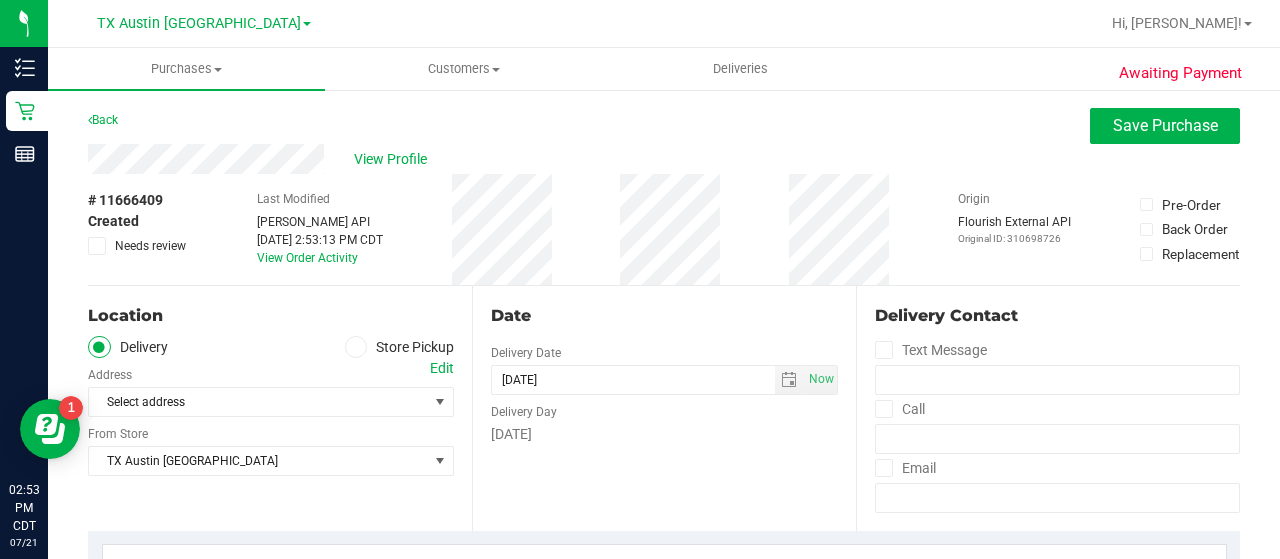 click on "Edit" at bounding box center (442, 368) 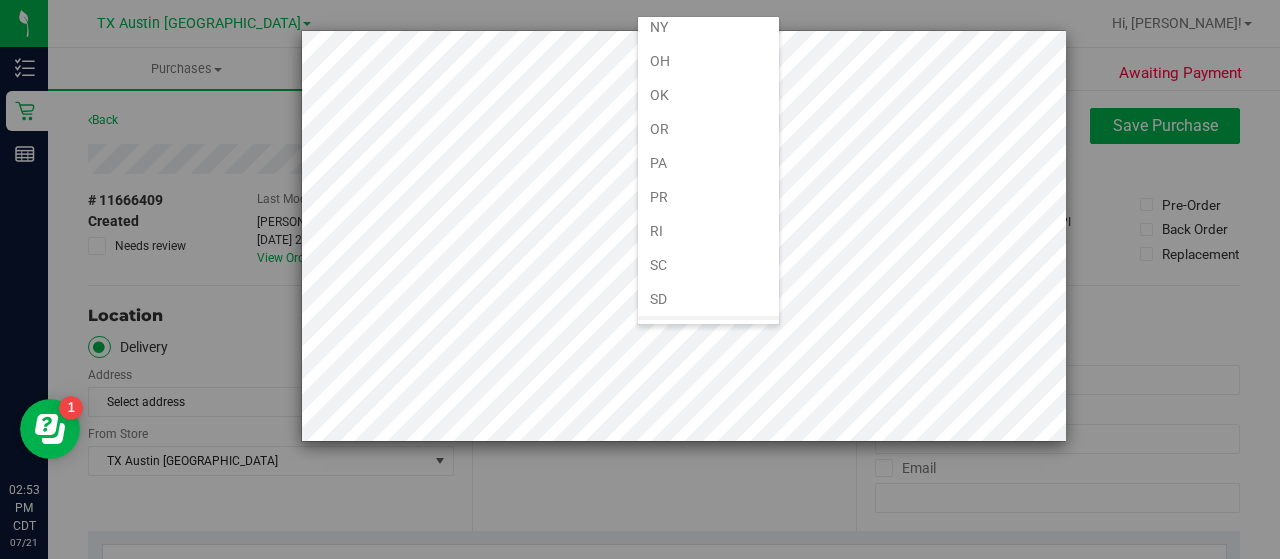 scroll, scrollTop: 1200, scrollLeft: 0, axis: vertical 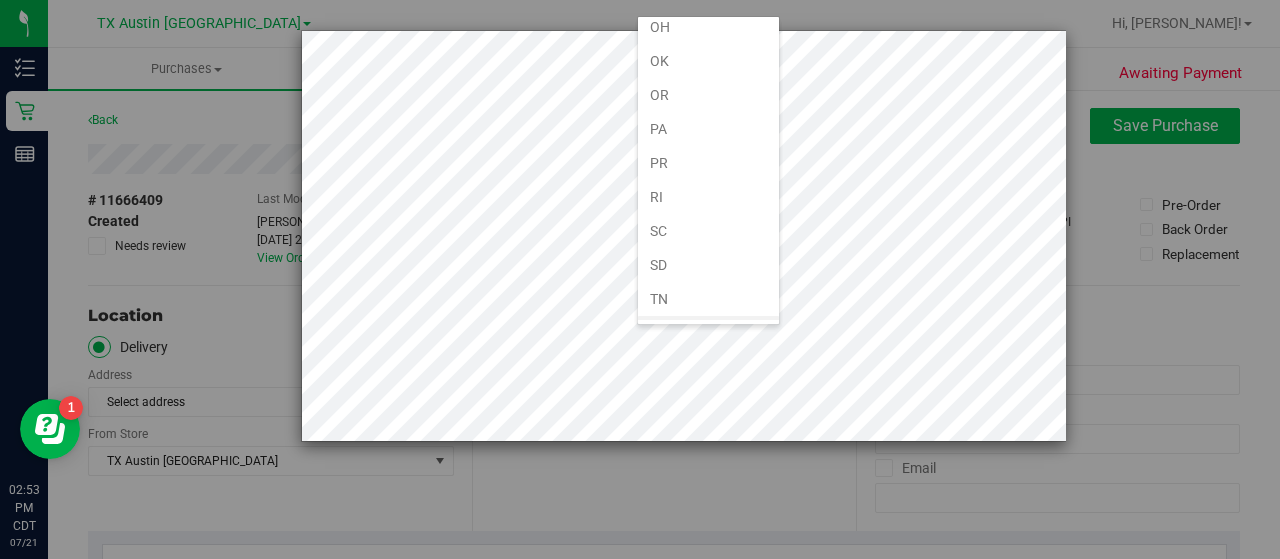 click on "[GEOGRAPHIC_DATA]" at bounding box center [708, 333] 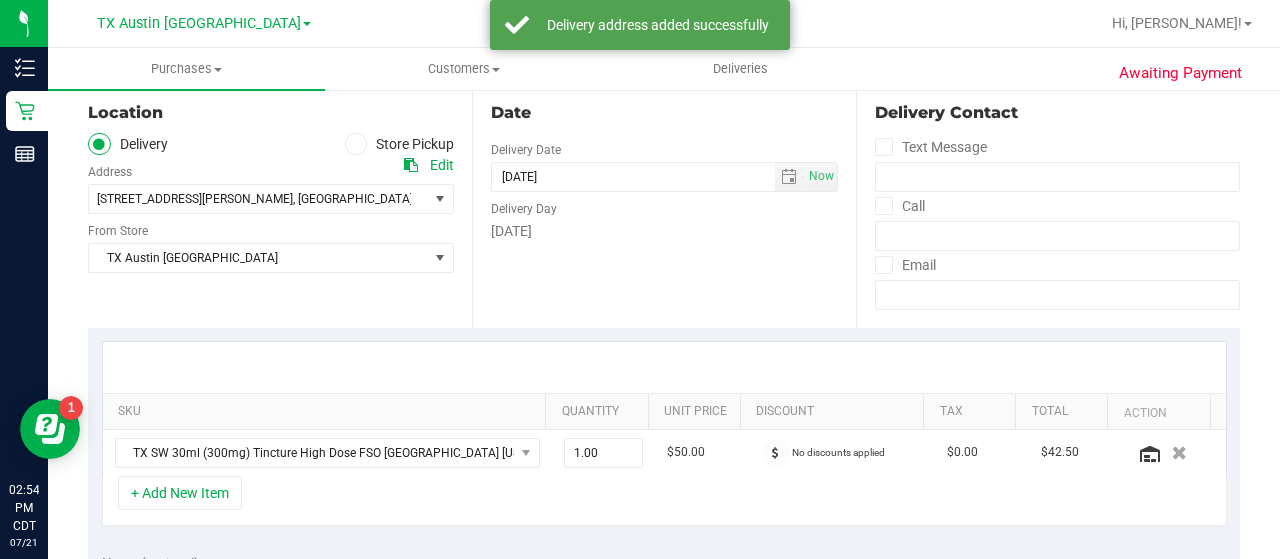 scroll, scrollTop: 199, scrollLeft: 0, axis: vertical 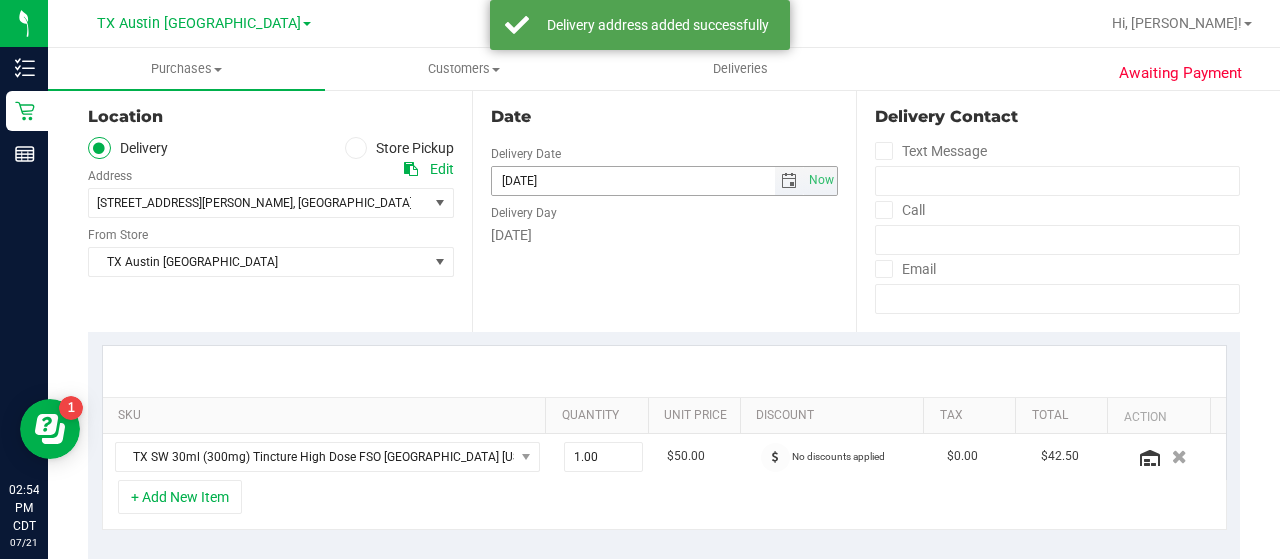 click at bounding box center [789, 181] 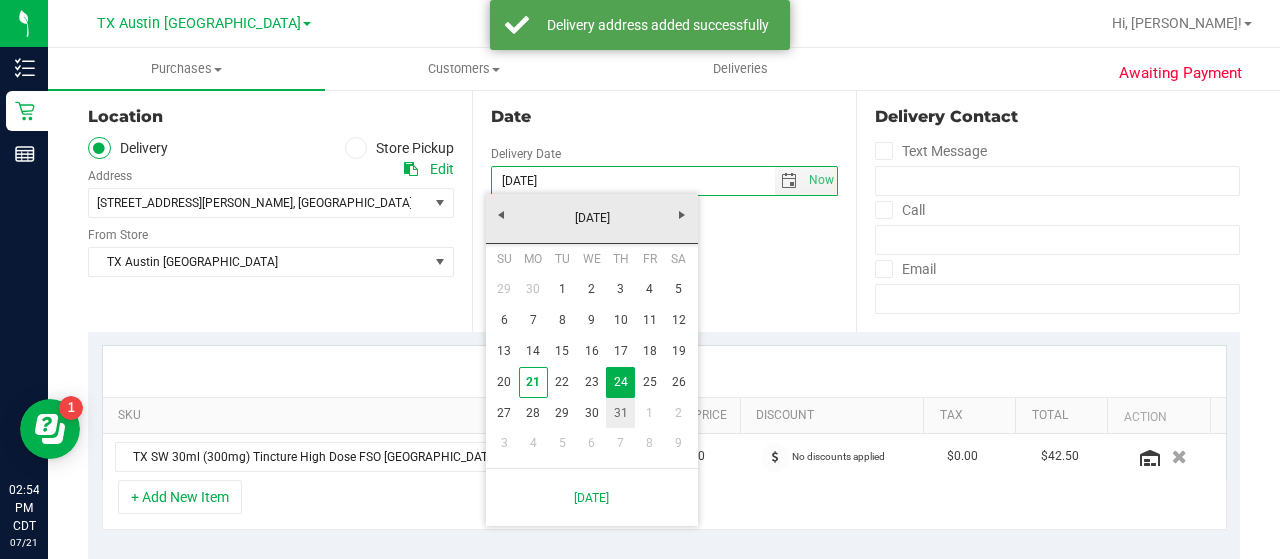click on "31" at bounding box center (620, 413) 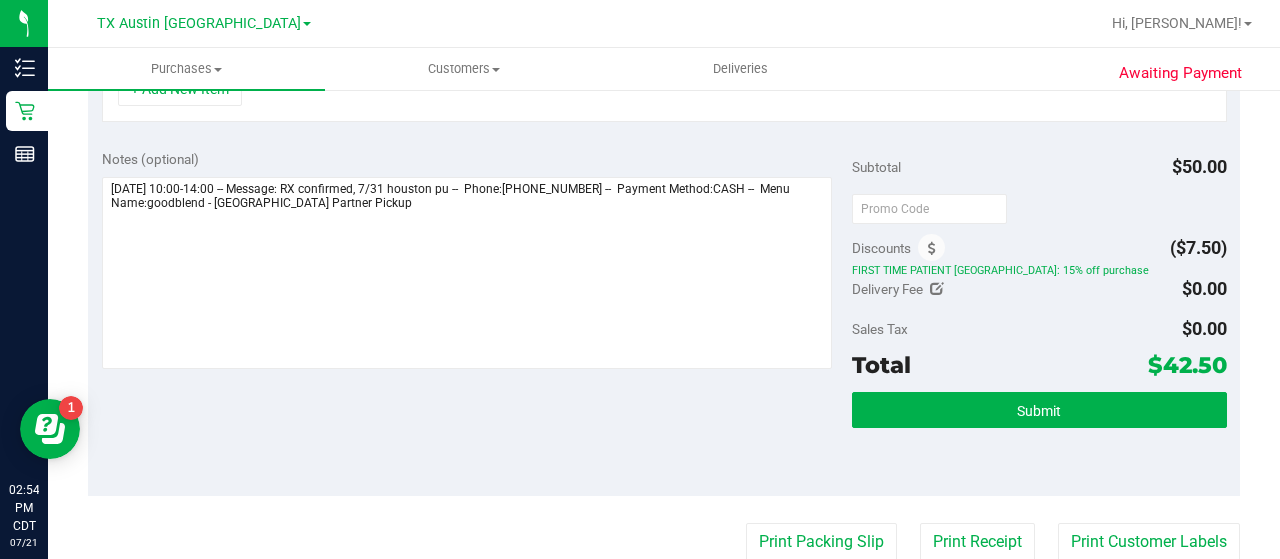 scroll, scrollTop: 616, scrollLeft: 0, axis: vertical 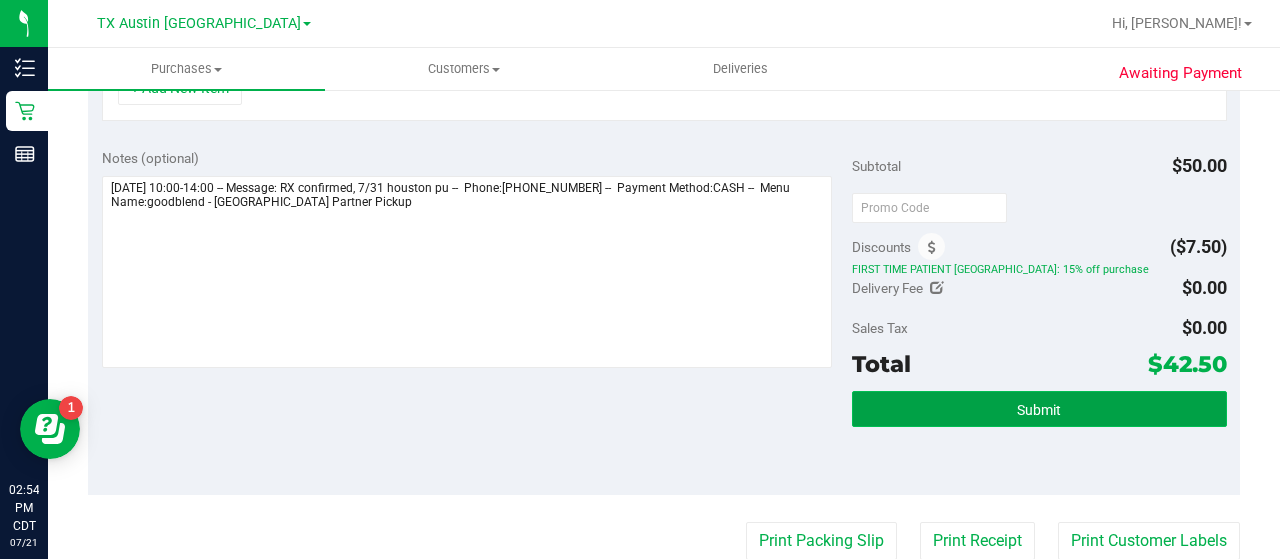 click on "Submit" at bounding box center [1039, 409] 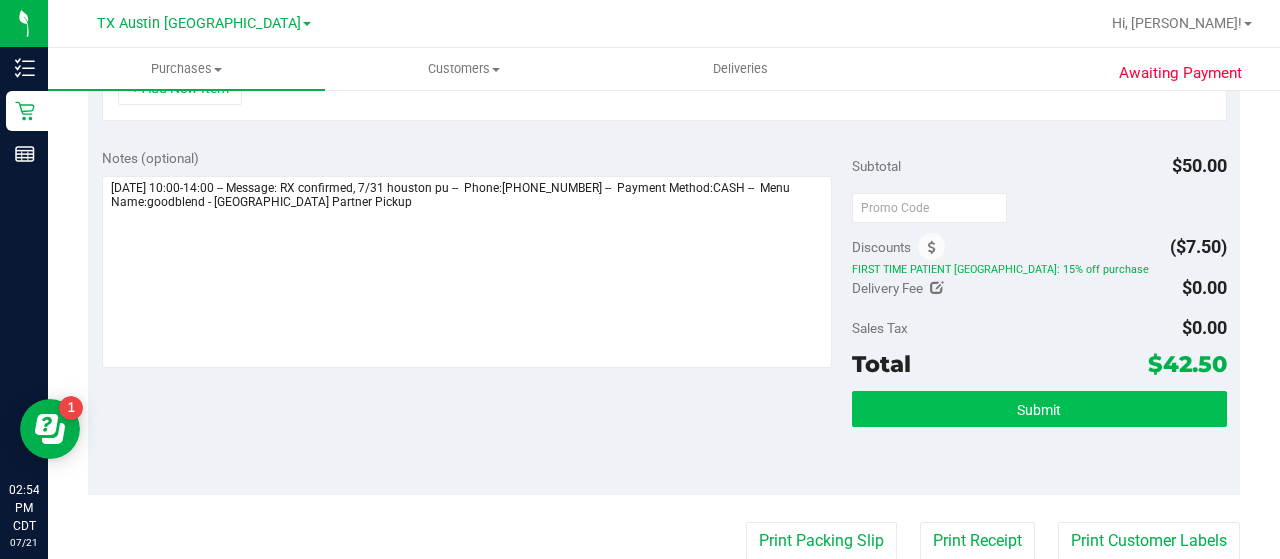 scroll, scrollTop: 576, scrollLeft: 0, axis: vertical 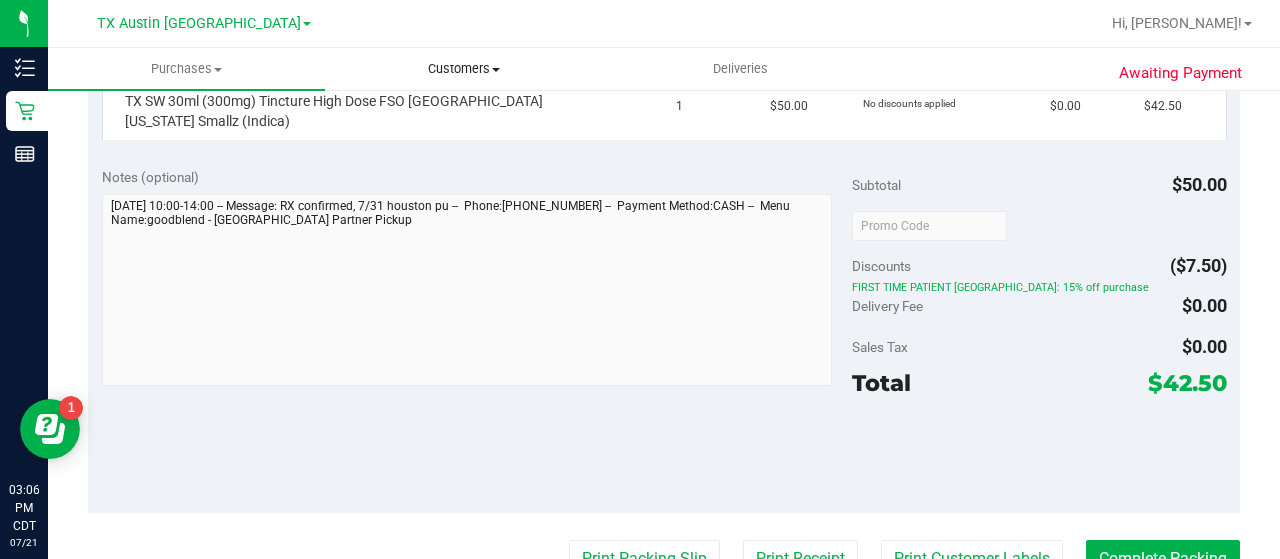 click on "Customers" at bounding box center (463, 69) 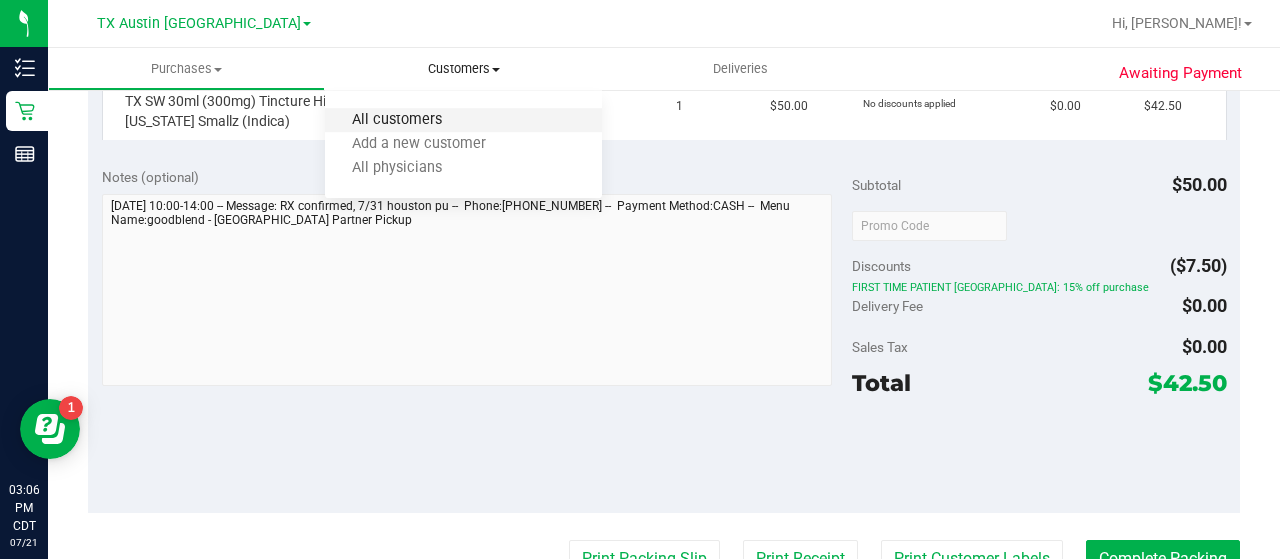 click on "All customers" at bounding box center [397, 120] 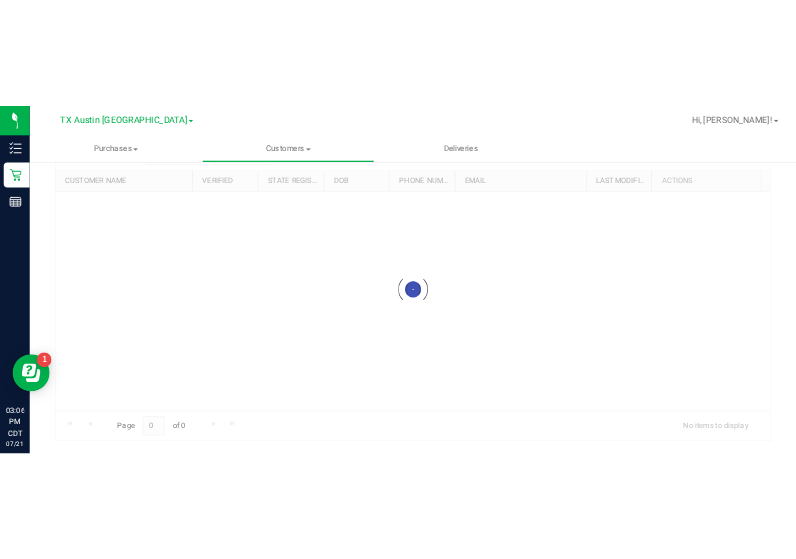 scroll, scrollTop: 0, scrollLeft: 0, axis: both 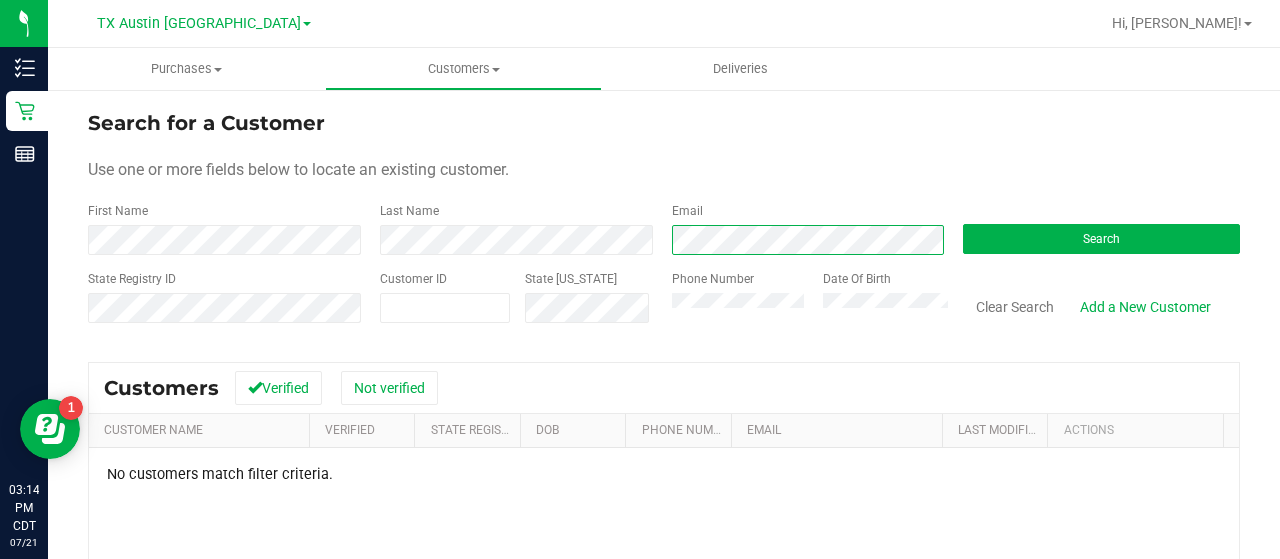 click on "Search for a Customer
Use one or more fields below to locate an existing customer.
First Name
Last Name
Email
Search
State Registry ID
Customer ID
State [US_STATE]
Phone Number
Date Of Birth" at bounding box center [664, 224] 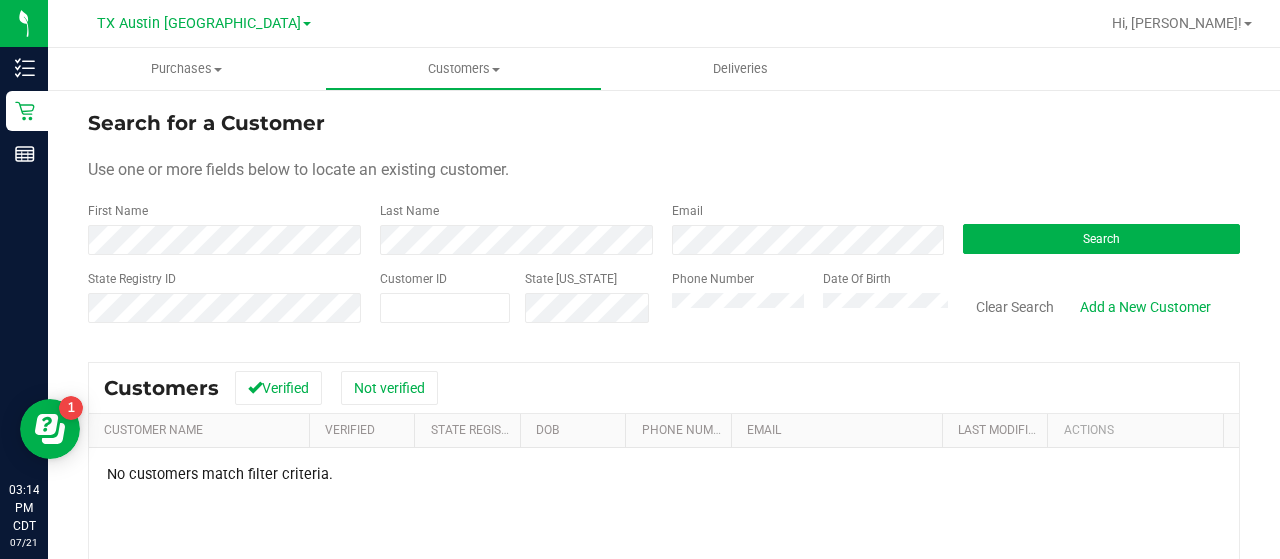 click on "Search" at bounding box center [1094, 228] 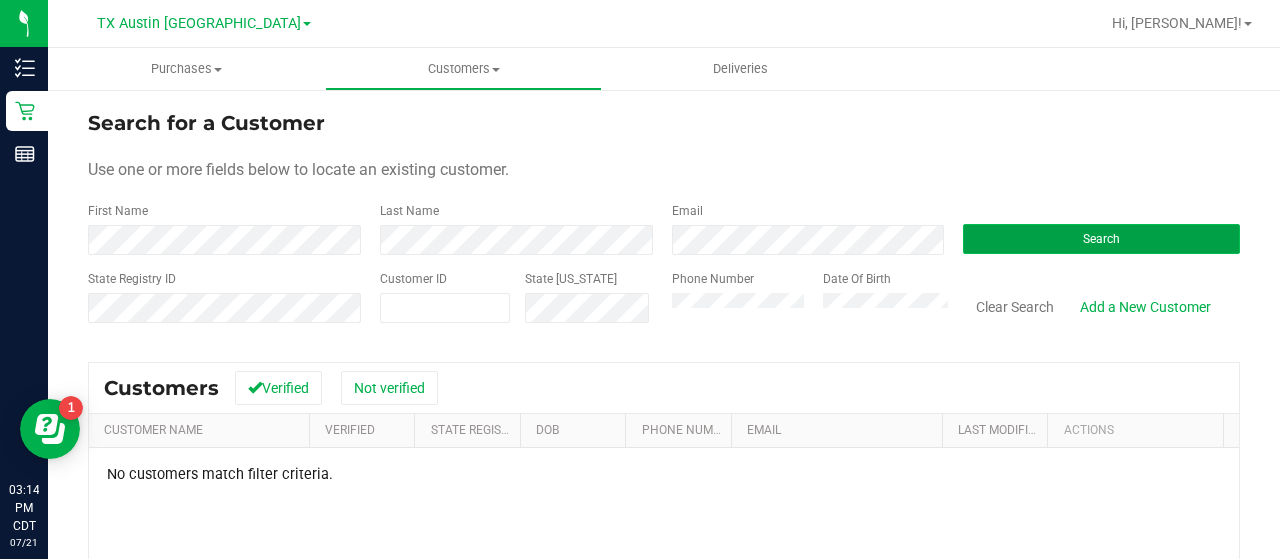 click on "Search" at bounding box center [1101, 239] 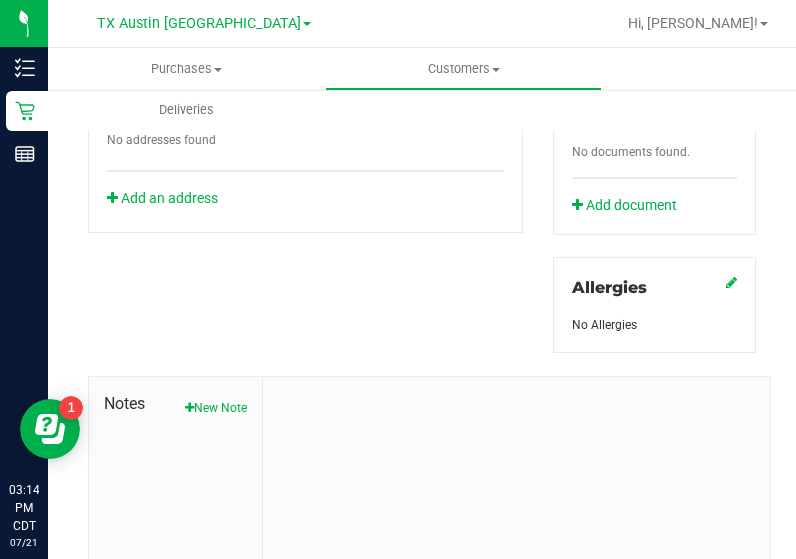 scroll, scrollTop: 895, scrollLeft: 0, axis: vertical 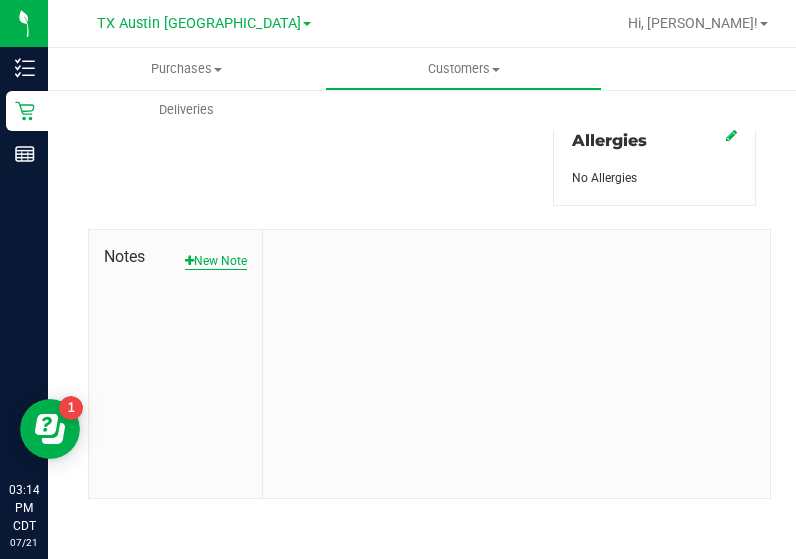 click on "New Note" at bounding box center (216, 261) 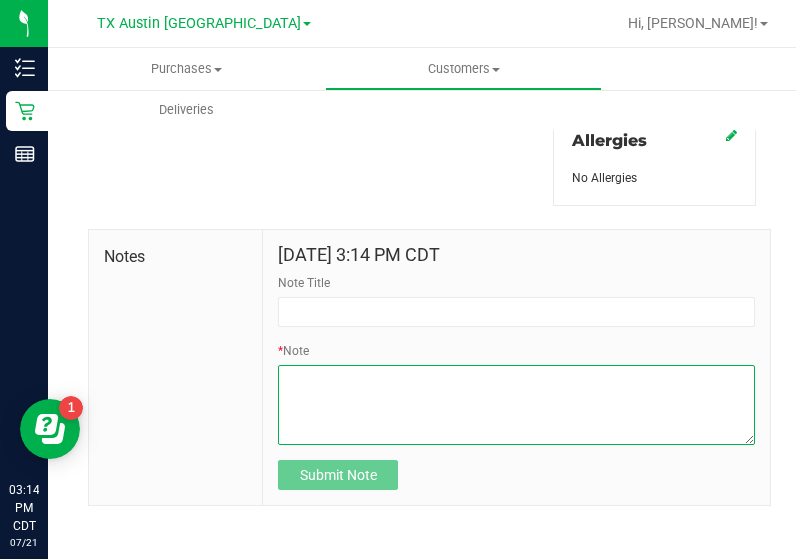 click on "*
Note" at bounding box center (516, 405) 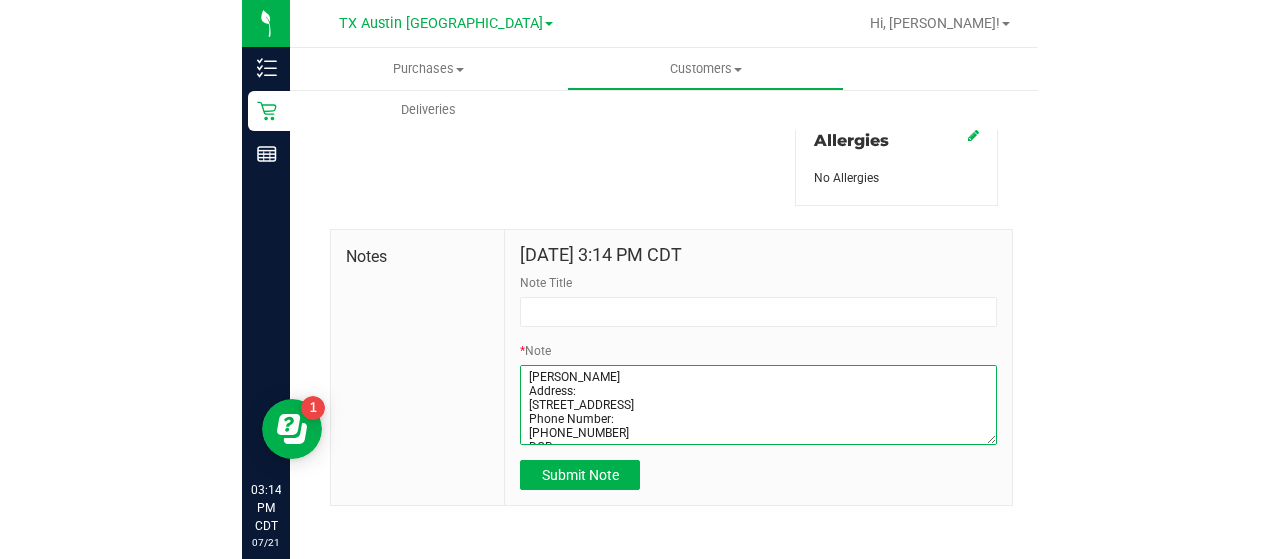 scroll, scrollTop: 70, scrollLeft: 0, axis: vertical 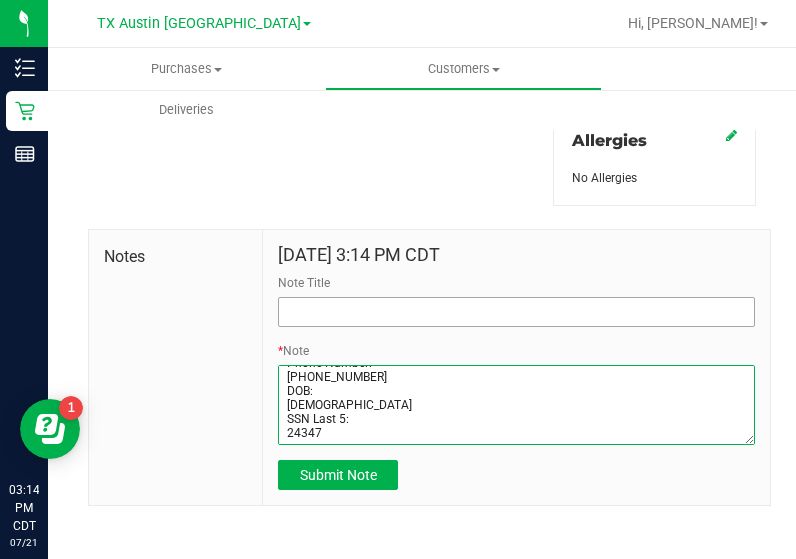 type on "Alexander Lui
Address:
3218 COUNTRY CLUB BLVD
Stafford, TX, 77477
Phone Number:
(832) 862-0809
DOB:
08/08/1994
SSN Last 5:
24347" 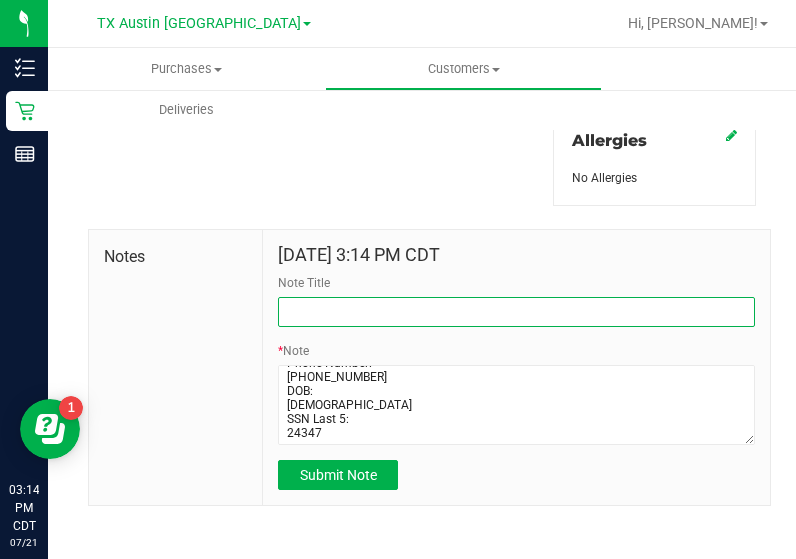 click on "Note Title" at bounding box center [516, 312] 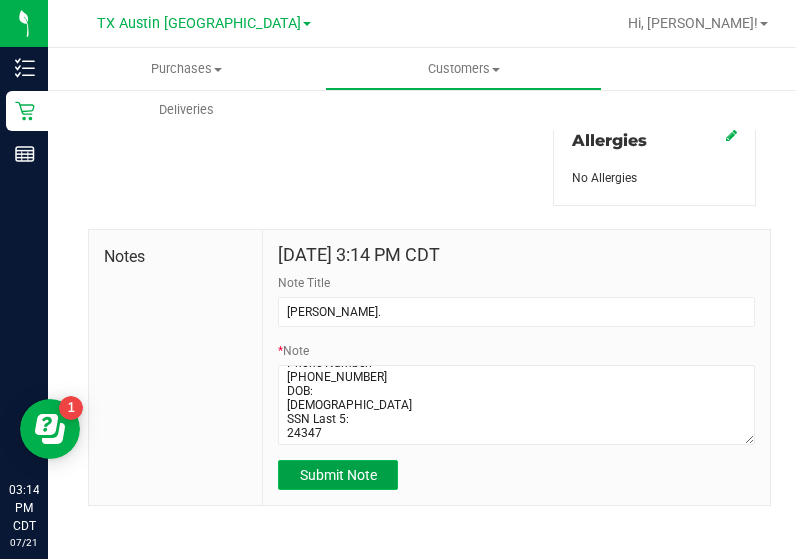 click on "Submit Note" at bounding box center (338, 475) 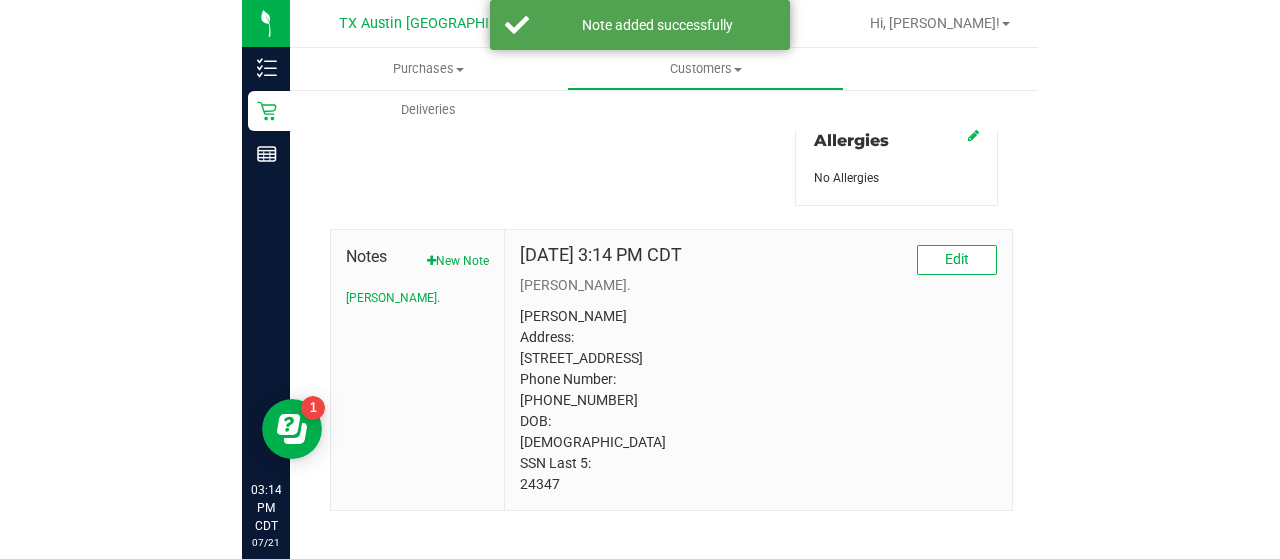 scroll, scrollTop: 859, scrollLeft: 0, axis: vertical 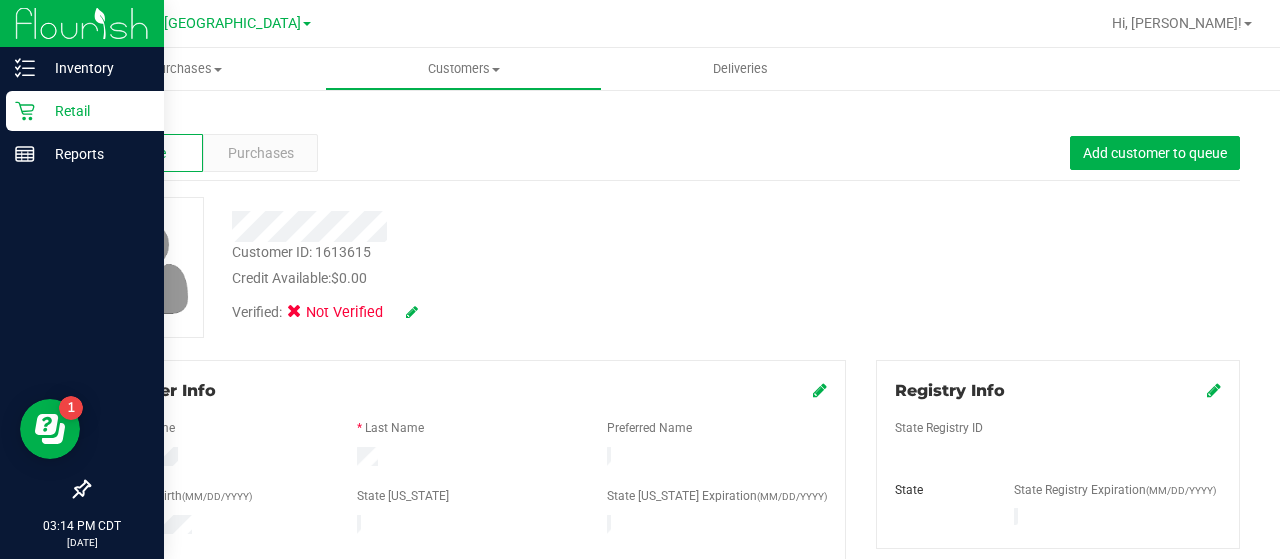 click 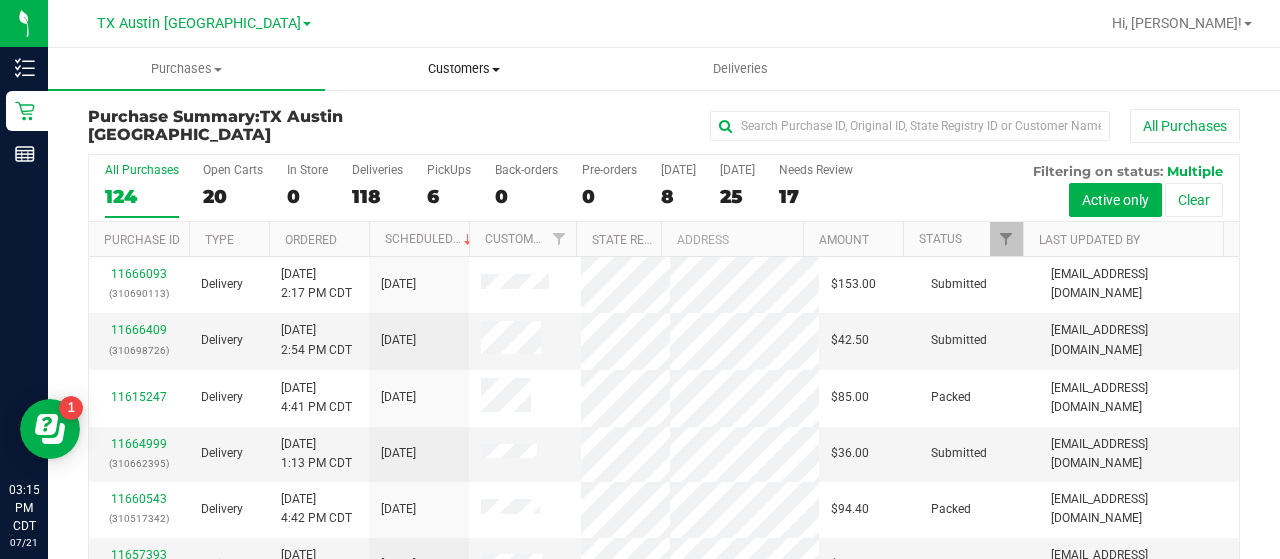 click on "Customers" at bounding box center [463, 69] 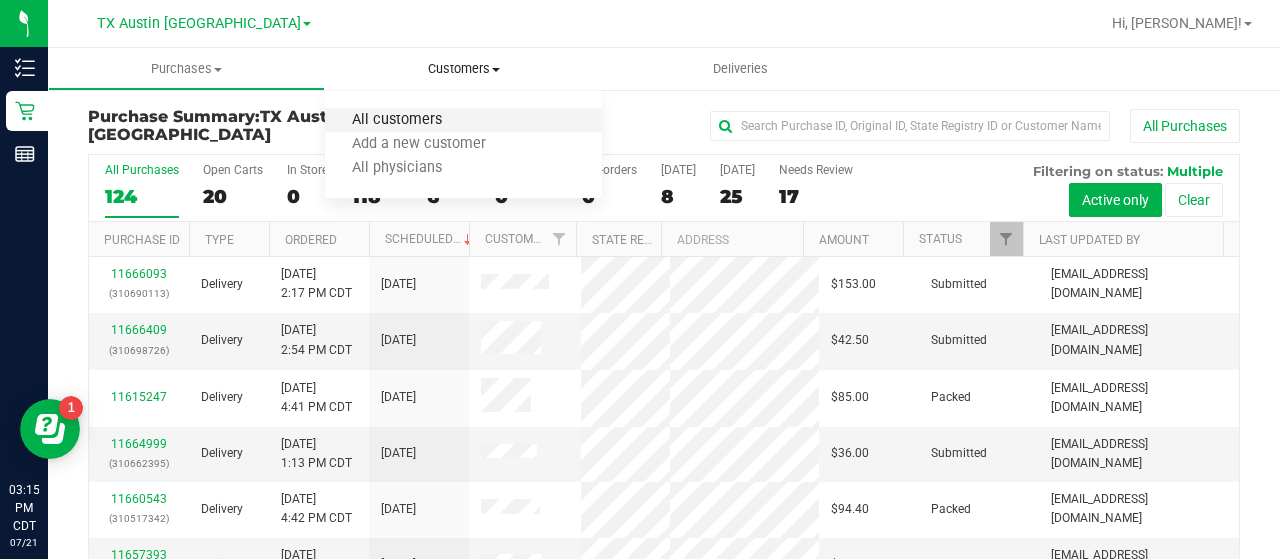 click on "All customers" at bounding box center [397, 120] 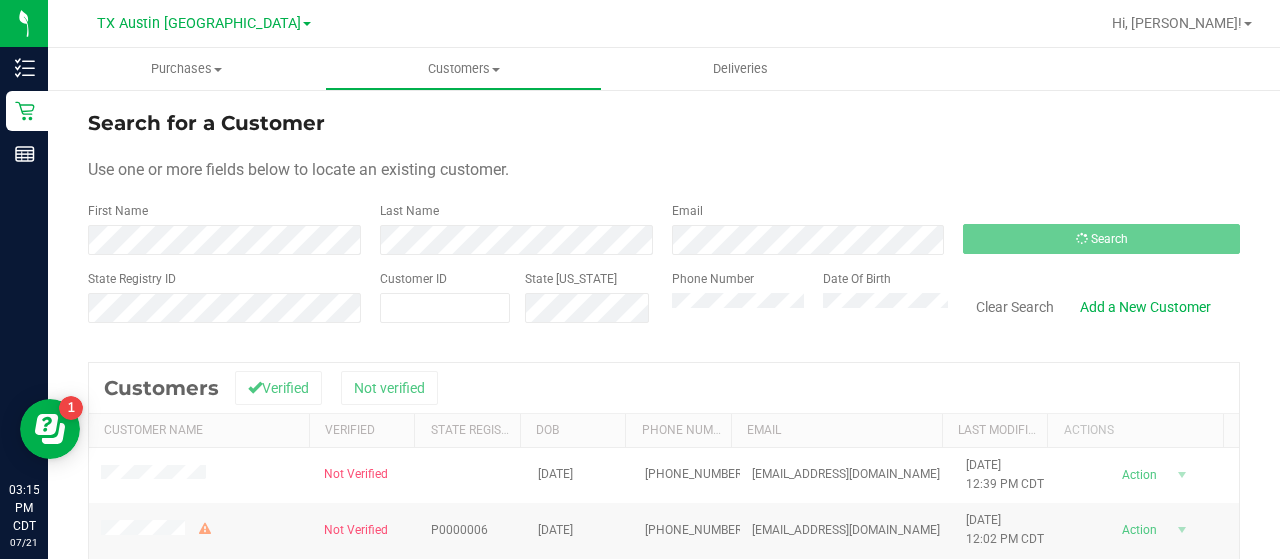 click at bounding box center (664, 605) 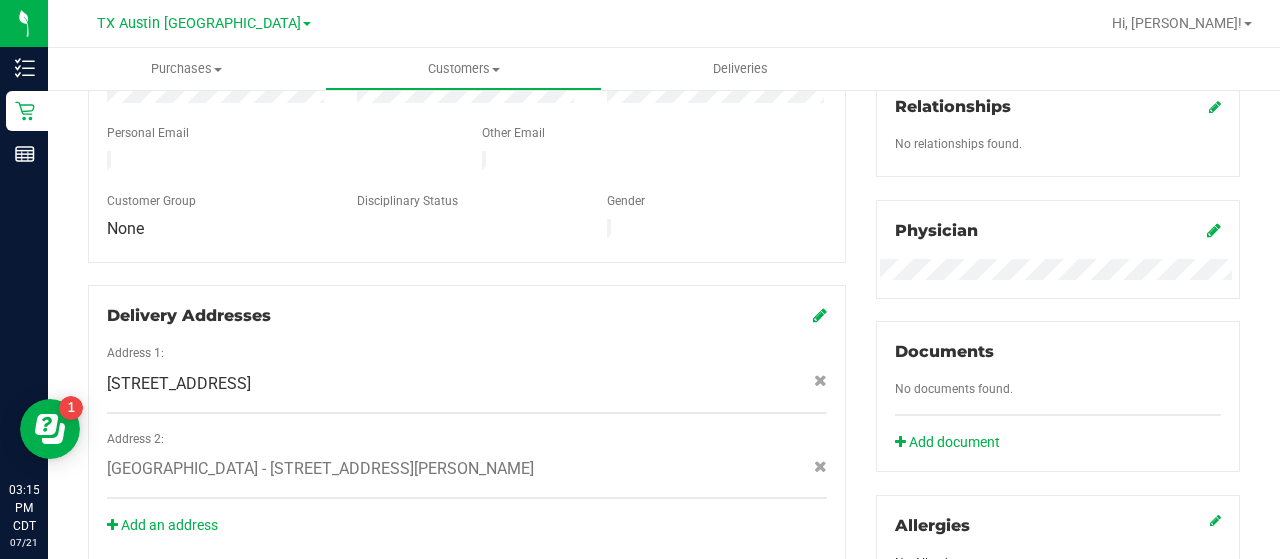 scroll, scrollTop: 507, scrollLeft: 0, axis: vertical 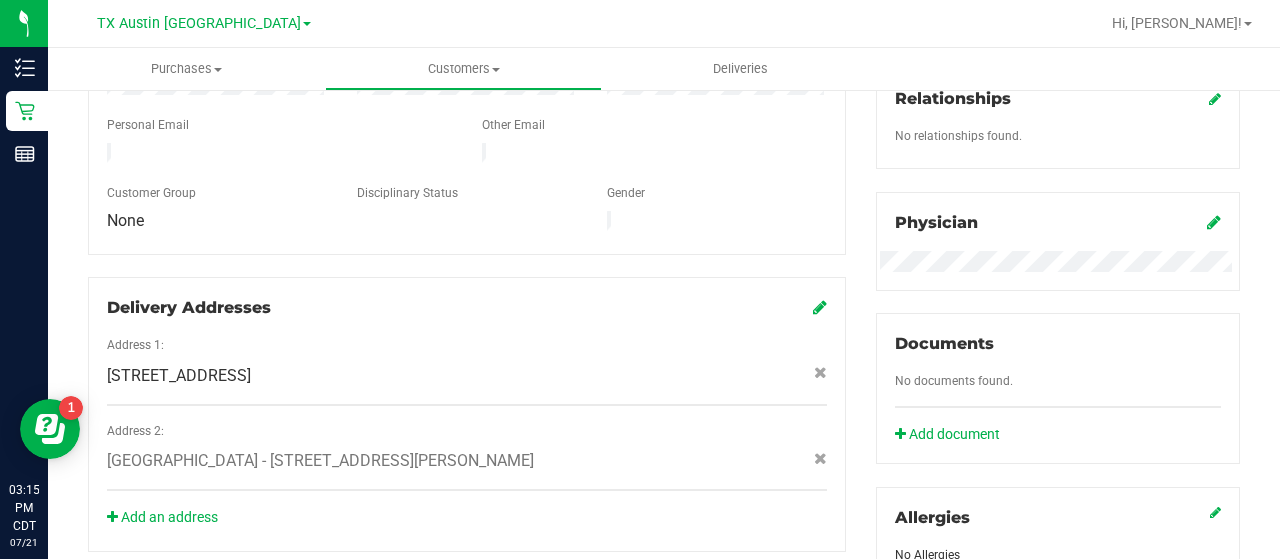 drag, startPoint x: 559, startPoint y: 432, endPoint x: 355, endPoint y: 422, distance: 204.24495 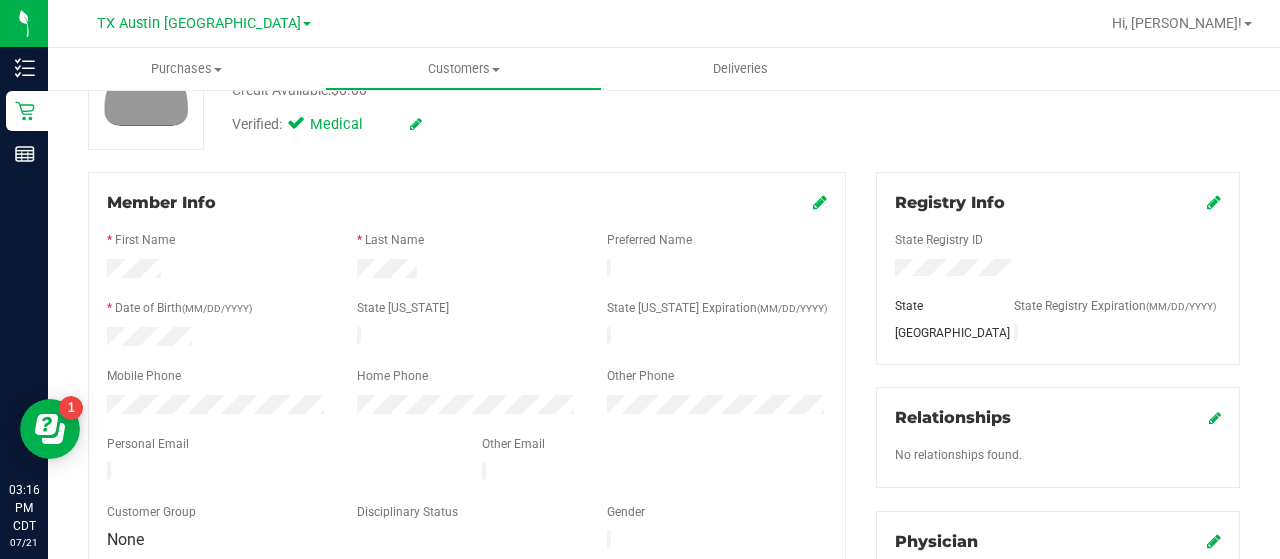 scroll, scrollTop: 194, scrollLeft: 0, axis: vertical 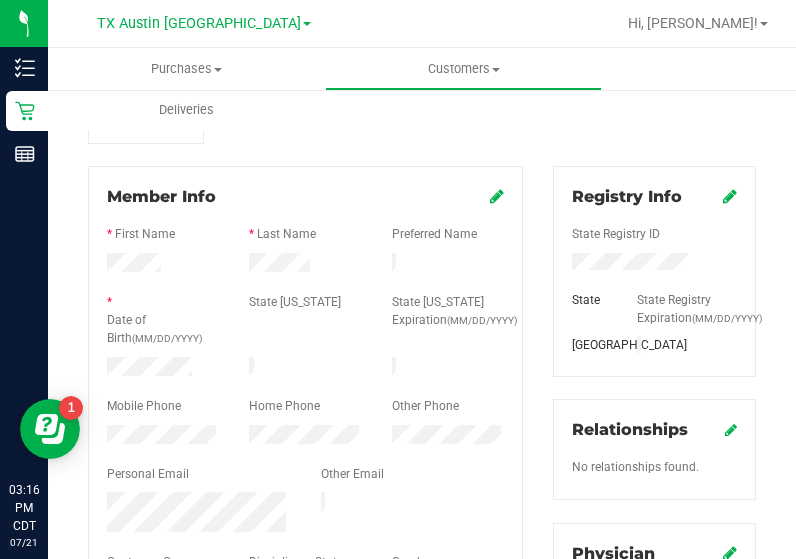 click on "Verified:
Medical" at bounding box center [391, 117] 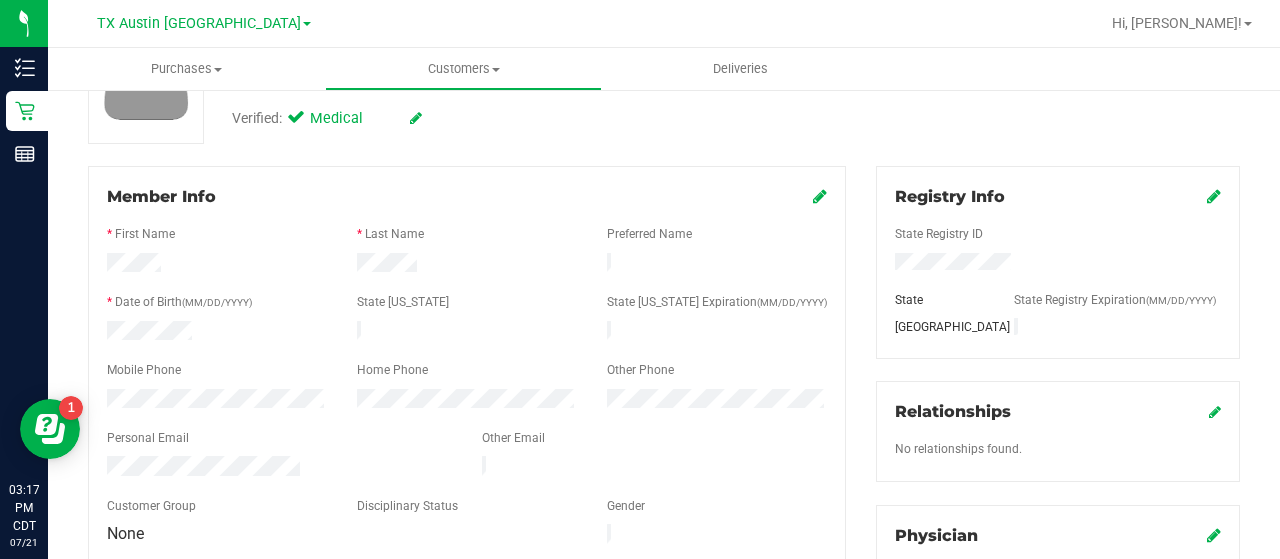 scroll, scrollTop: 0, scrollLeft: 0, axis: both 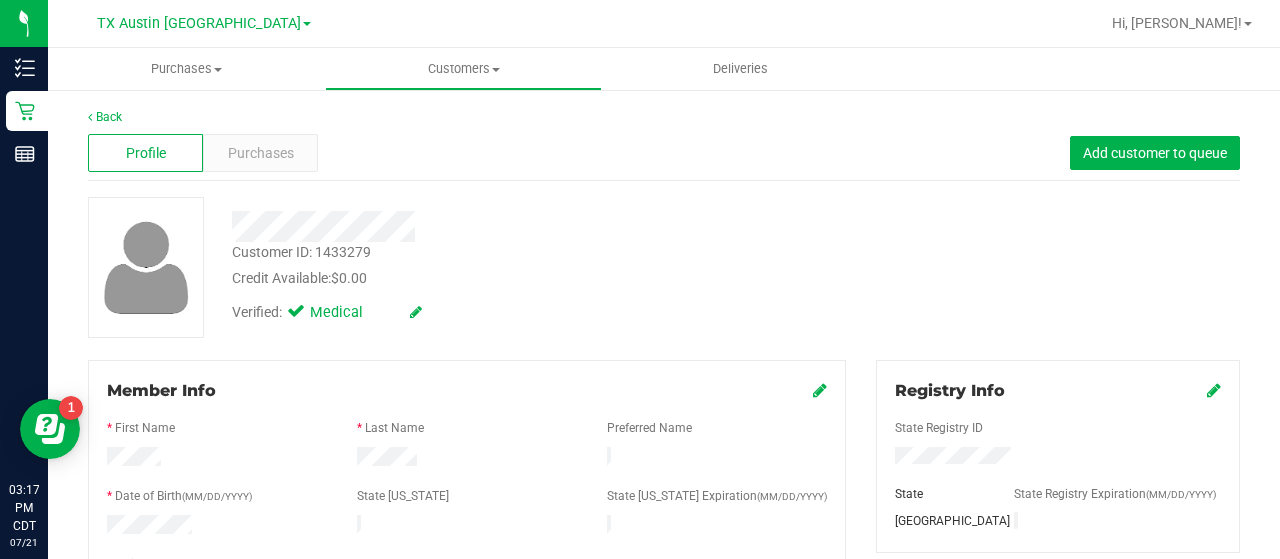 click on "Purchases" at bounding box center [261, 153] 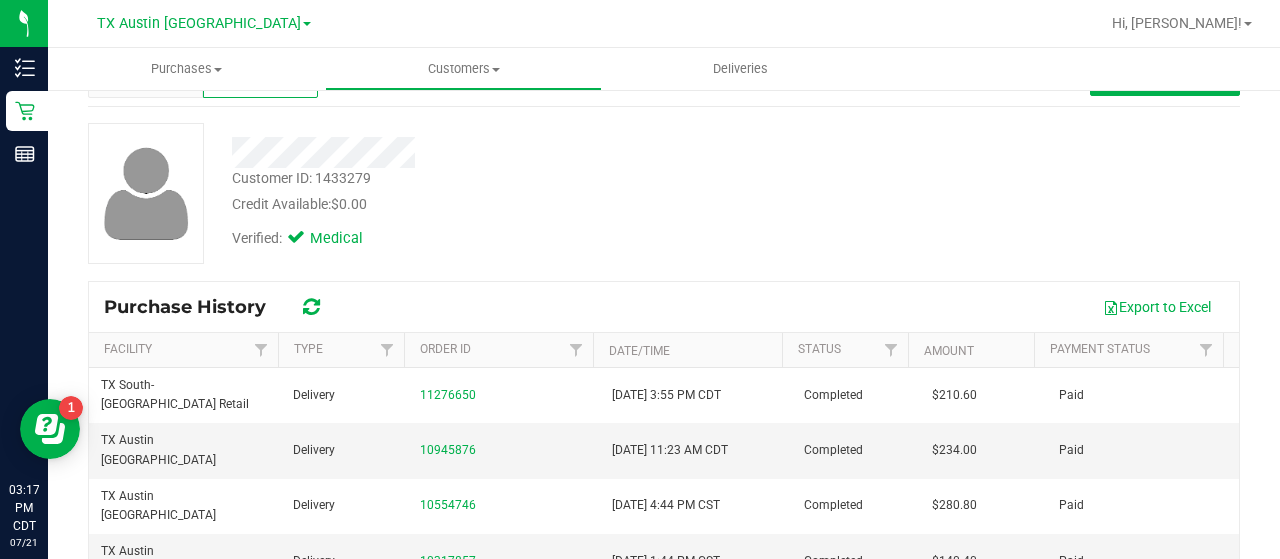 scroll, scrollTop: 82, scrollLeft: 0, axis: vertical 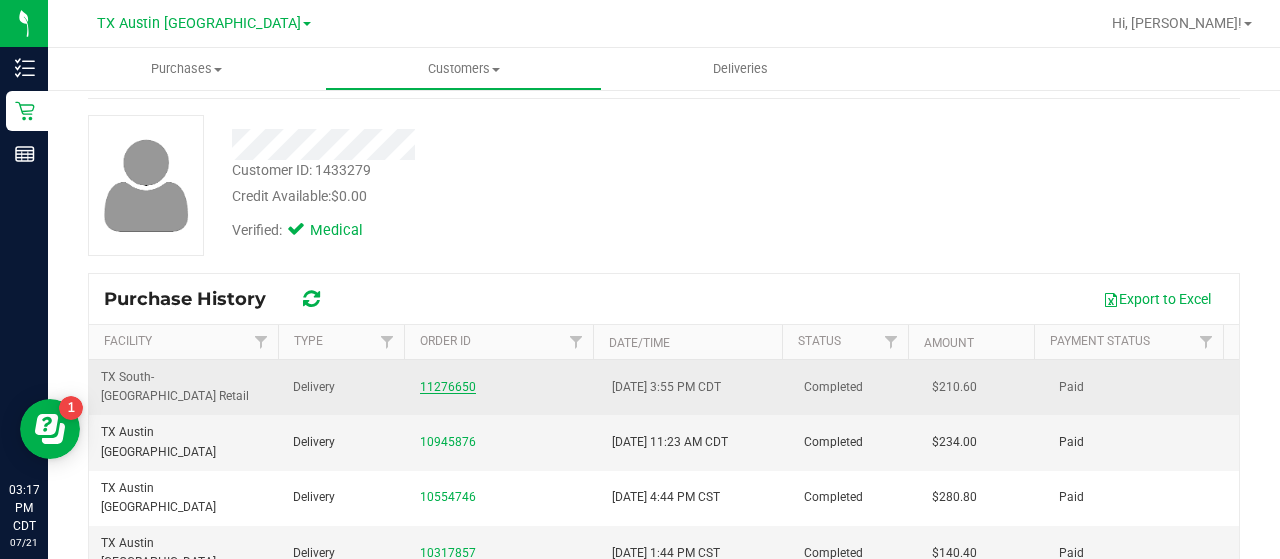 click on "11276650" at bounding box center [448, 387] 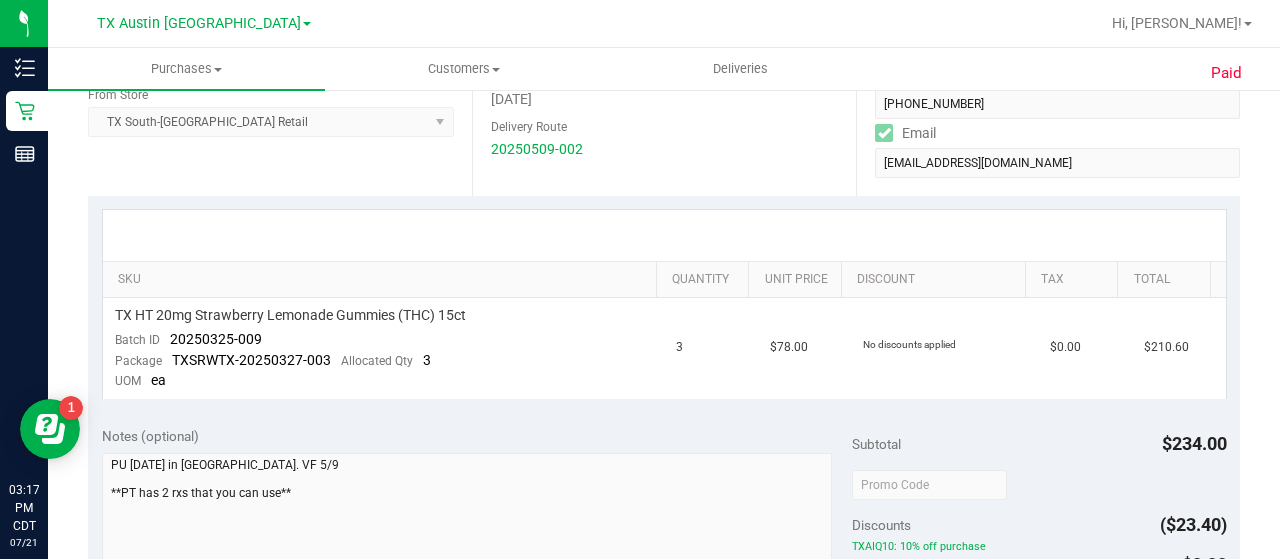 scroll, scrollTop: 366, scrollLeft: 0, axis: vertical 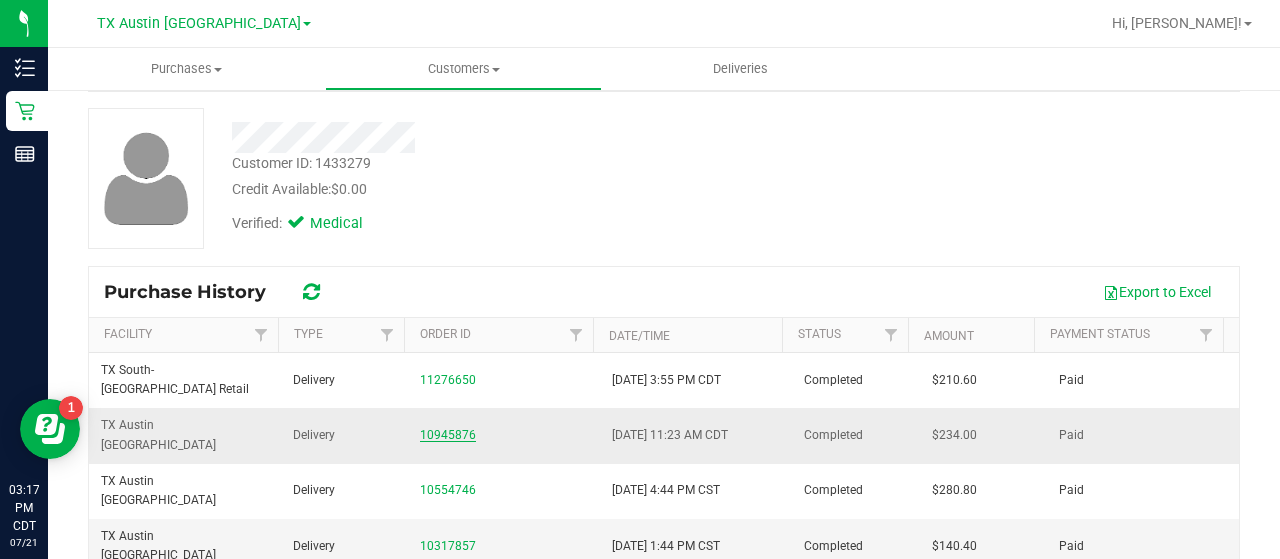 click on "10945876" at bounding box center [448, 435] 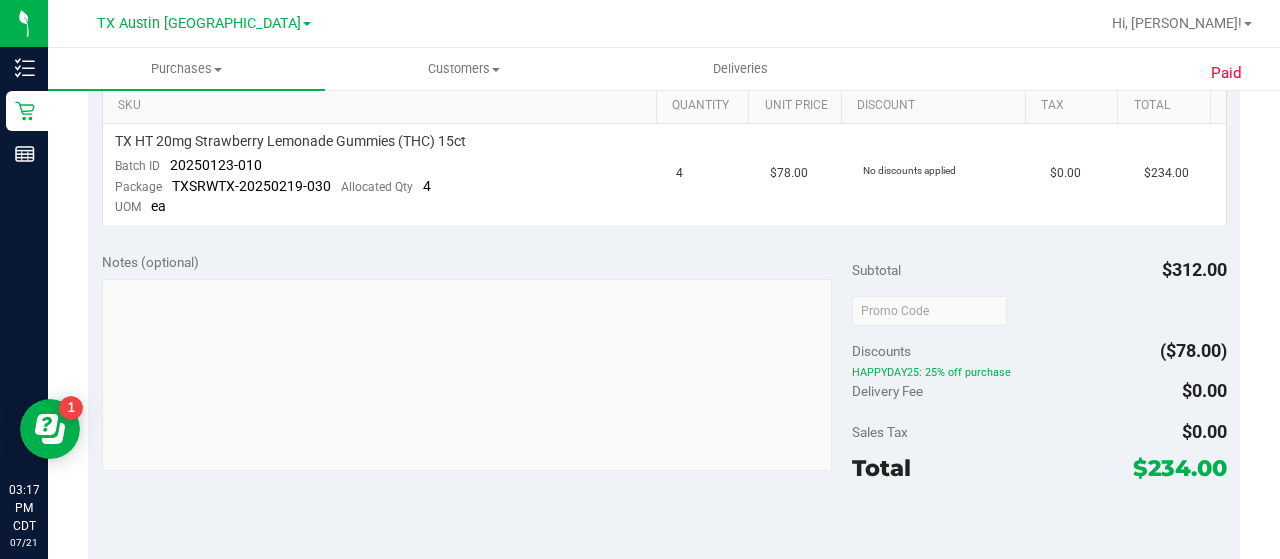 scroll, scrollTop: 0, scrollLeft: 0, axis: both 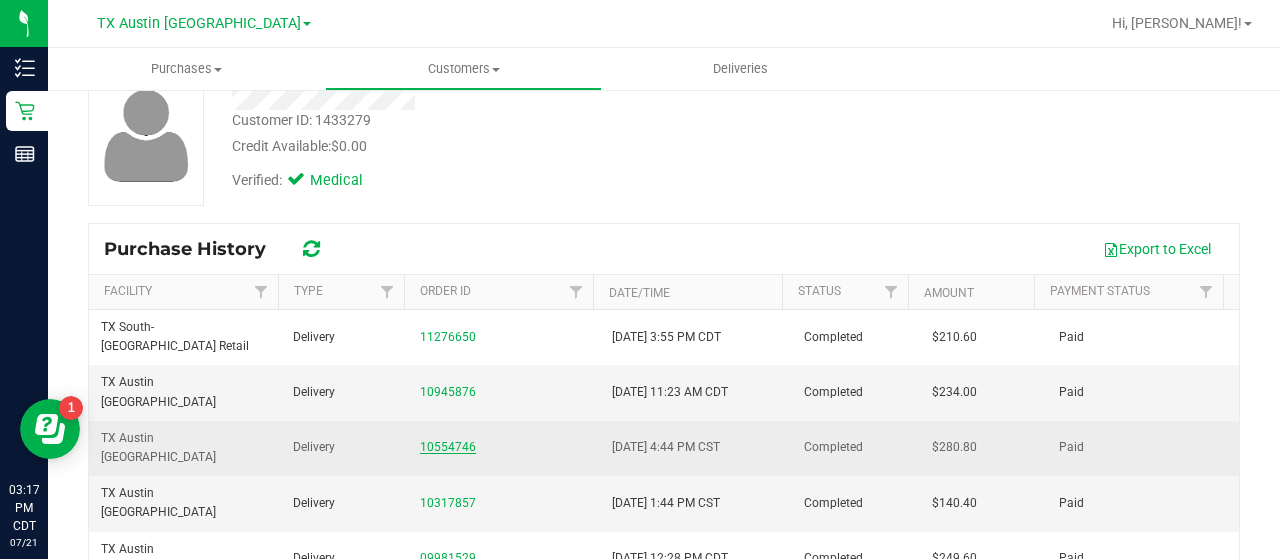 click on "10554746" at bounding box center [448, 447] 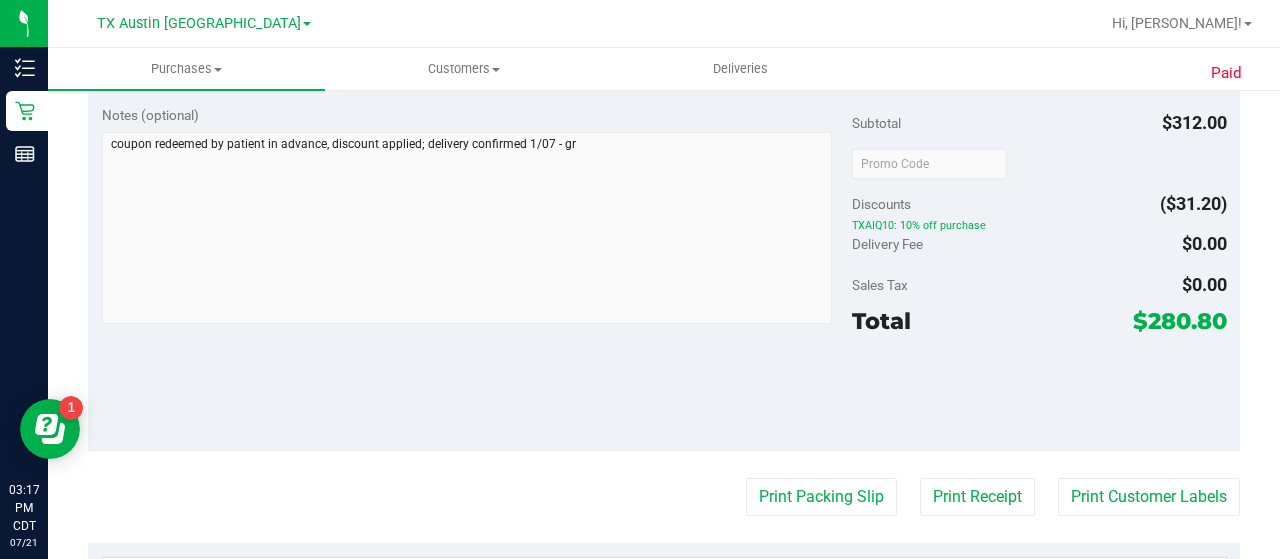 scroll, scrollTop: 0, scrollLeft: 0, axis: both 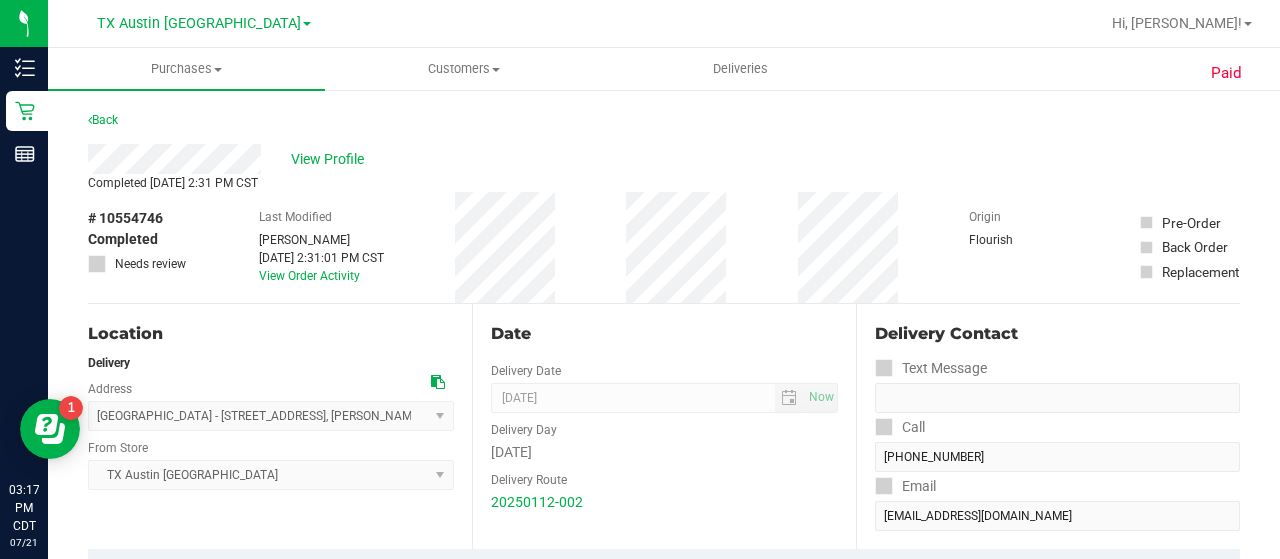 click on "Back" at bounding box center [664, 126] 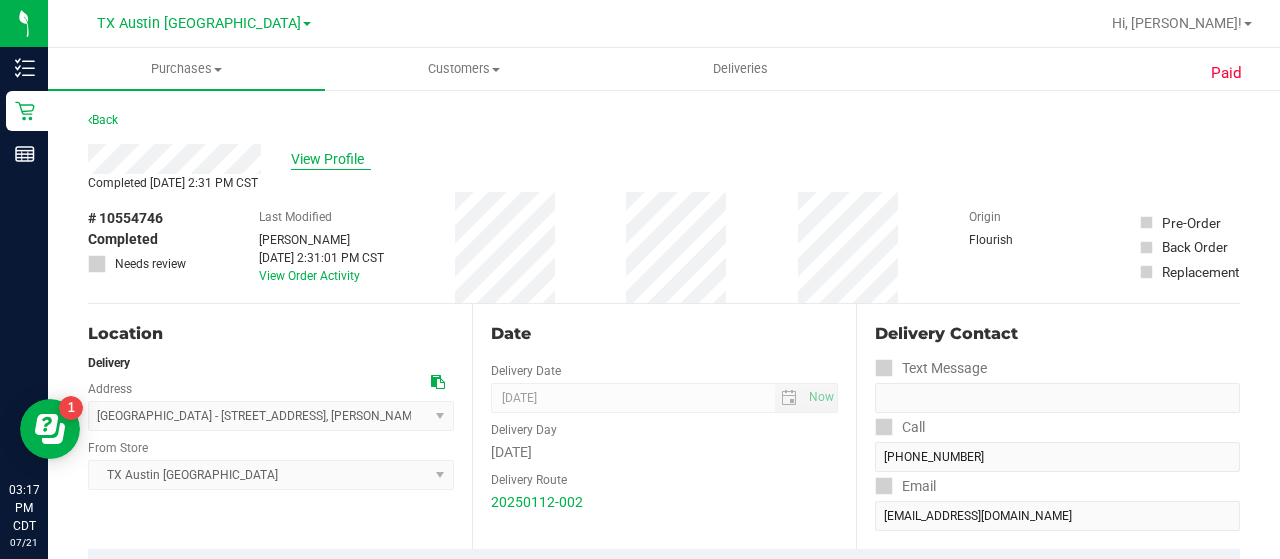 click on "View Profile" at bounding box center [331, 159] 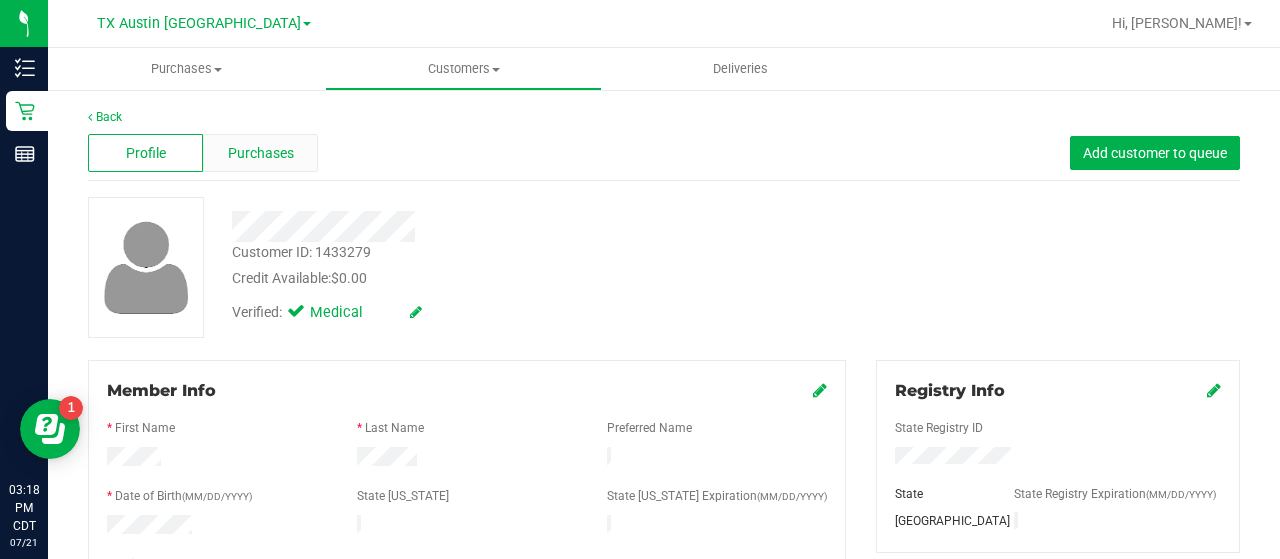 click on "Purchases" at bounding box center [261, 153] 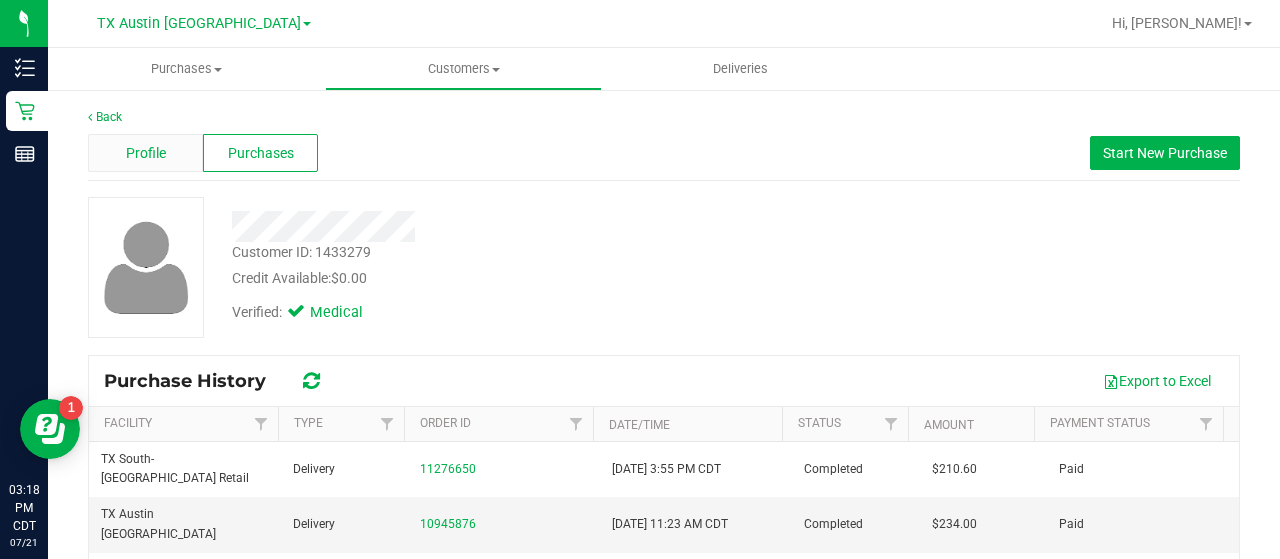 click on "Profile" at bounding box center (146, 153) 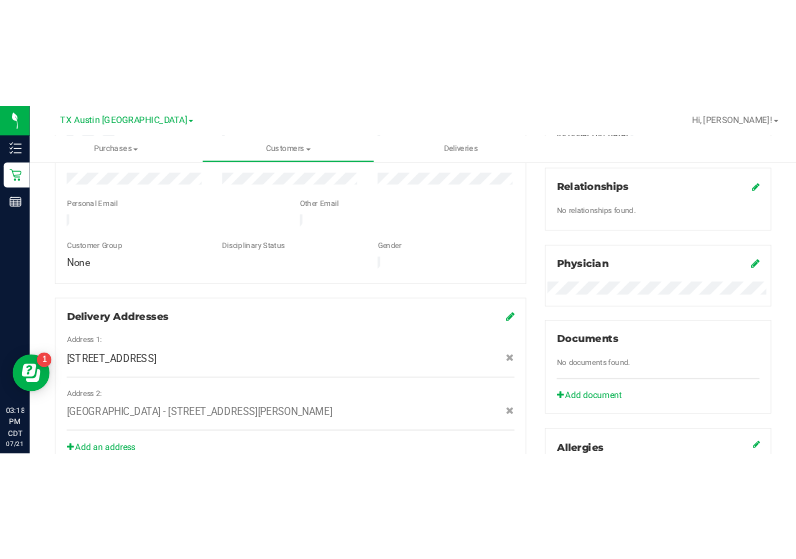 scroll, scrollTop: 491, scrollLeft: 0, axis: vertical 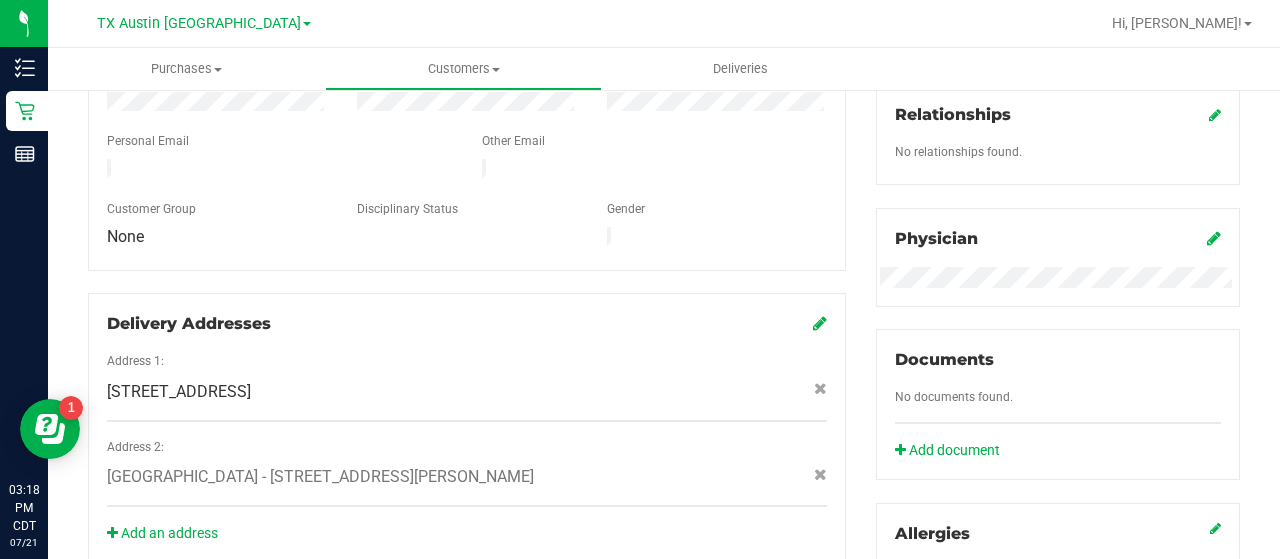 drag, startPoint x: 559, startPoint y: 459, endPoint x: 376, endPoint y: 443, distance: 183.69812 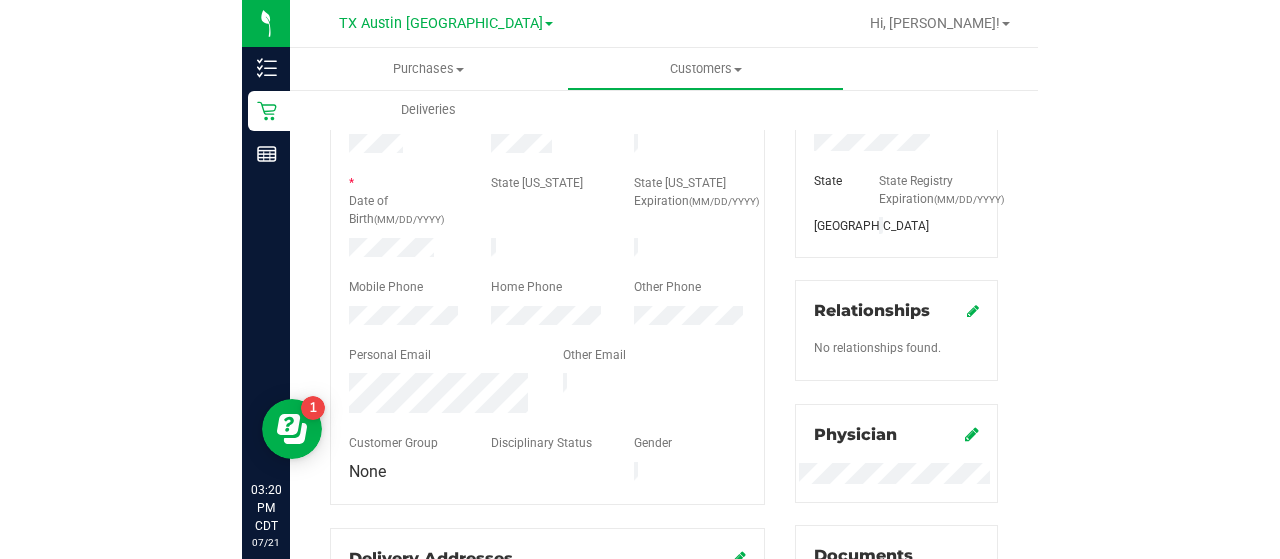 scroll, scrollTop: 306, scrollLeft: 0, axis: vertical 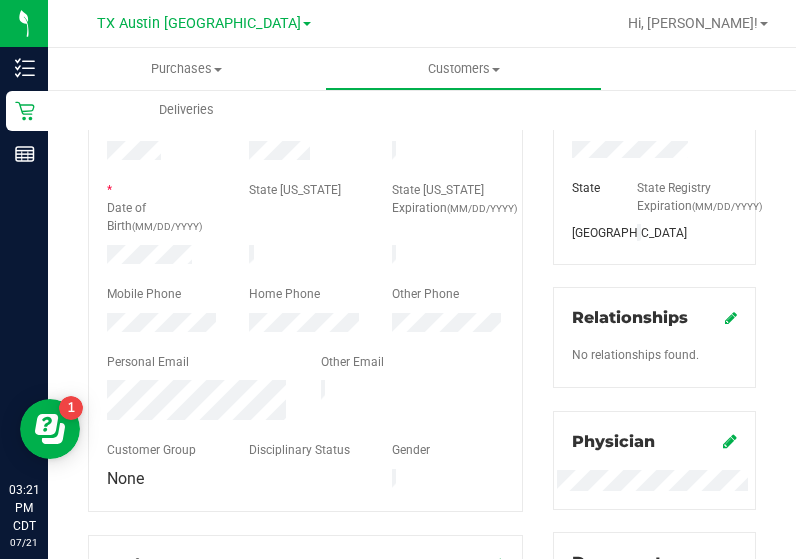 click at bounding box center [305, 310] 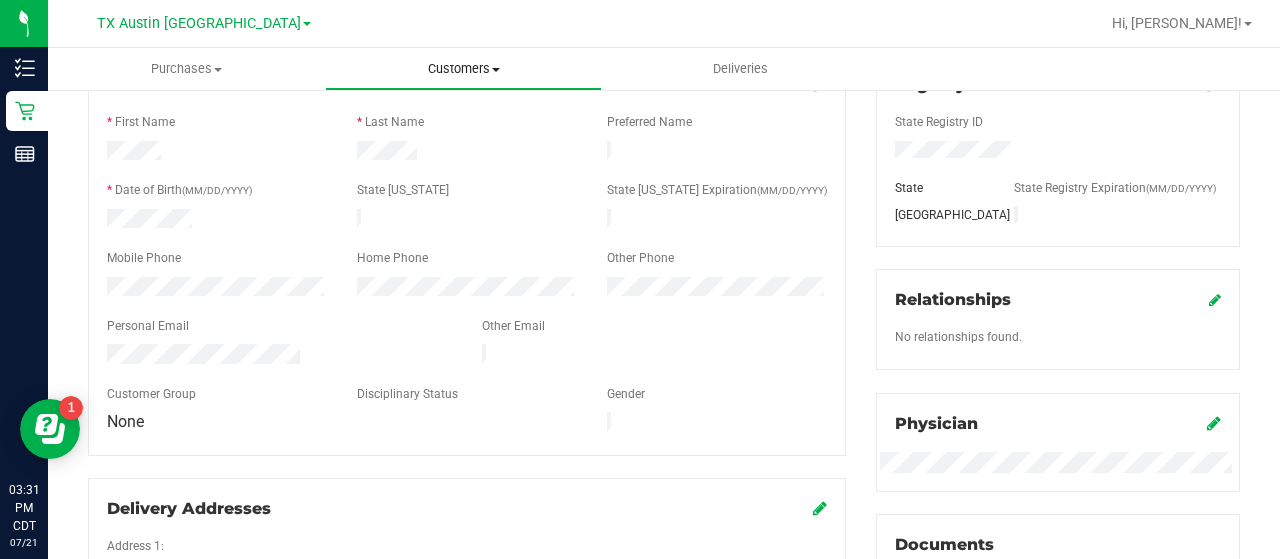 click on "Customers
All customers
Add a new customer
All physicians" at bounding box center [463, 69] 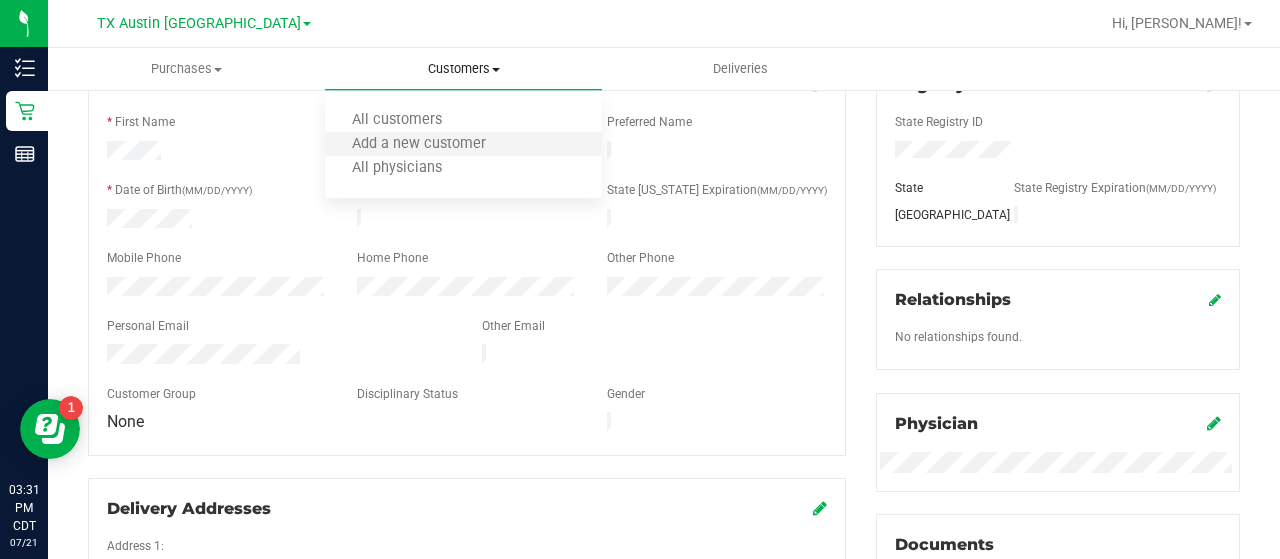 click on "Add a new customer" at bounding box center [463, 145] 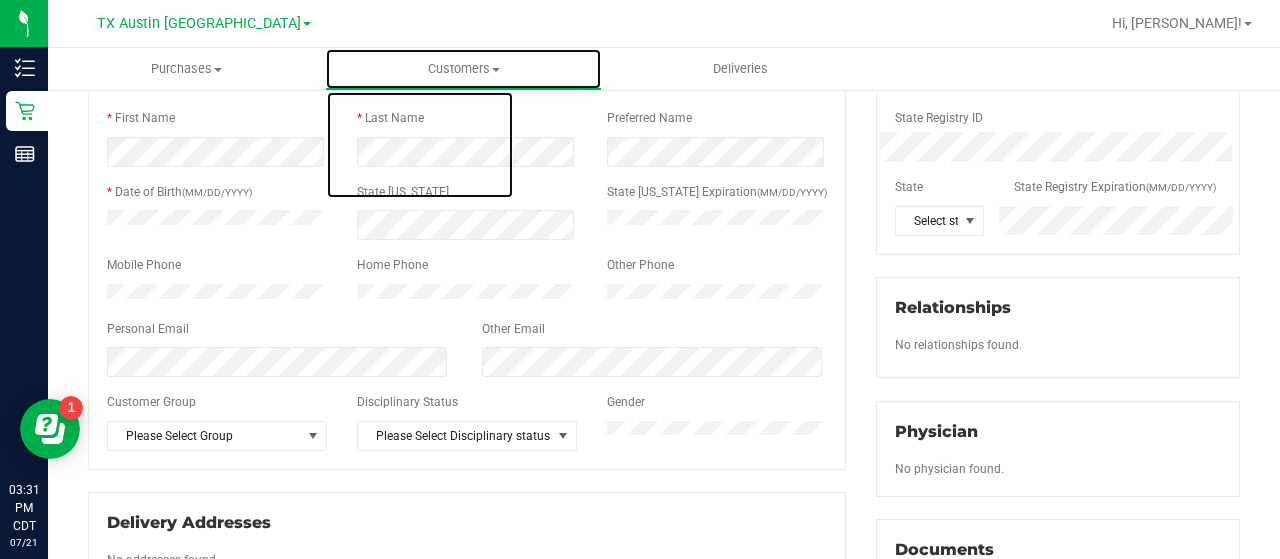 click on "Customers" at bounding box center [463, 69] 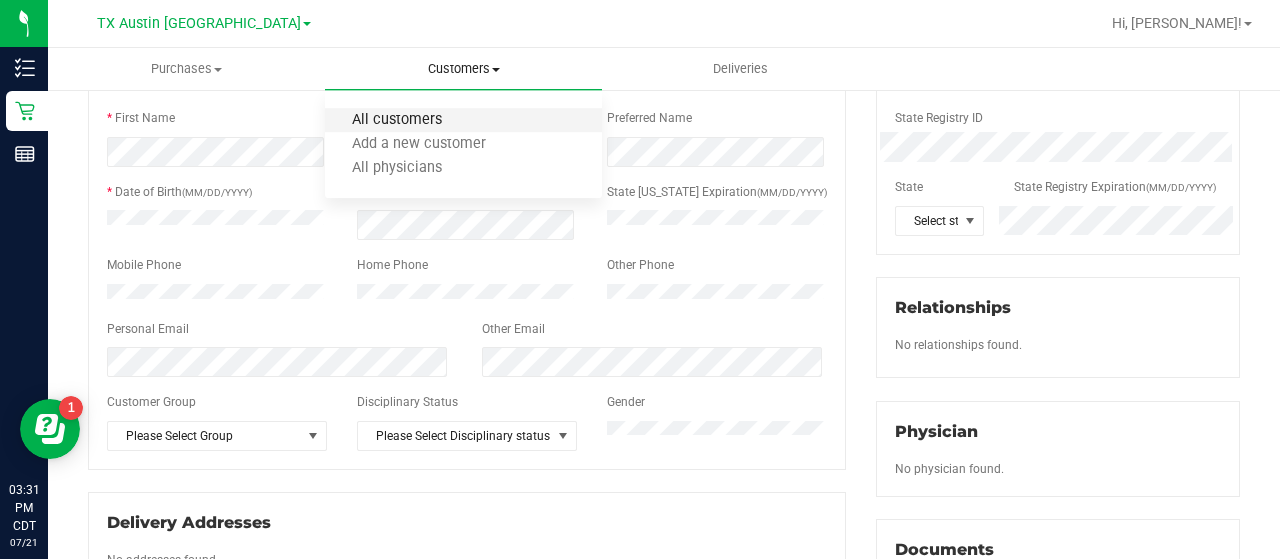 click on "All customers" at bounding box center (397, 120) 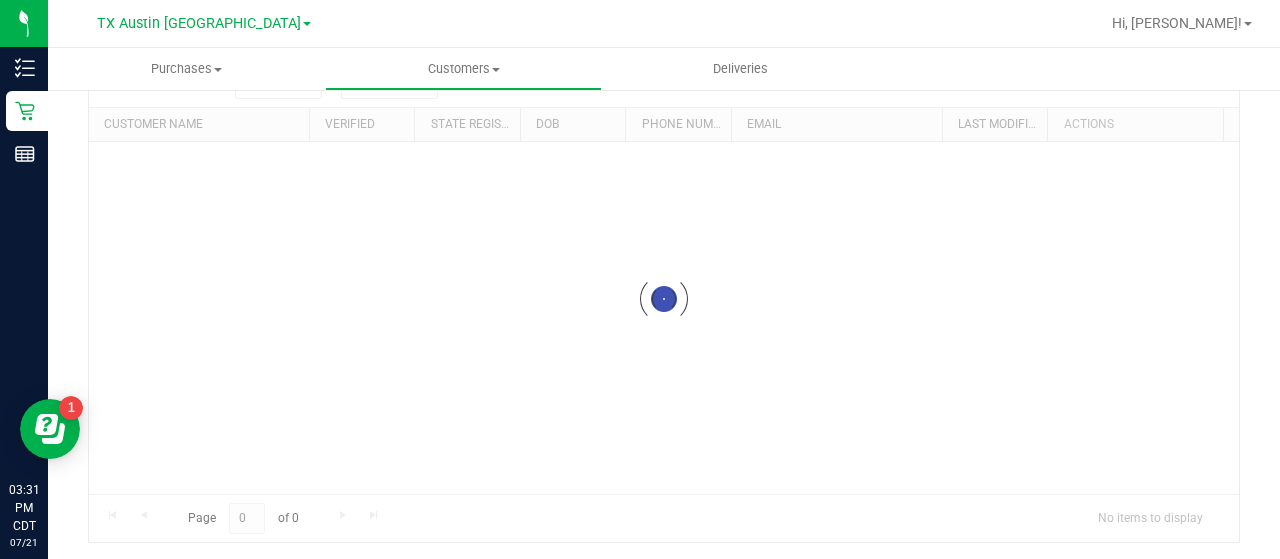 scroll, scrollTop: 0, scrollLeft: 0, axis: both 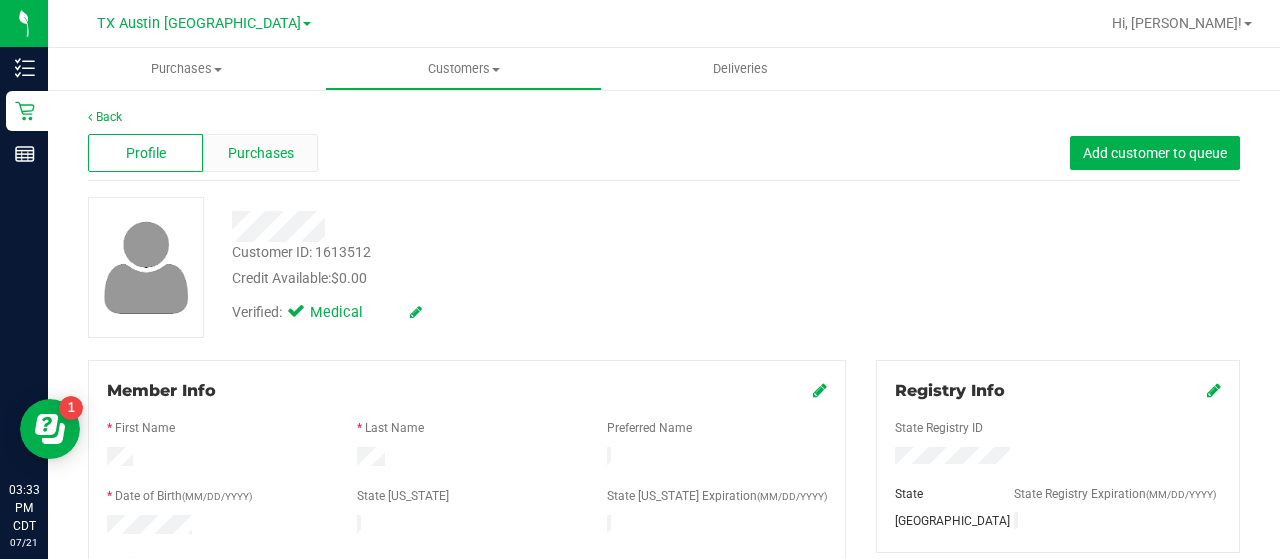 click on "Purchases" at bounding box center (261, 153) 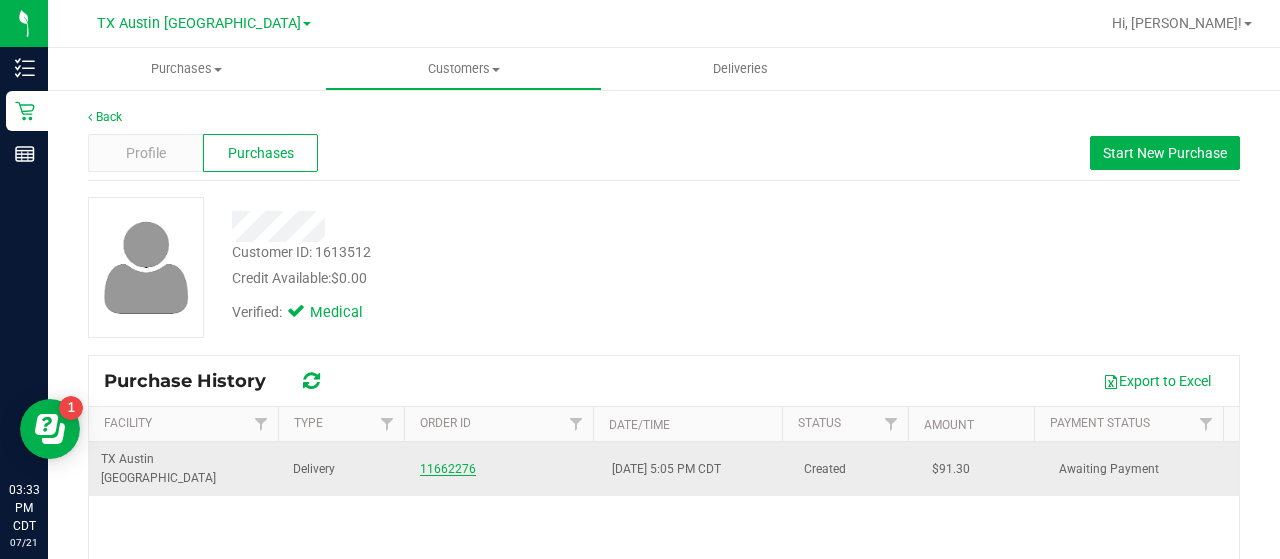click on "11662276" at bounding box center [448, 469] 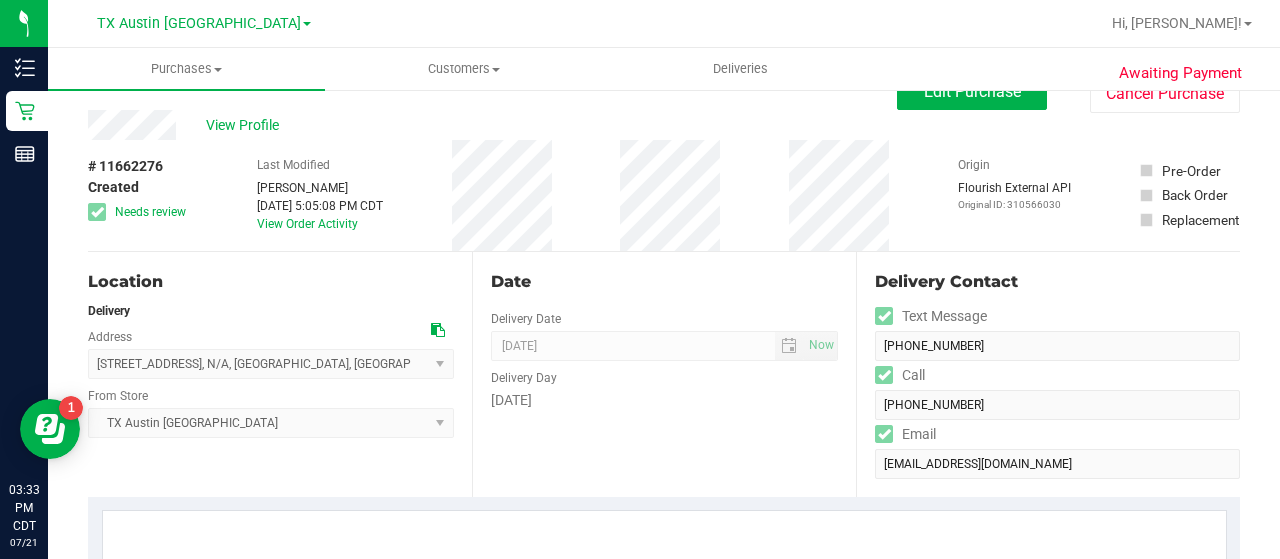 scroll, scrollTop: 0, scrollLeft: 0, axis: both 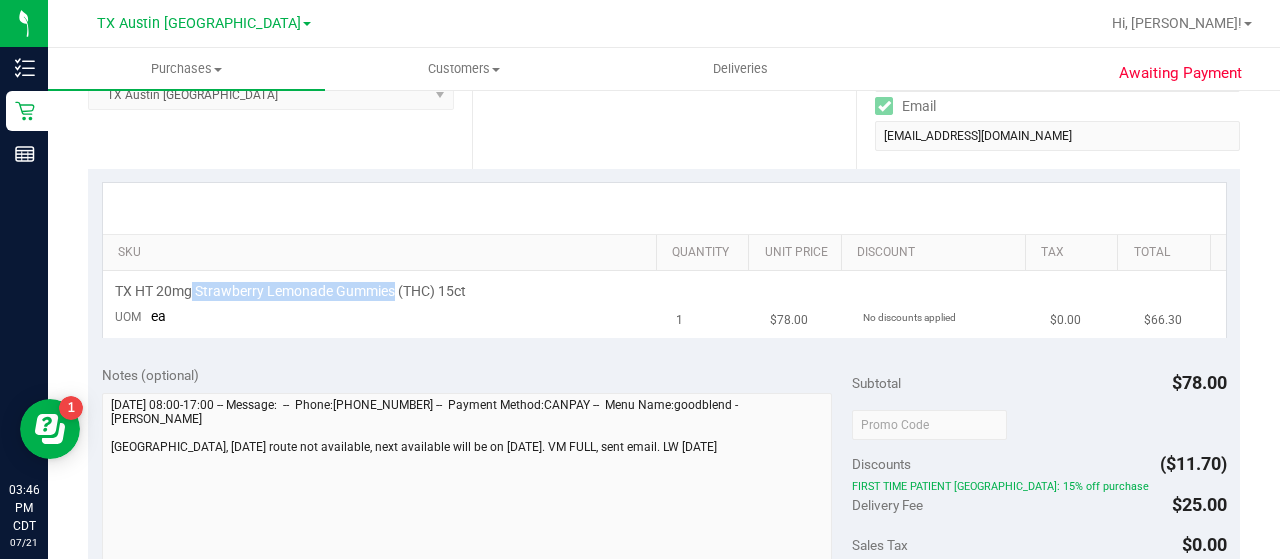 drag, startPoint x: 193, startPoint y: 284, endPoint x: 393, endPoint y: 293, distance: 200.2024 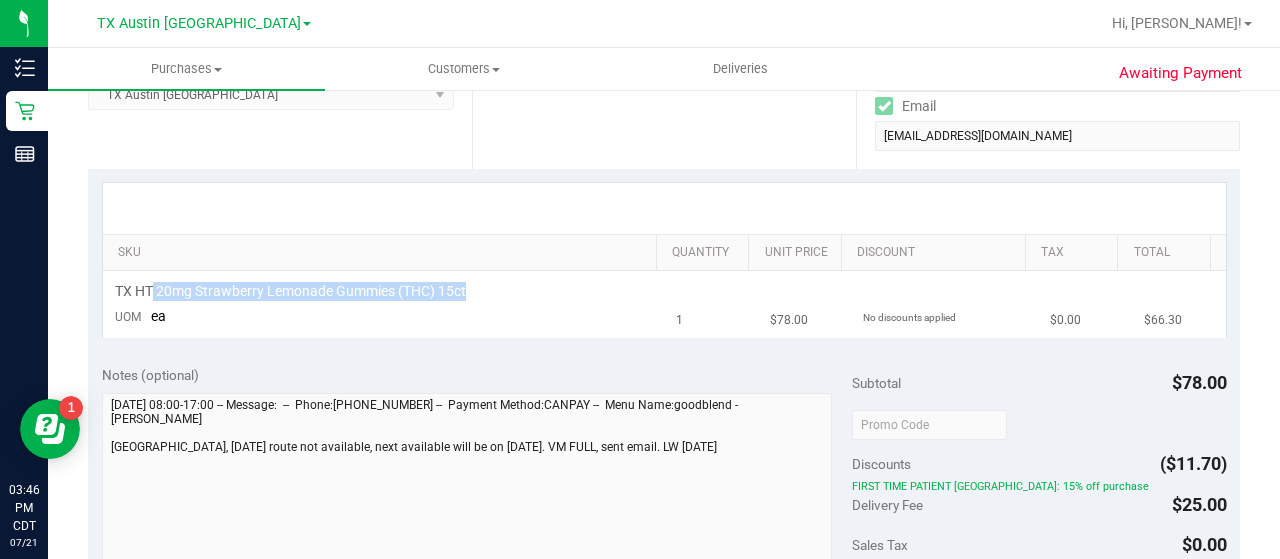 drag, startPoint x: 154, startPoint y: 284, endPoint x: 466, endPoint y: 296, distance: 312.23068 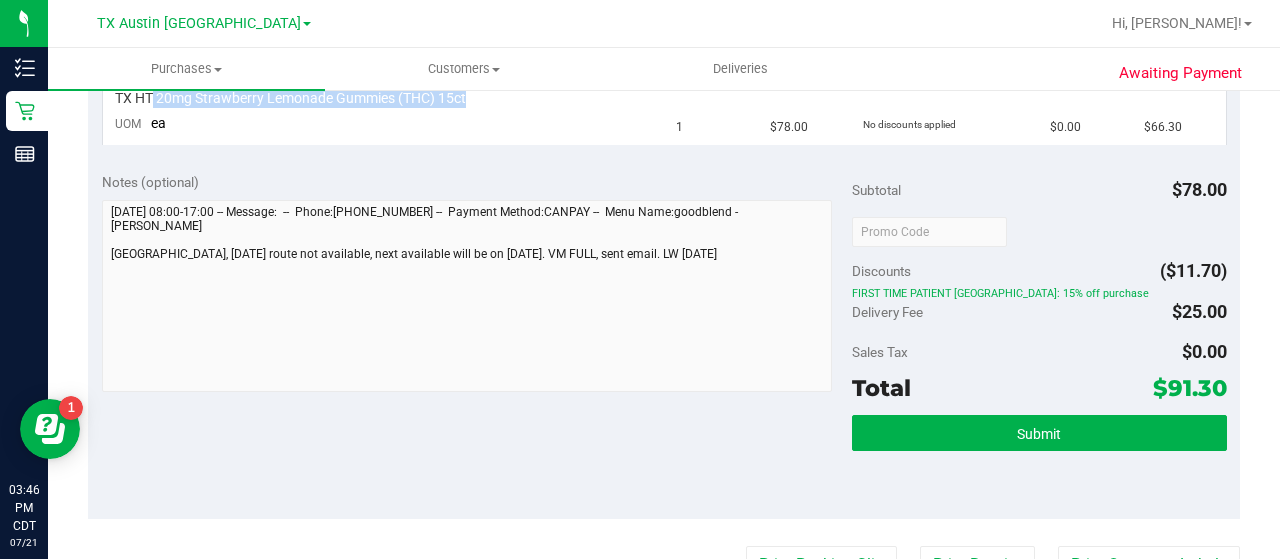 scroll, scrollTop: 557, scrollLeft: 0, axis: vertical 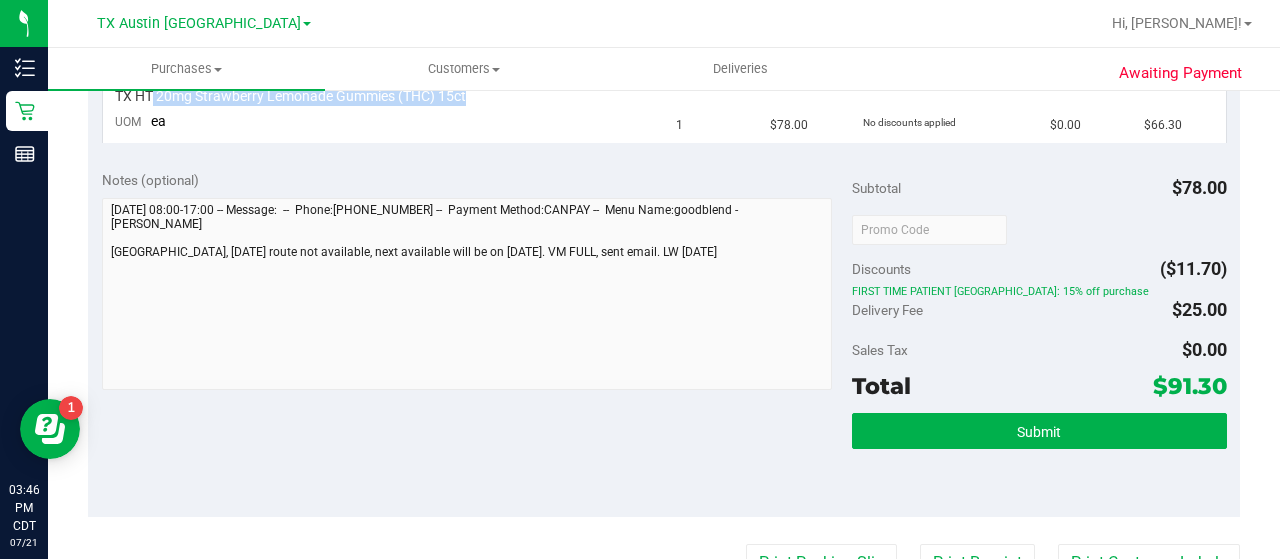 drag, startPoint x: 1216, startPoint y: 384, endPoint x: 1185, endPoint y: 388, distance: 31.257 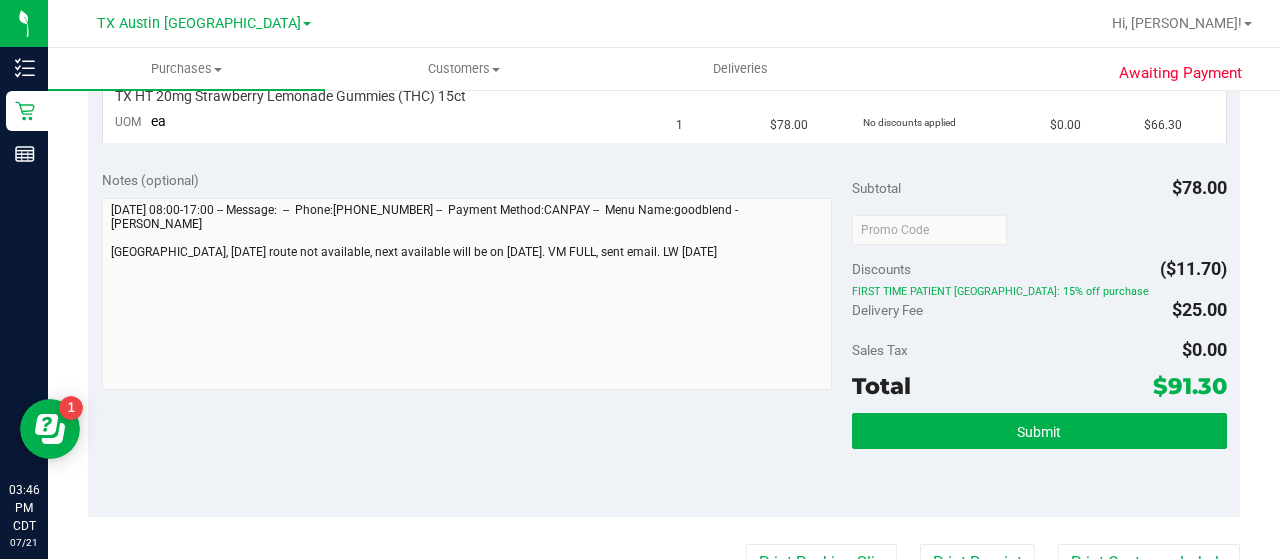 click on "$91.30" at bounding box center [1190, 386] 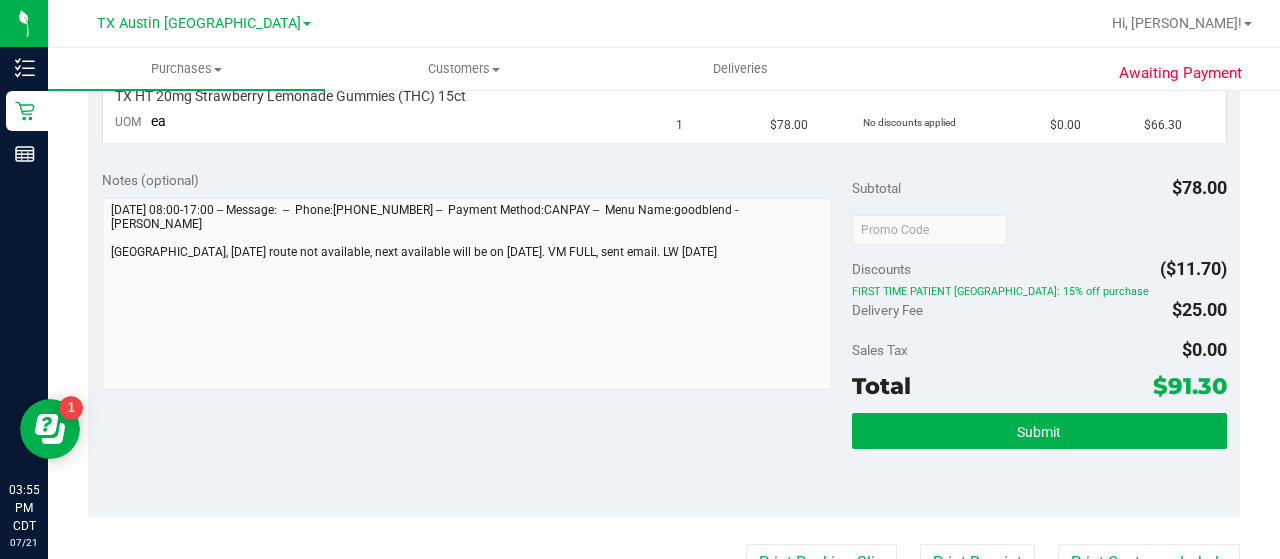 scroll, scrollTop: 0, scrollLeft: 0, axis: both 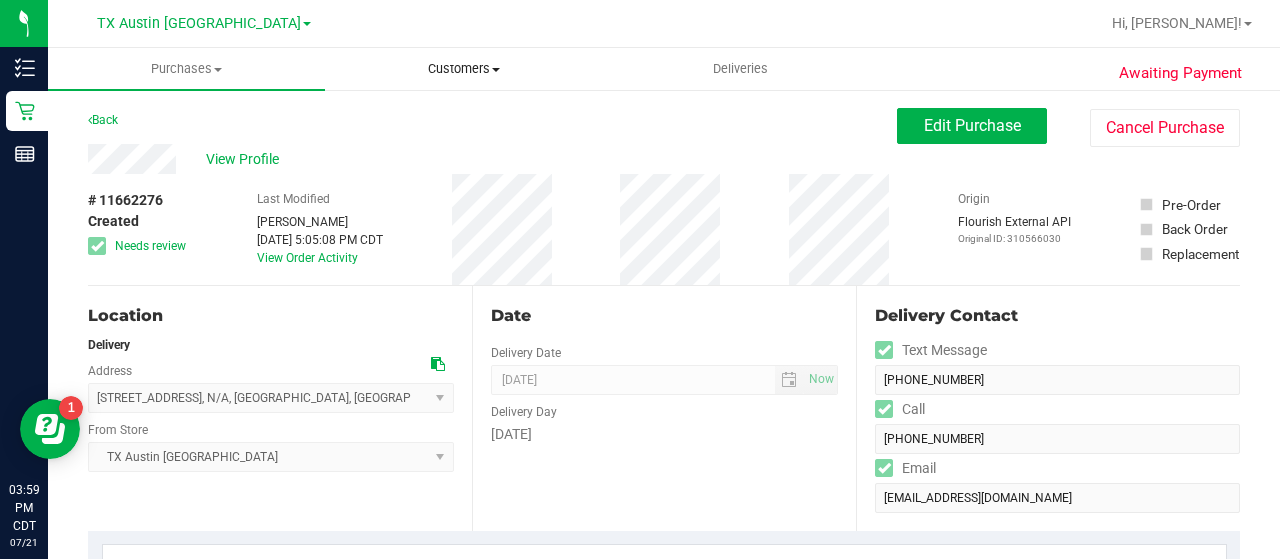 click on "Customers" at bounding box center (463, 69) 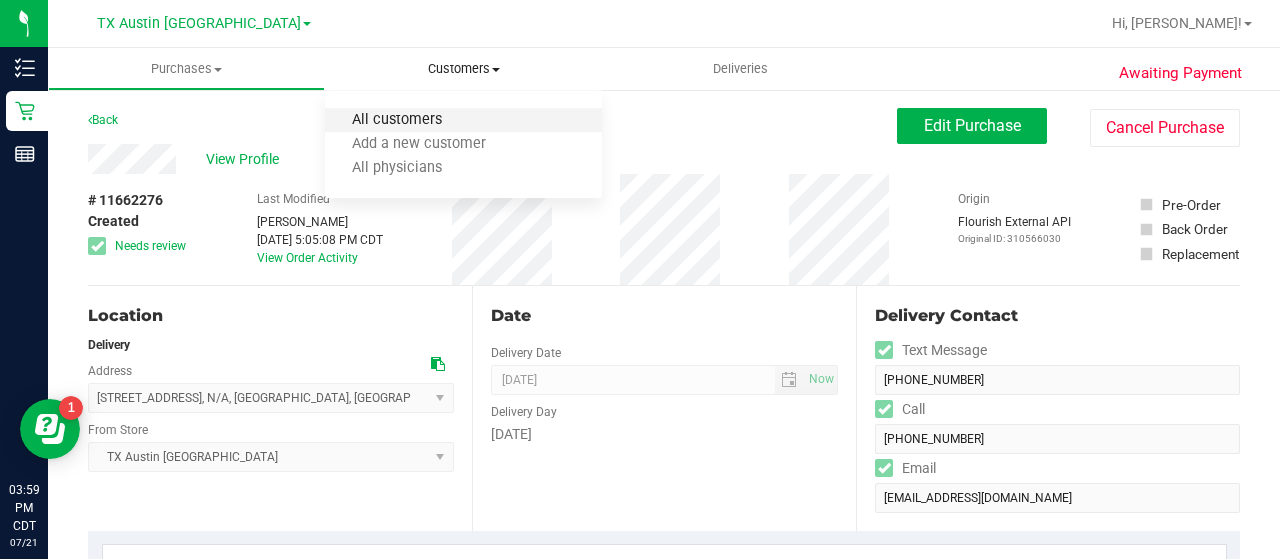 click on "All customers" at bounding box center (397, 120) 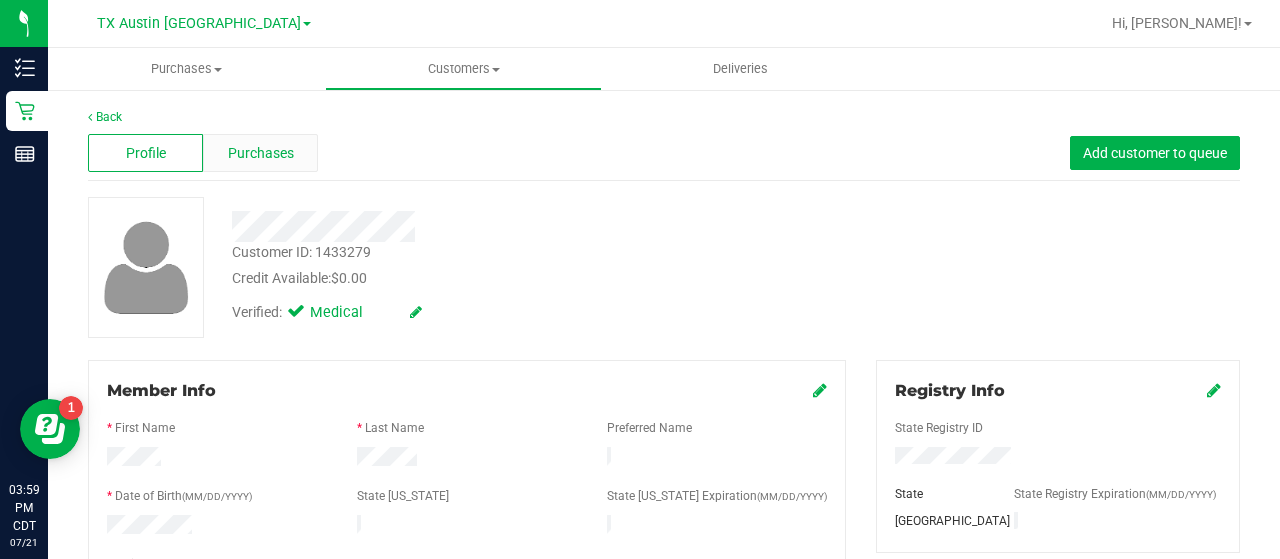 click on "Purchases" at bounding box center (260, 153) 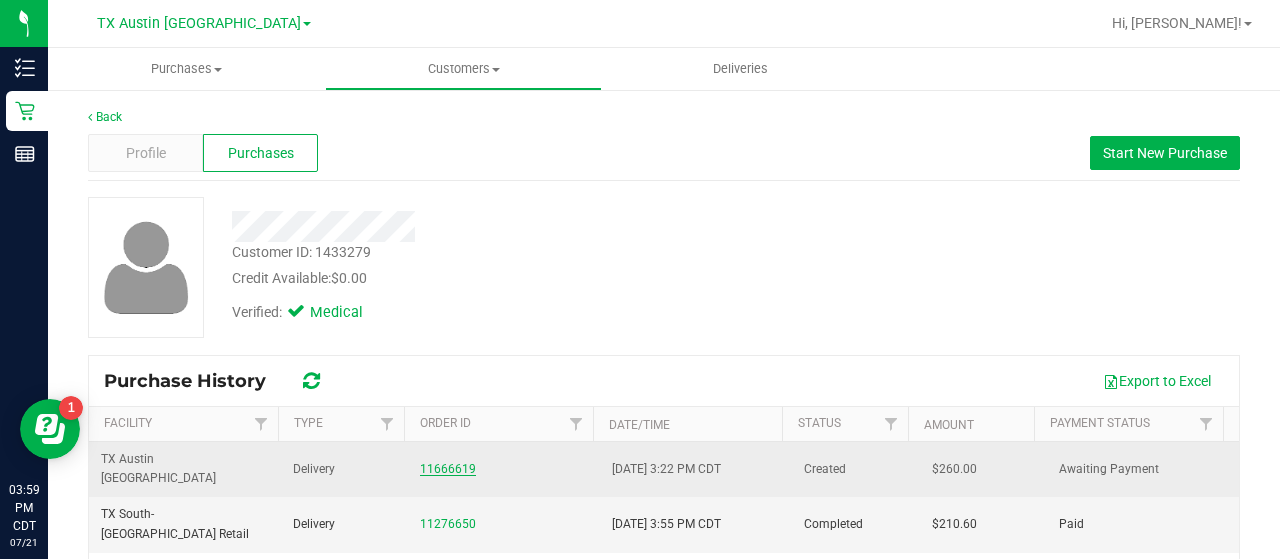 click on "11666619" at bounding box center (448, 469) 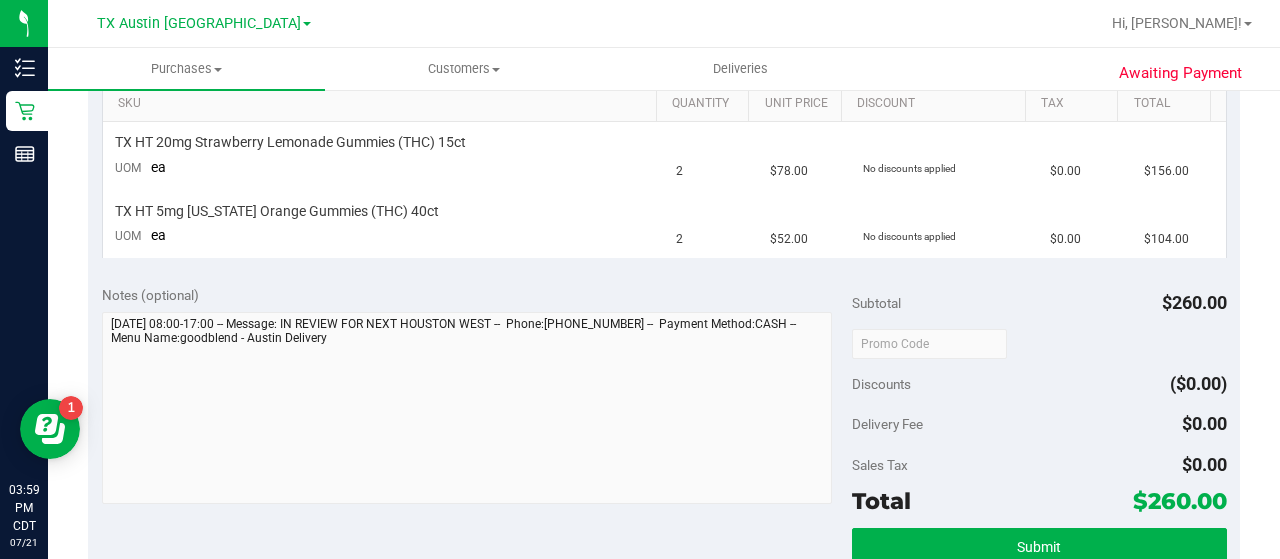 scroll, scrollTop: 0, scrollLeft: 0, axis: both 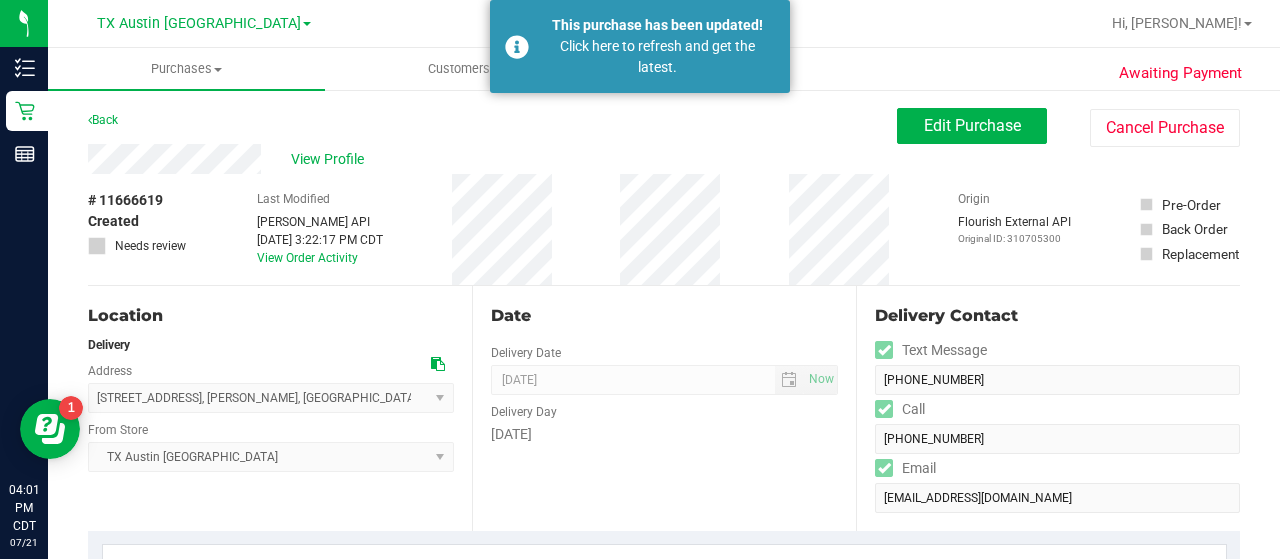 click at bounding box center [438, 364] 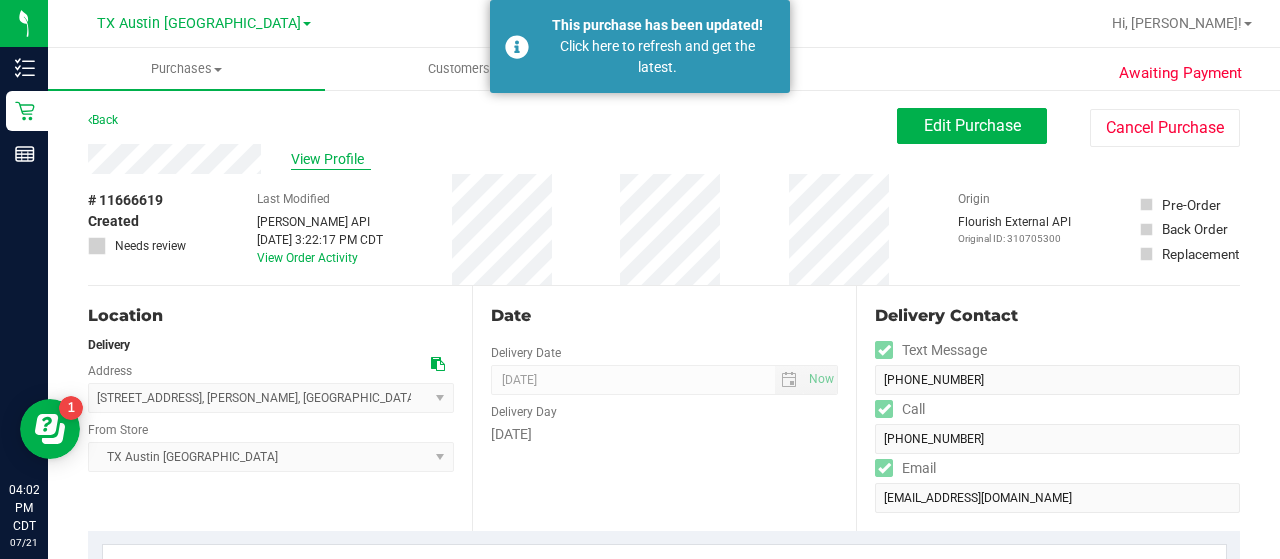 click on "View Profile" at bounding box center (331, 159) 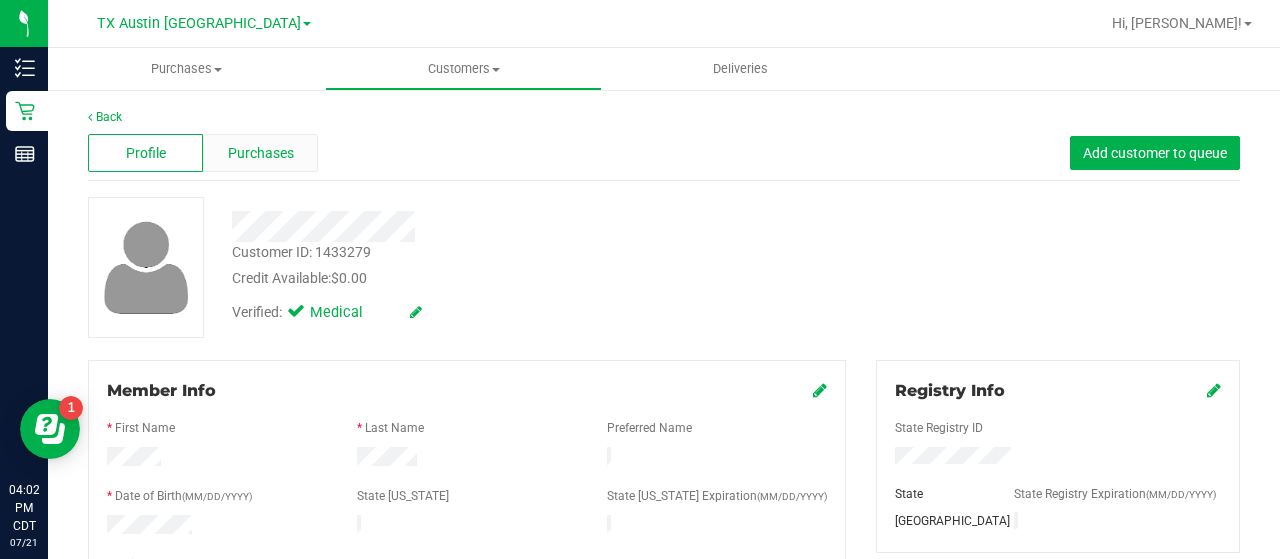 click on "Purchases" at bounding box center (260, 153) 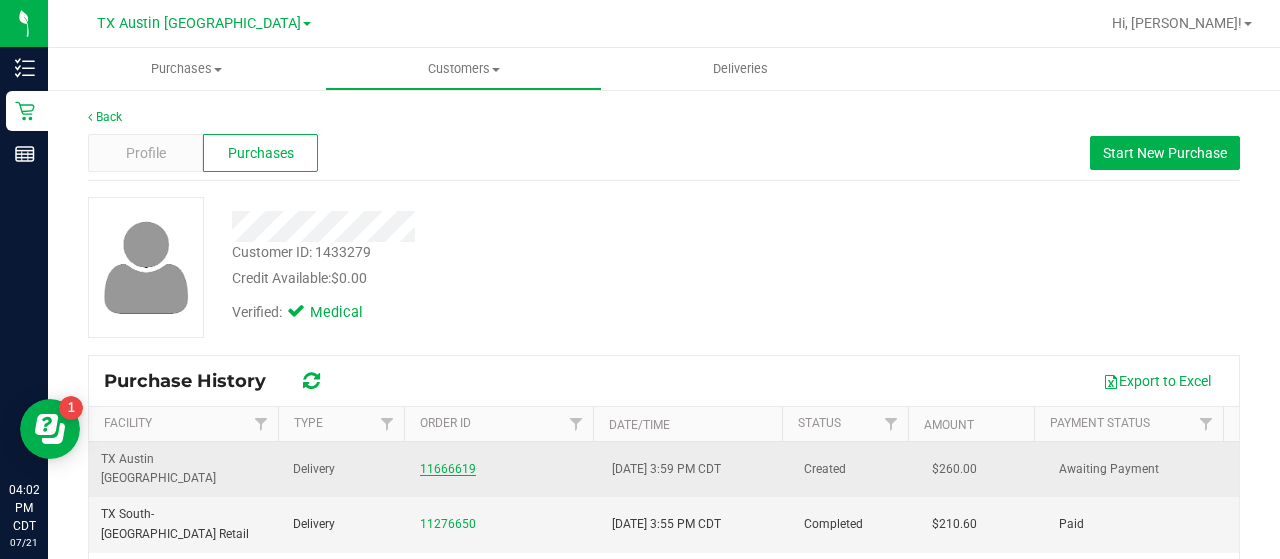 click on "11666619" at bounding box center (448, 469) 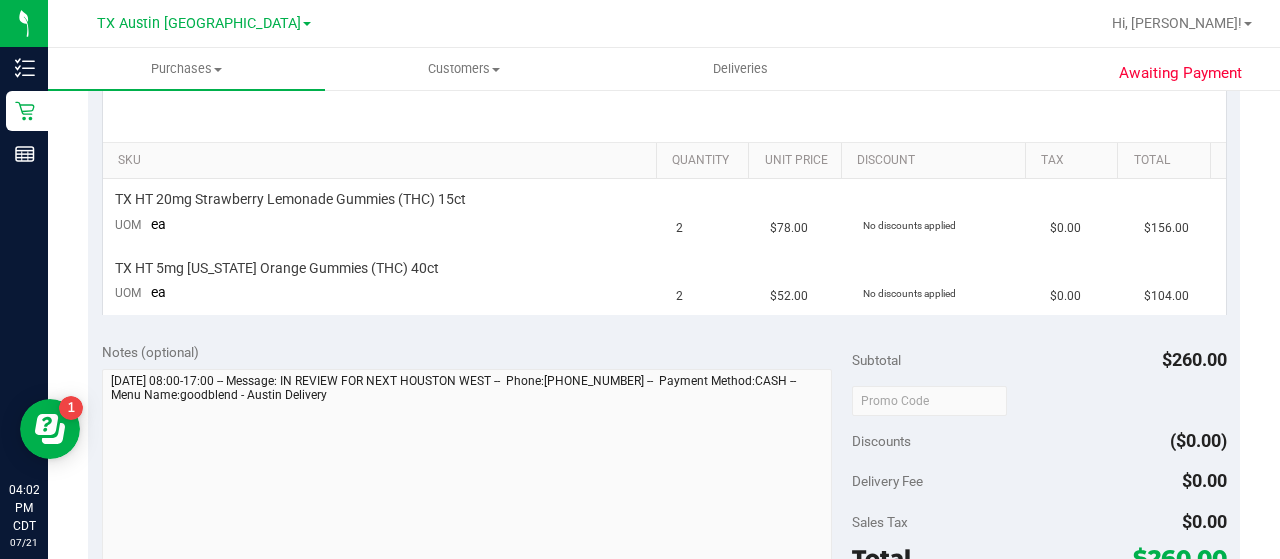scroll, scrollTop: 0, scrollLeft: 0, axis: both 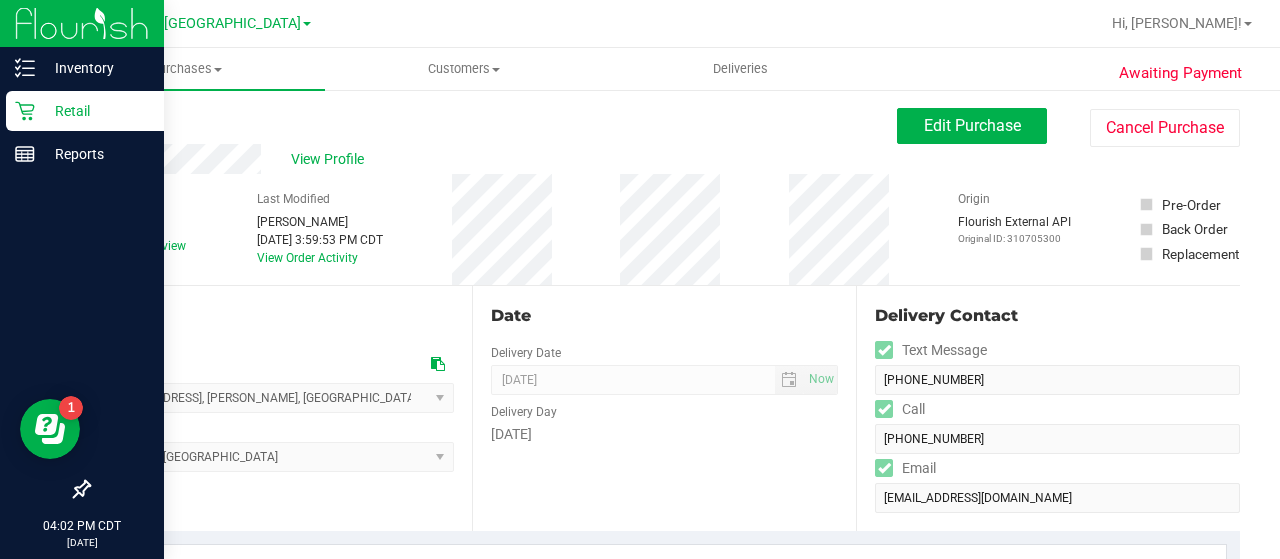 click 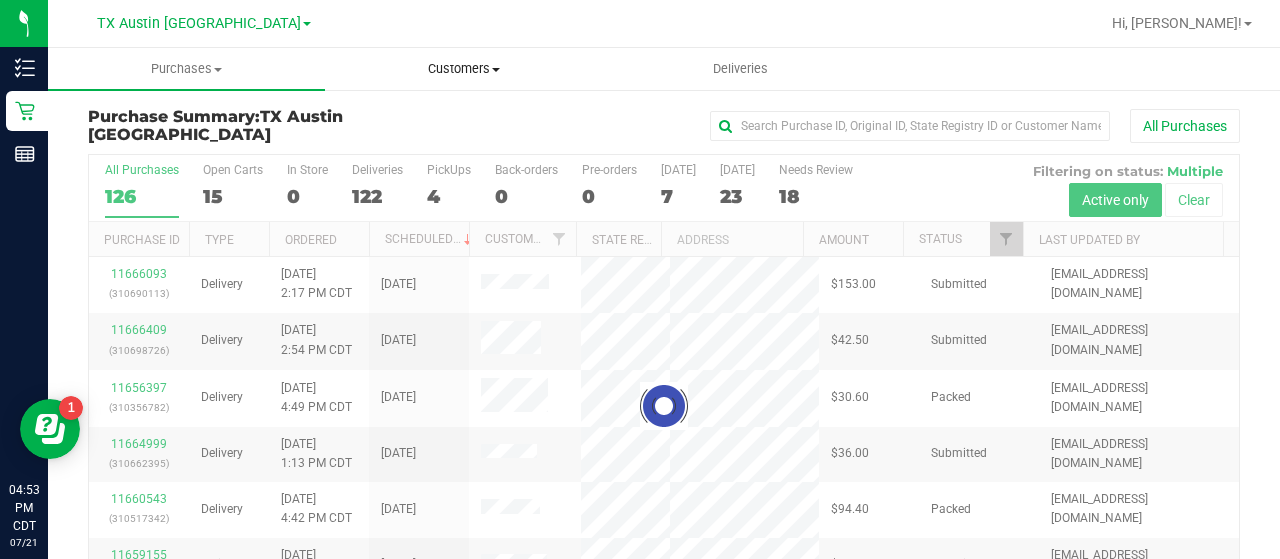 click on "Customers" at bounding box center [463, 69] 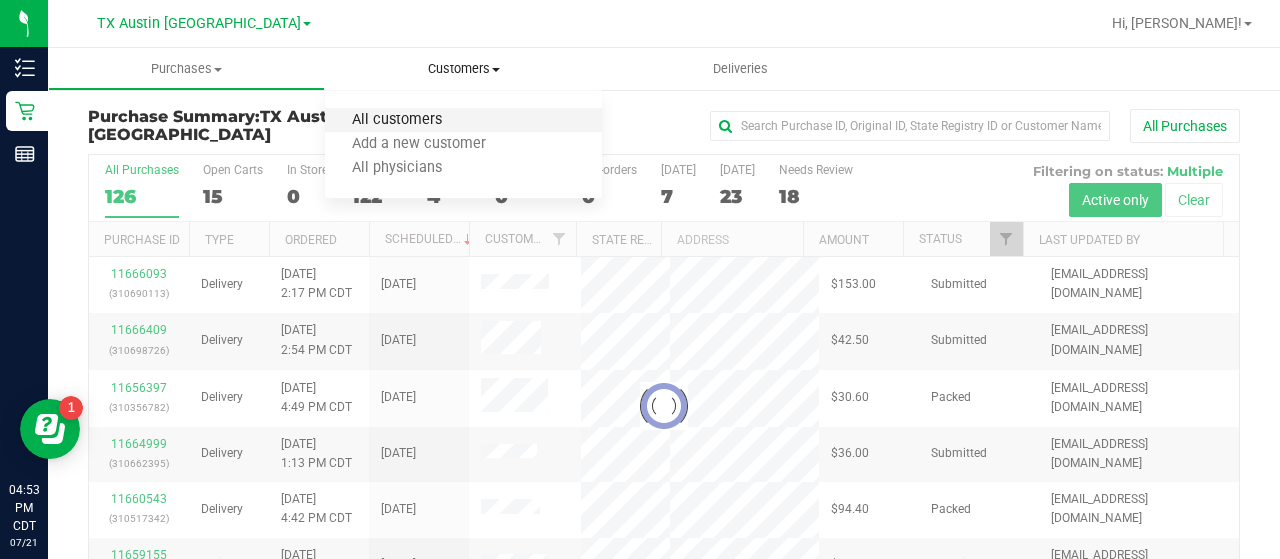click on "All customers" at bounding box center (397, 120) 